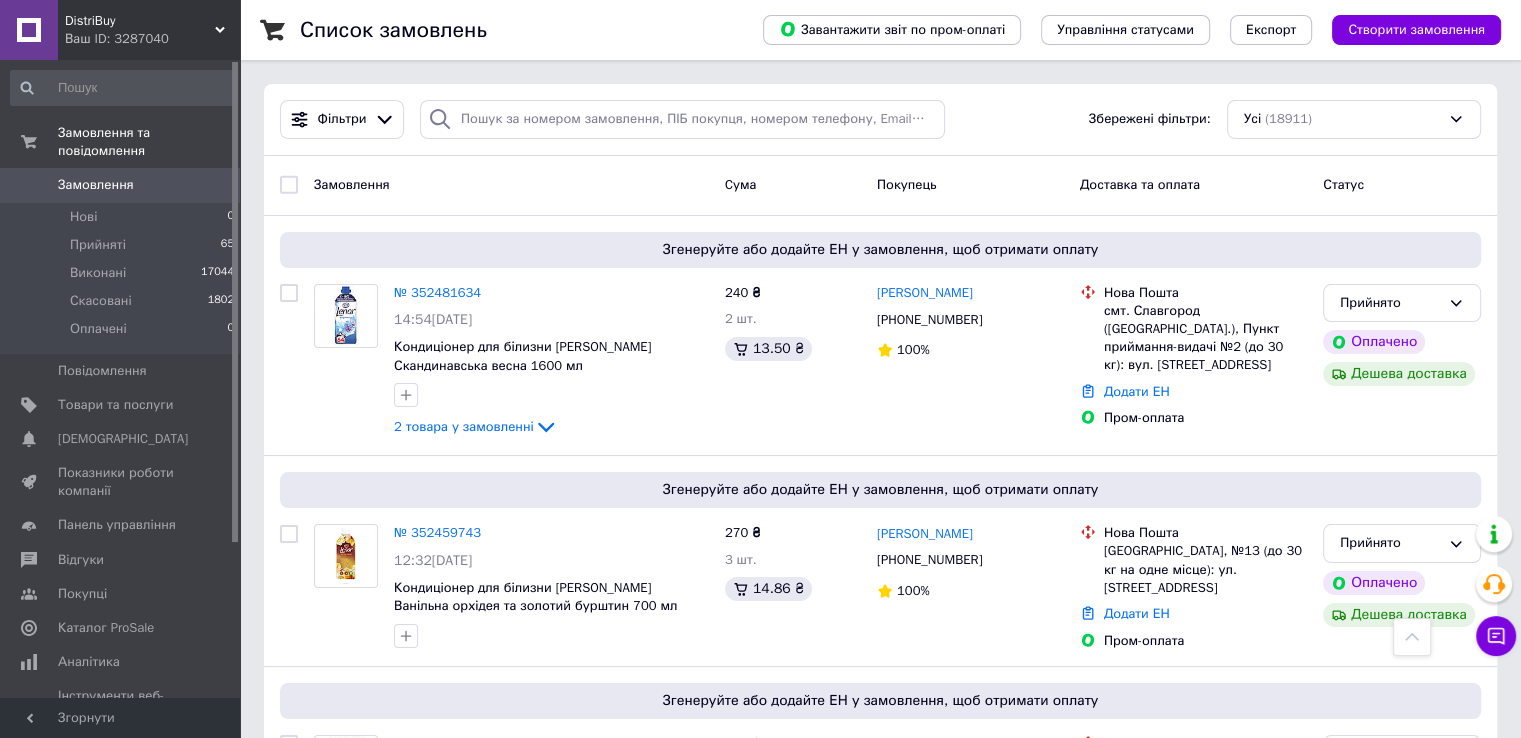 scroll, scrollTop: 0, scrollLeft: 0, axis: both 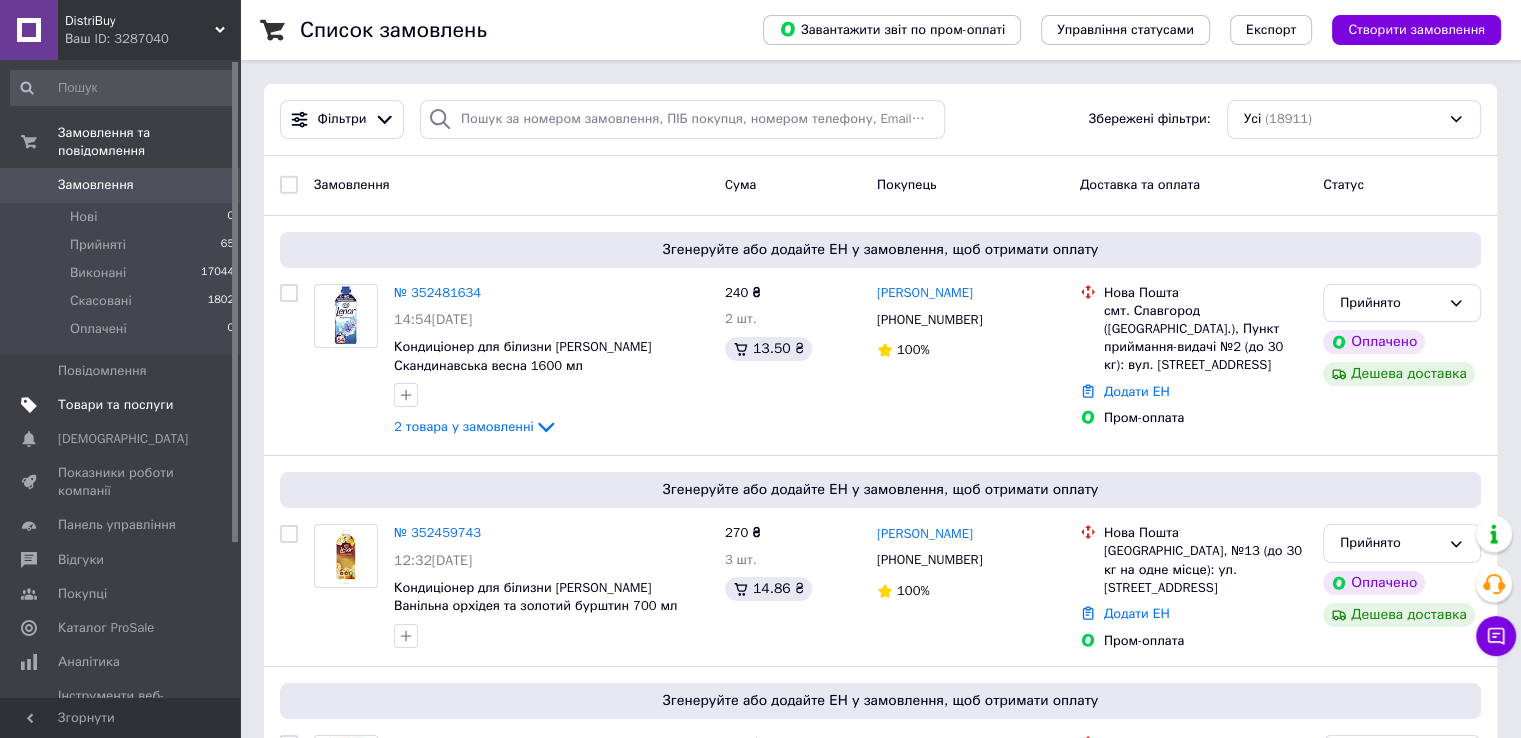 click on "Товари та послуги" at bounding box center [123, 405] 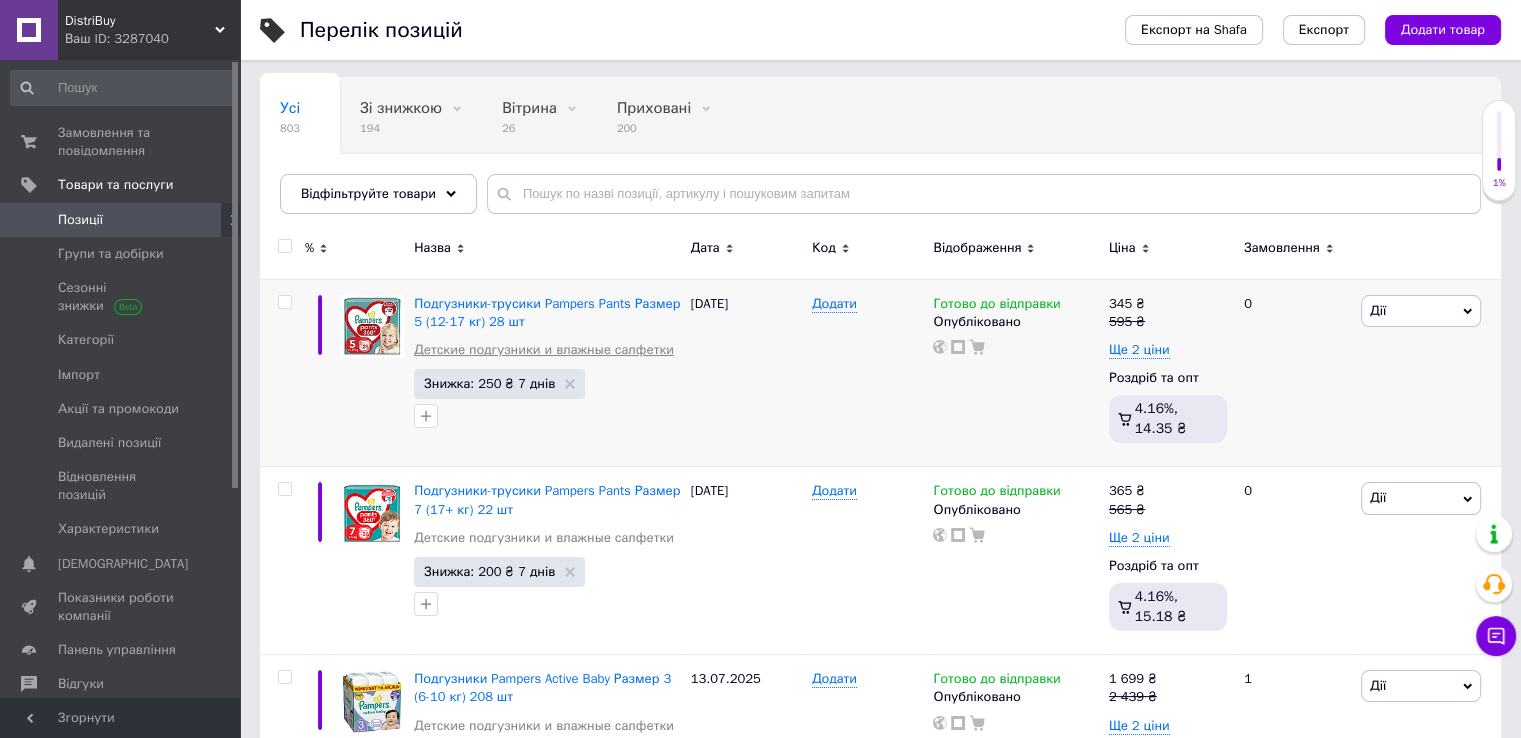 scroll, scrollTop: 200, scrollLeft: 0, axis: vertical 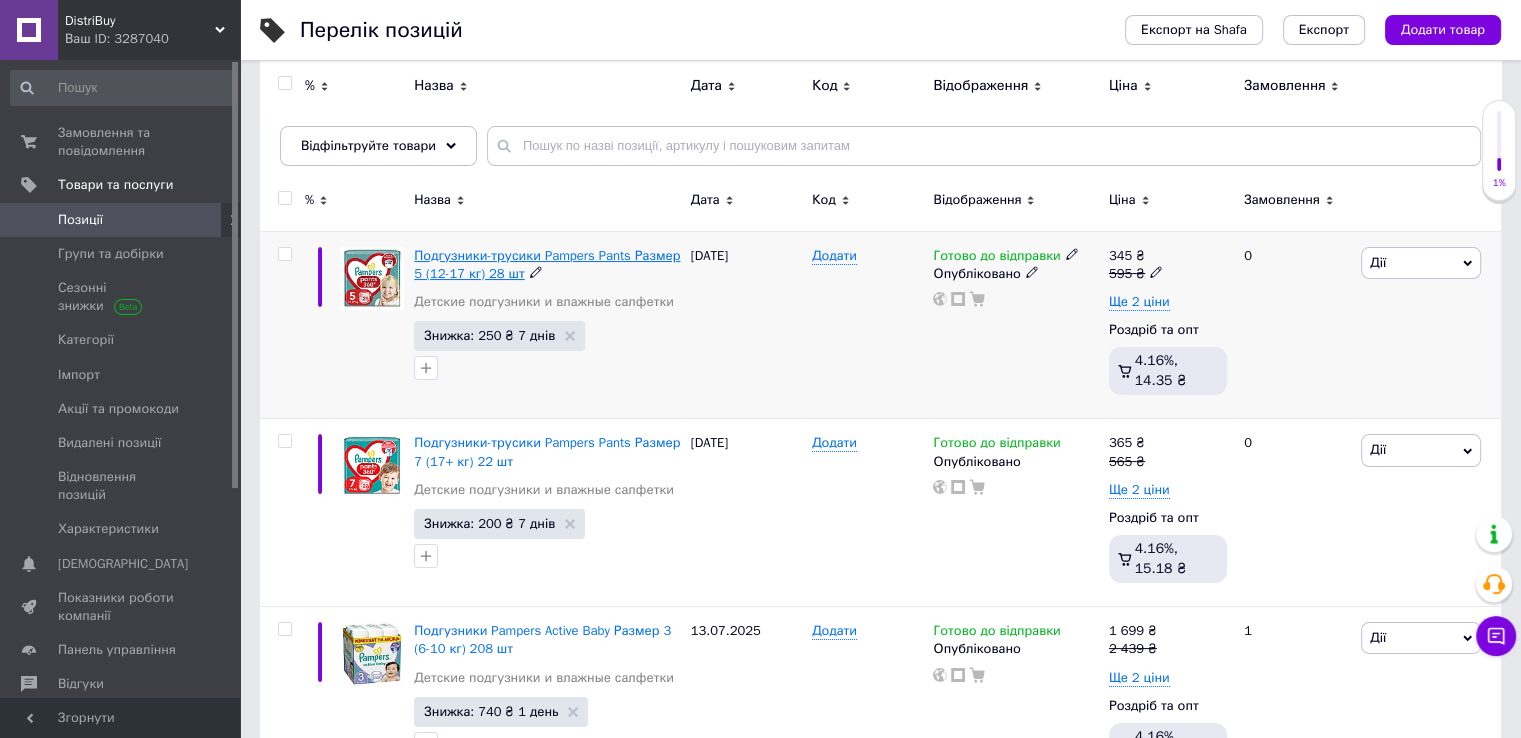 click on "Подгузники-трусики Pampers Pants Размер 5 (12-17 кг) 28 шт" at bounding box center [547, 264] 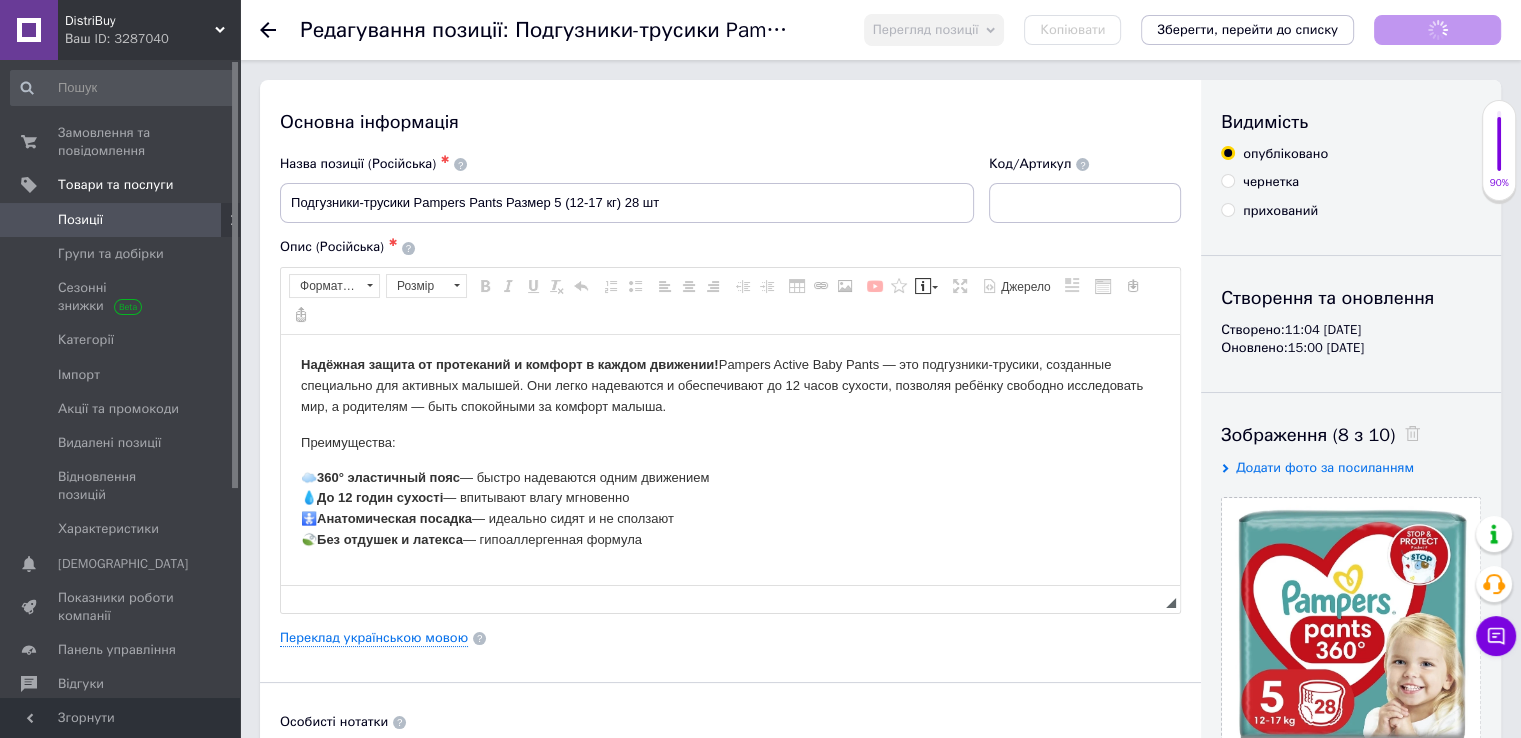 scroll, scrollTop: 0, scrollLeft: 0, axis: both 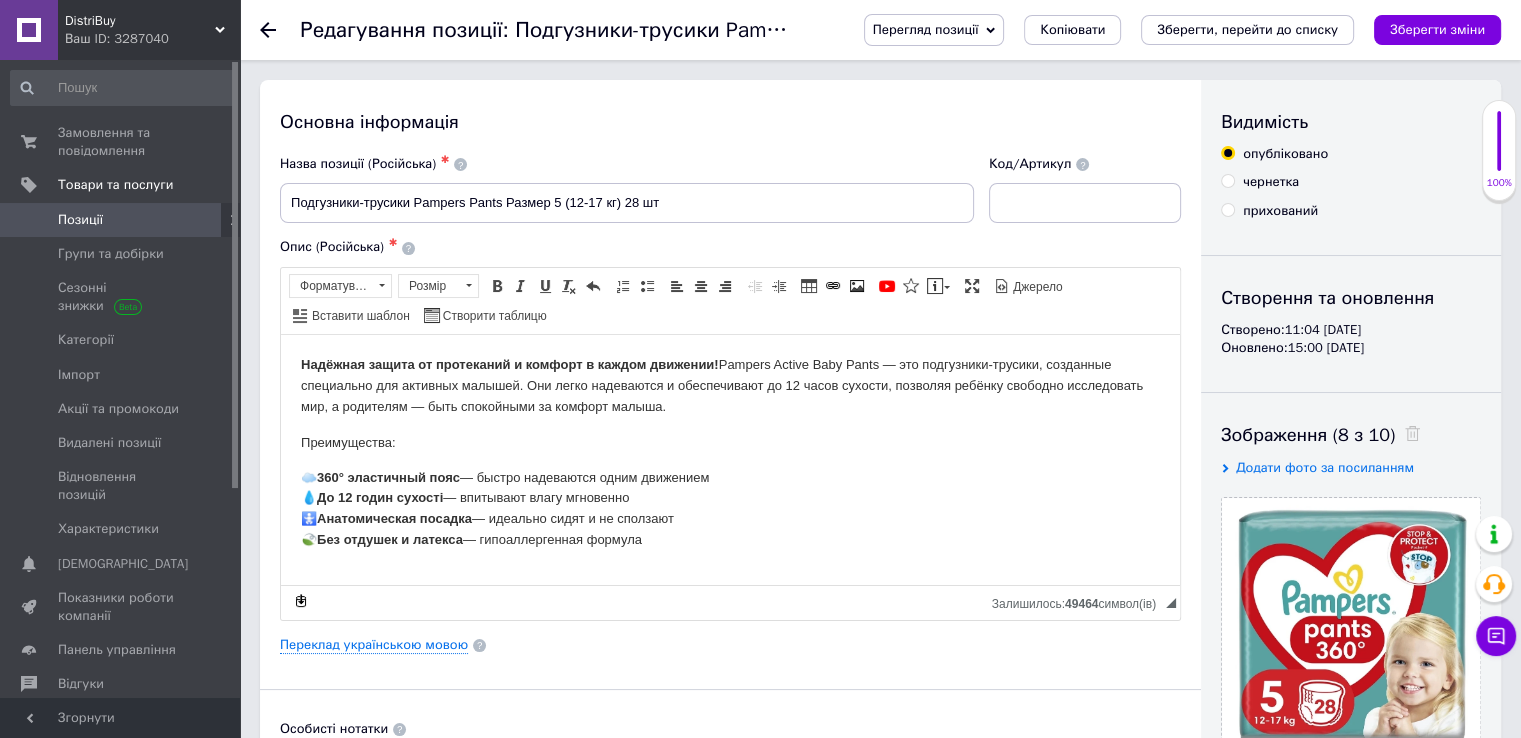 click on "Перегляд позиції" at bounding box center (926, 29) 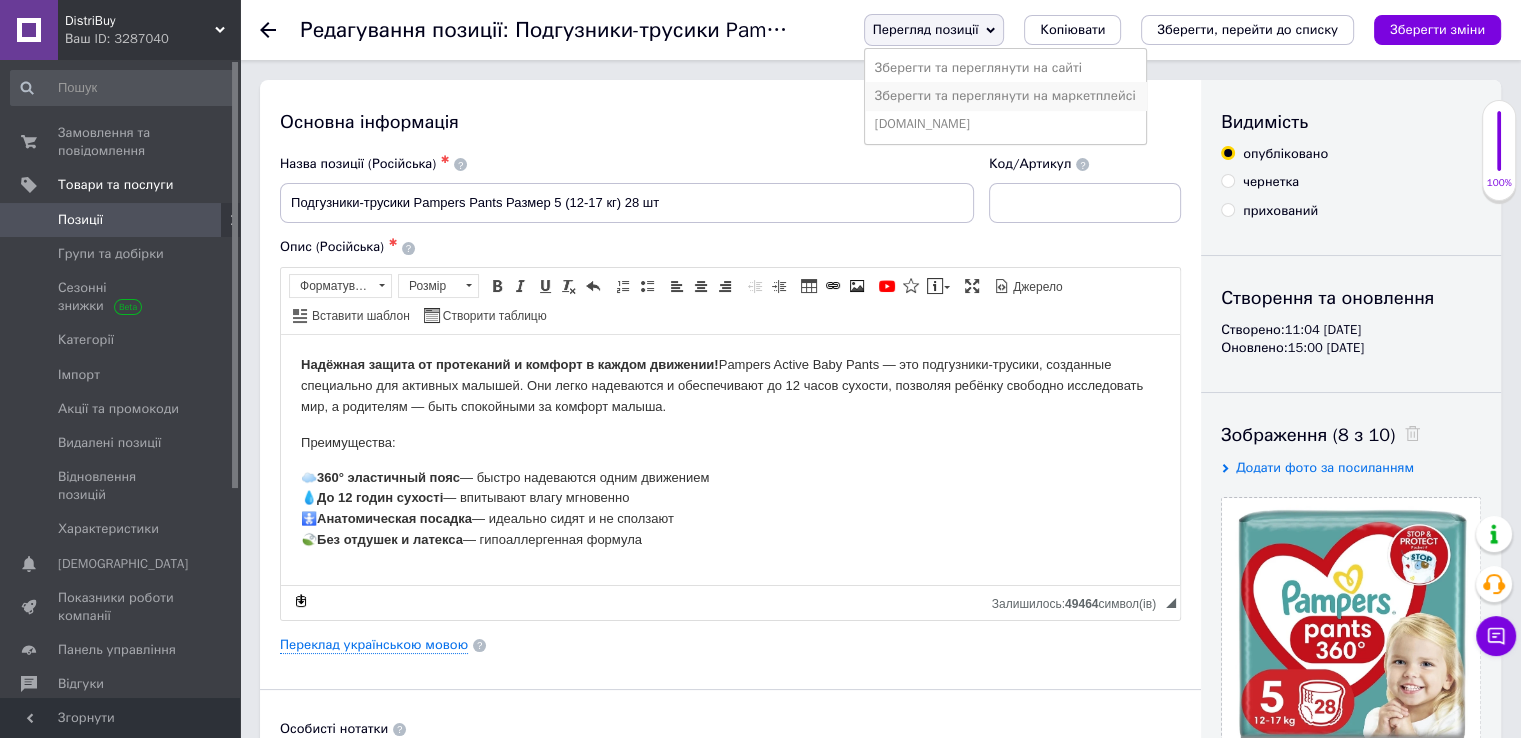 click on "Зберегти та переглянути на маркетплейсі" at bounding box center (1005, 96) 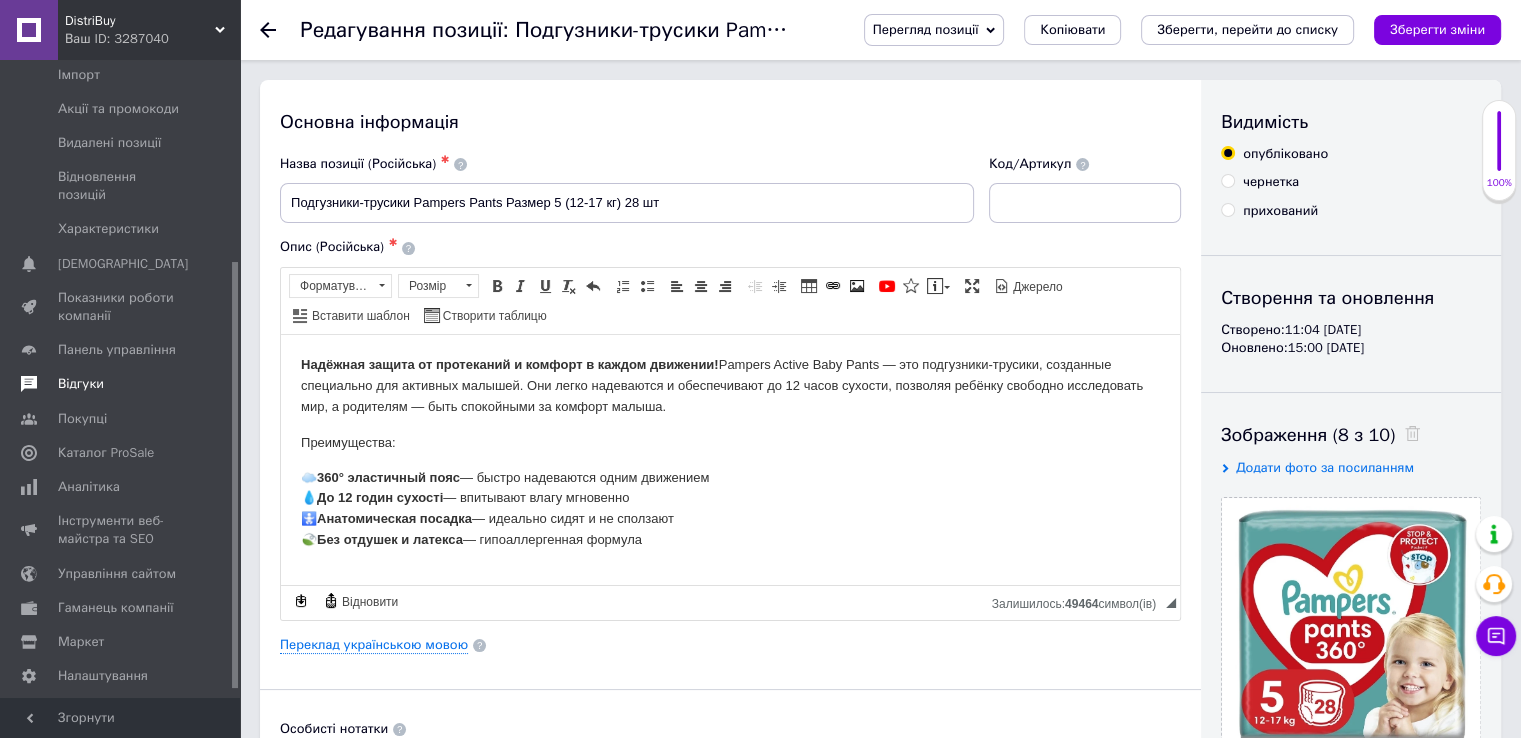 click on "Відгуки" at bounding box center [123, 384] 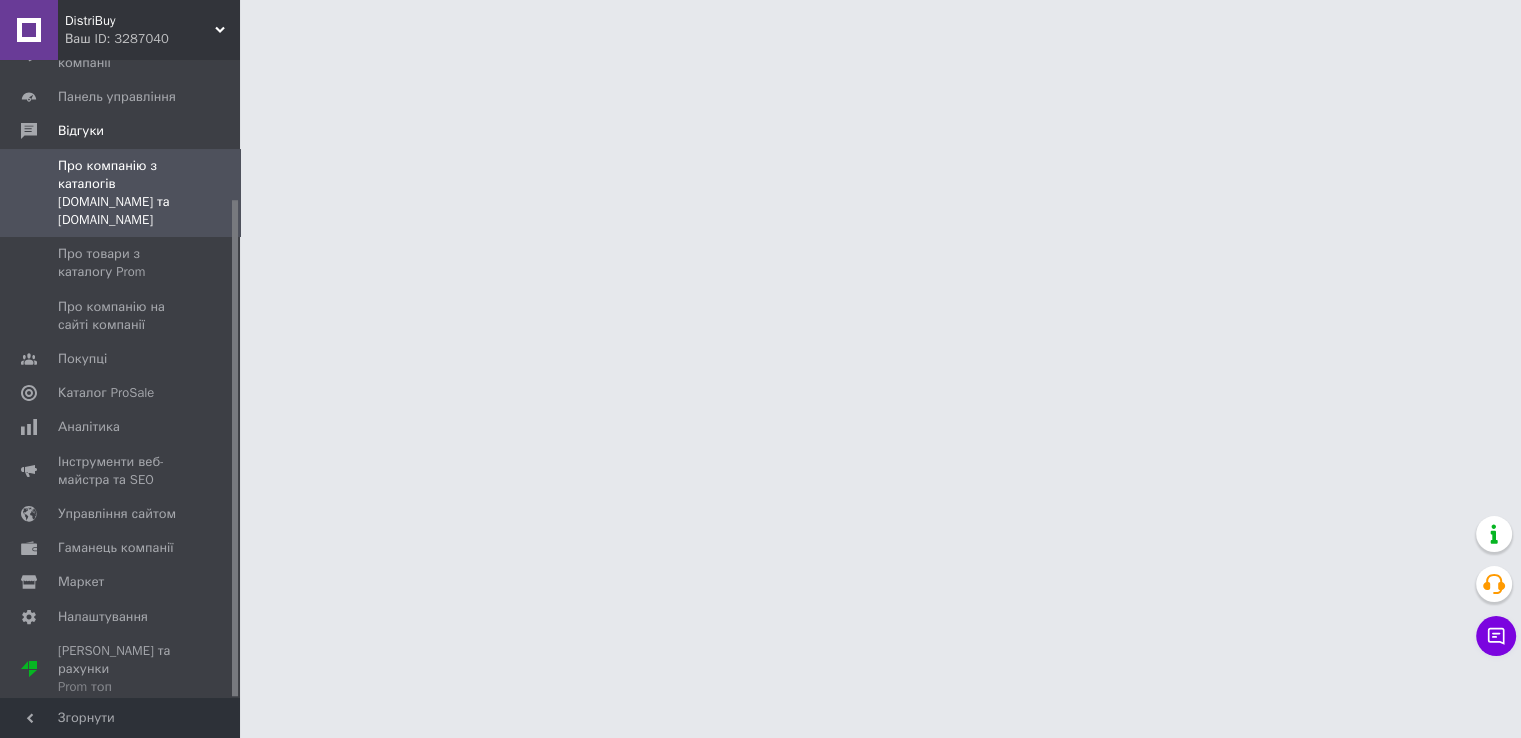 scroll, scrollTop: 179, scrollLeft: 0, axis: vertical 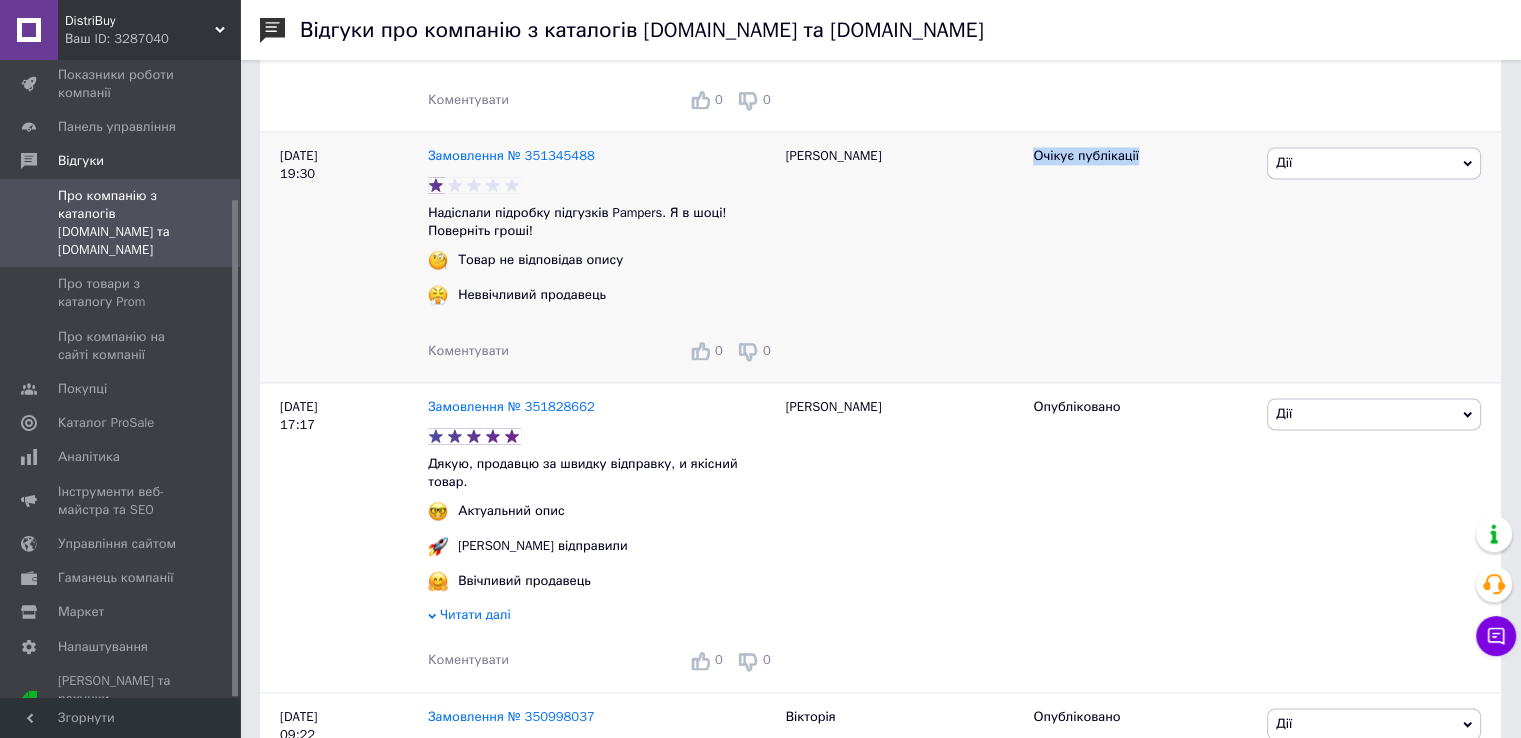 drag, startPoint x: 1028, startPoint y: 181, endPoint x: 1201, endPoint y: 197, distance: 173.73831 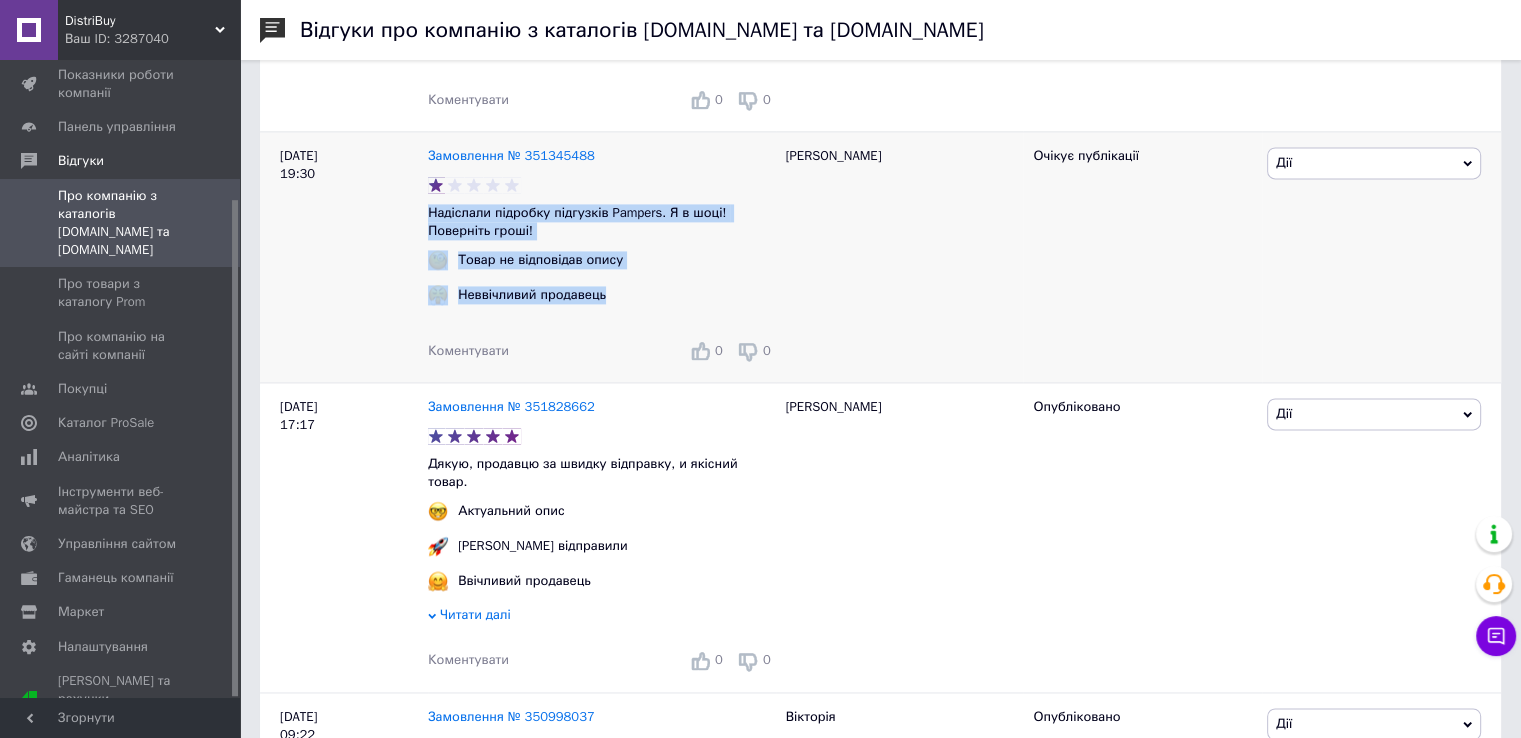 drag, startPoint x: 619, startPoint y: 340, endPoint x: 428, endPoint y: 241, distance: 215.13252 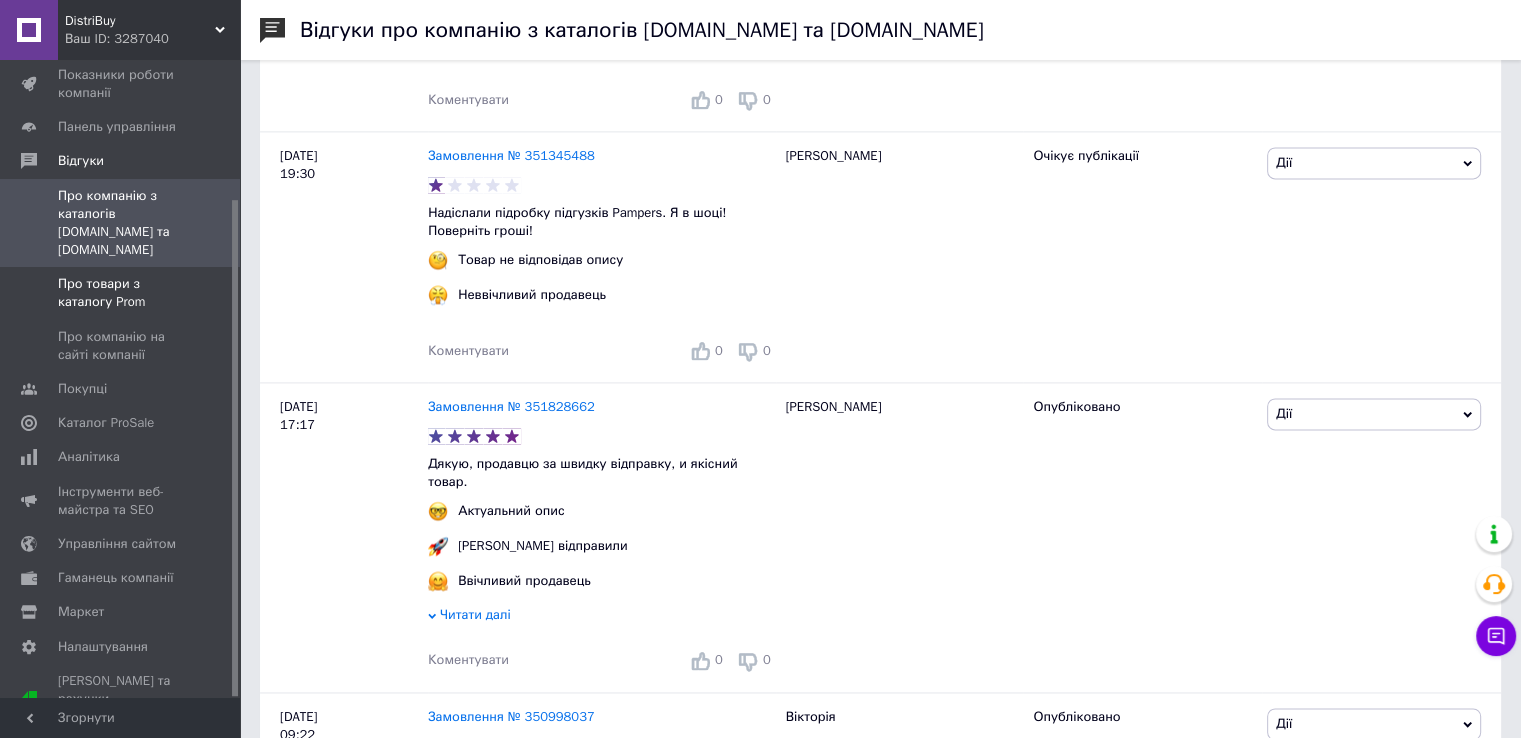 click on "Про товари з каталогу Prom" at bounding box center (121, 293) 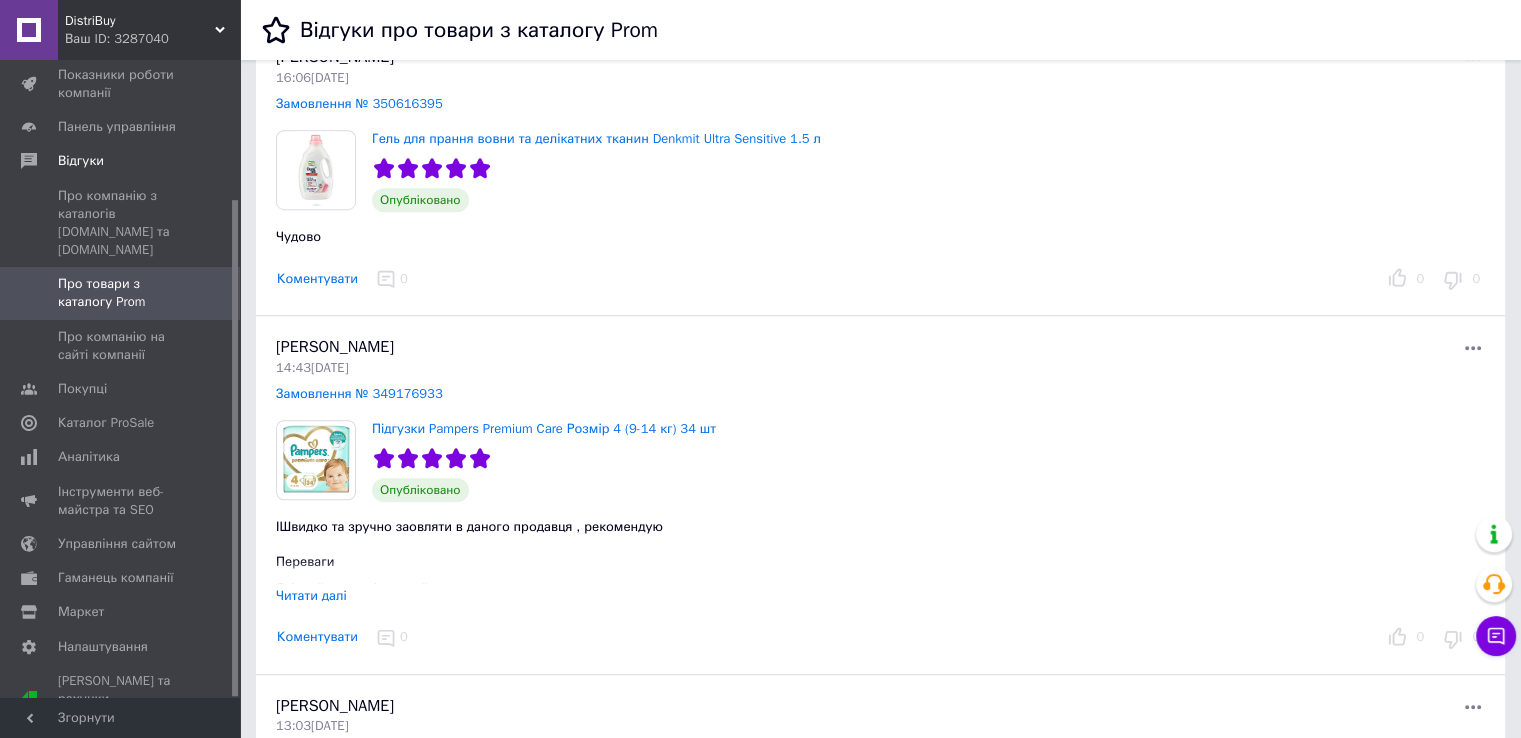 scroll, scrollTop: 1400, scrollLeft: 0, axis: vertical 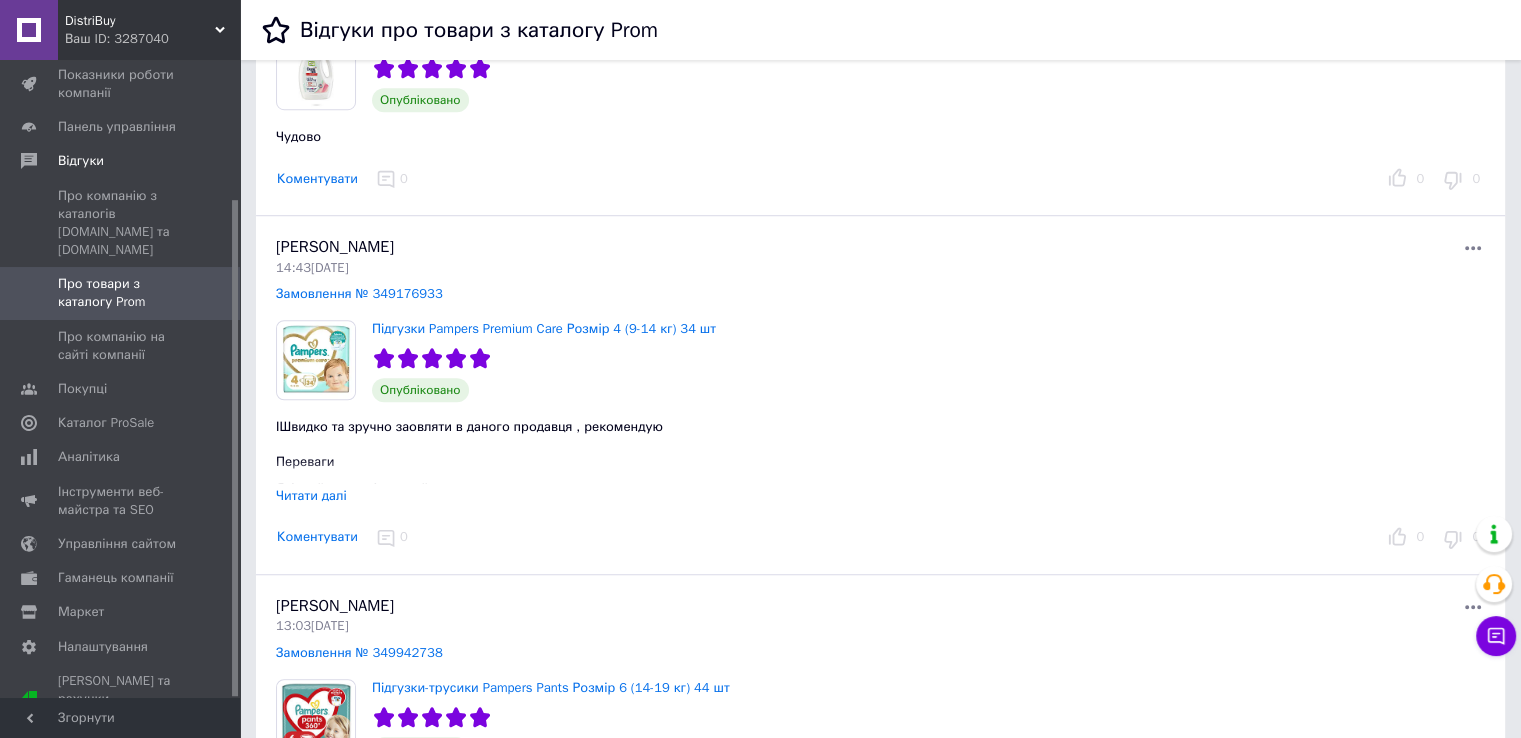 click on "ІШвидко та зручно заовляти в даного продавця , рекомендую Переваги Якісний та оригінальний товар Читати далі" at bounding box center (673, 453) 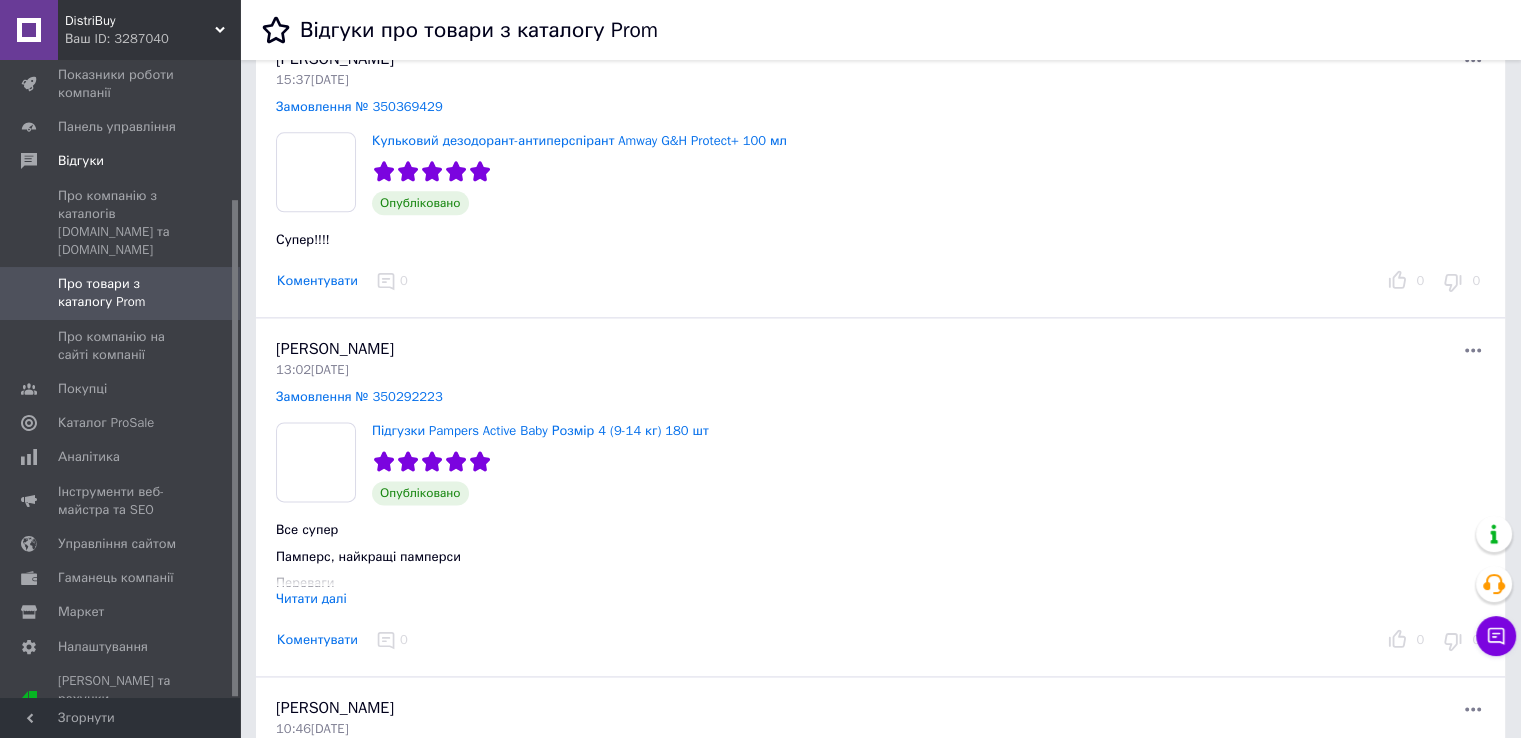 scroll, scrollTop: 2600, scrollLeft: 0, axis: vertical 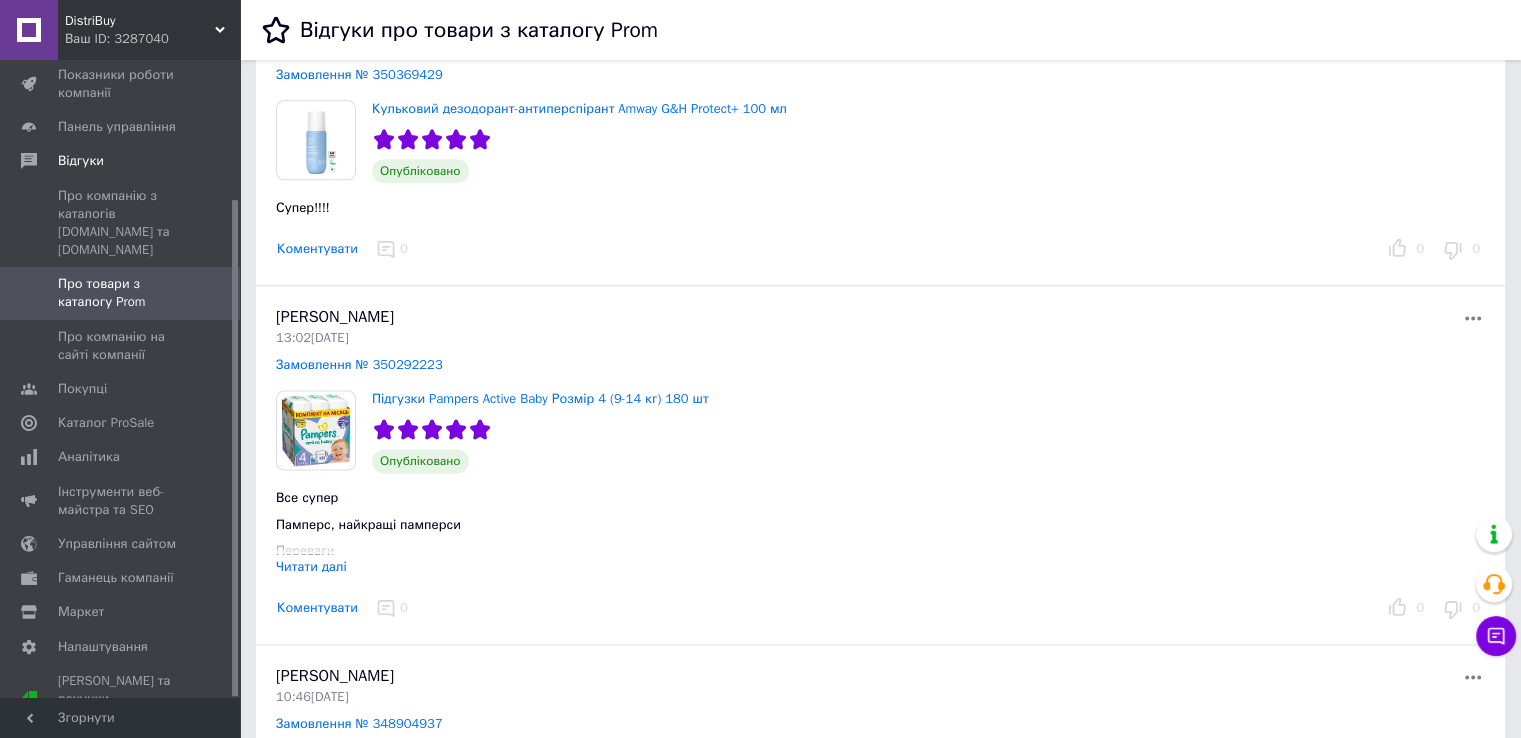 click on "Читати далі" at bounding box center (311, 566) 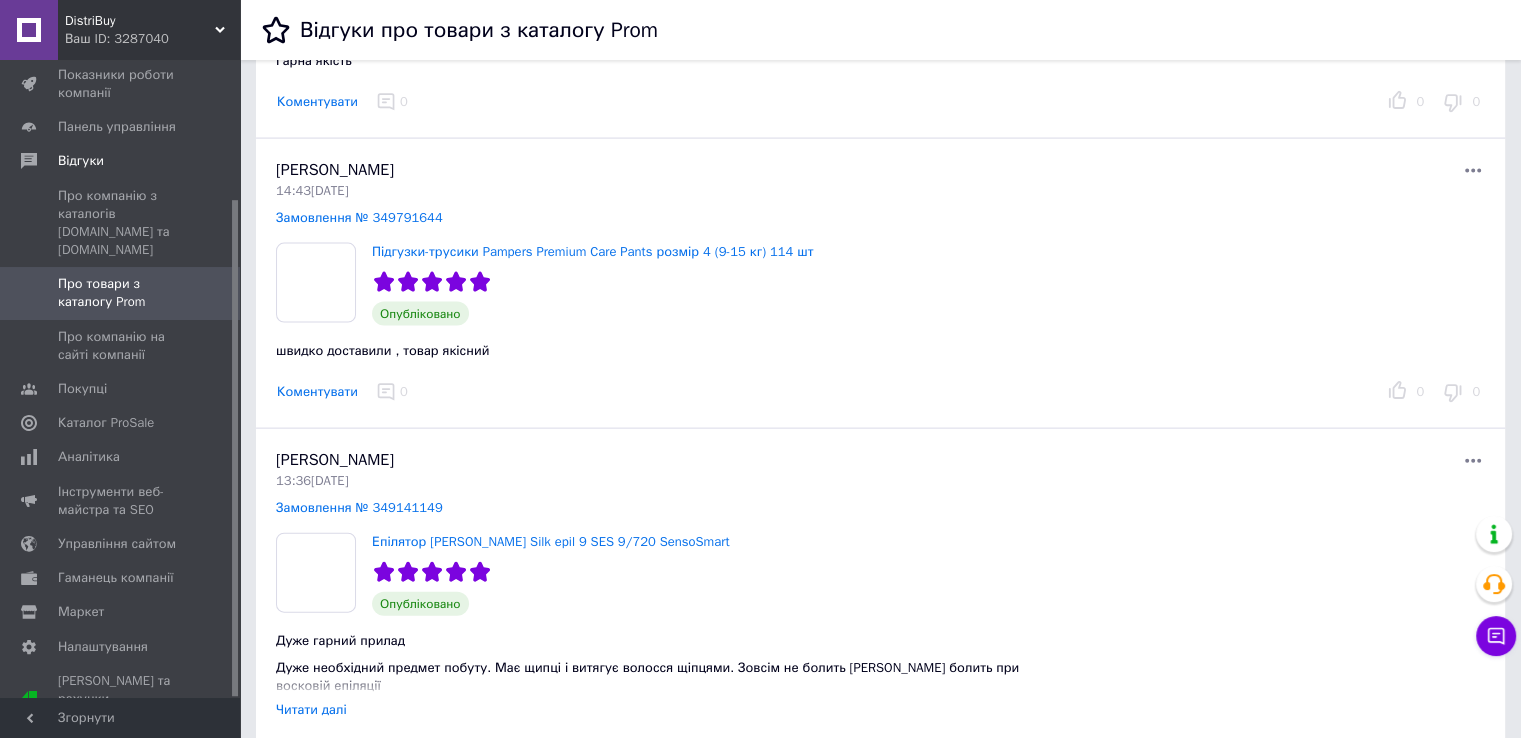 scroll, scrollTop: 4400, scrollLeft: 0, axis: vertical 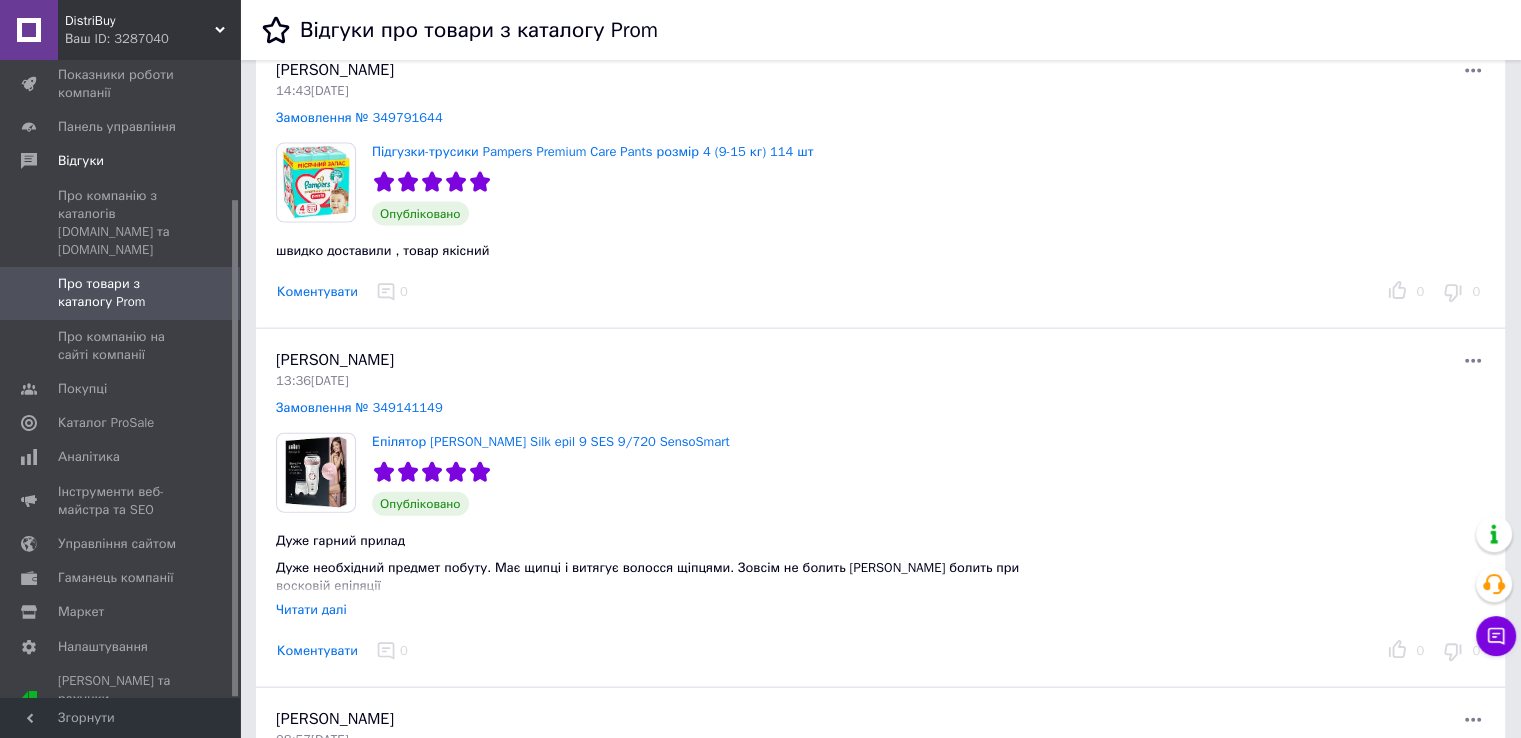 click on "Читати далі" at bounding box center (311, 609) 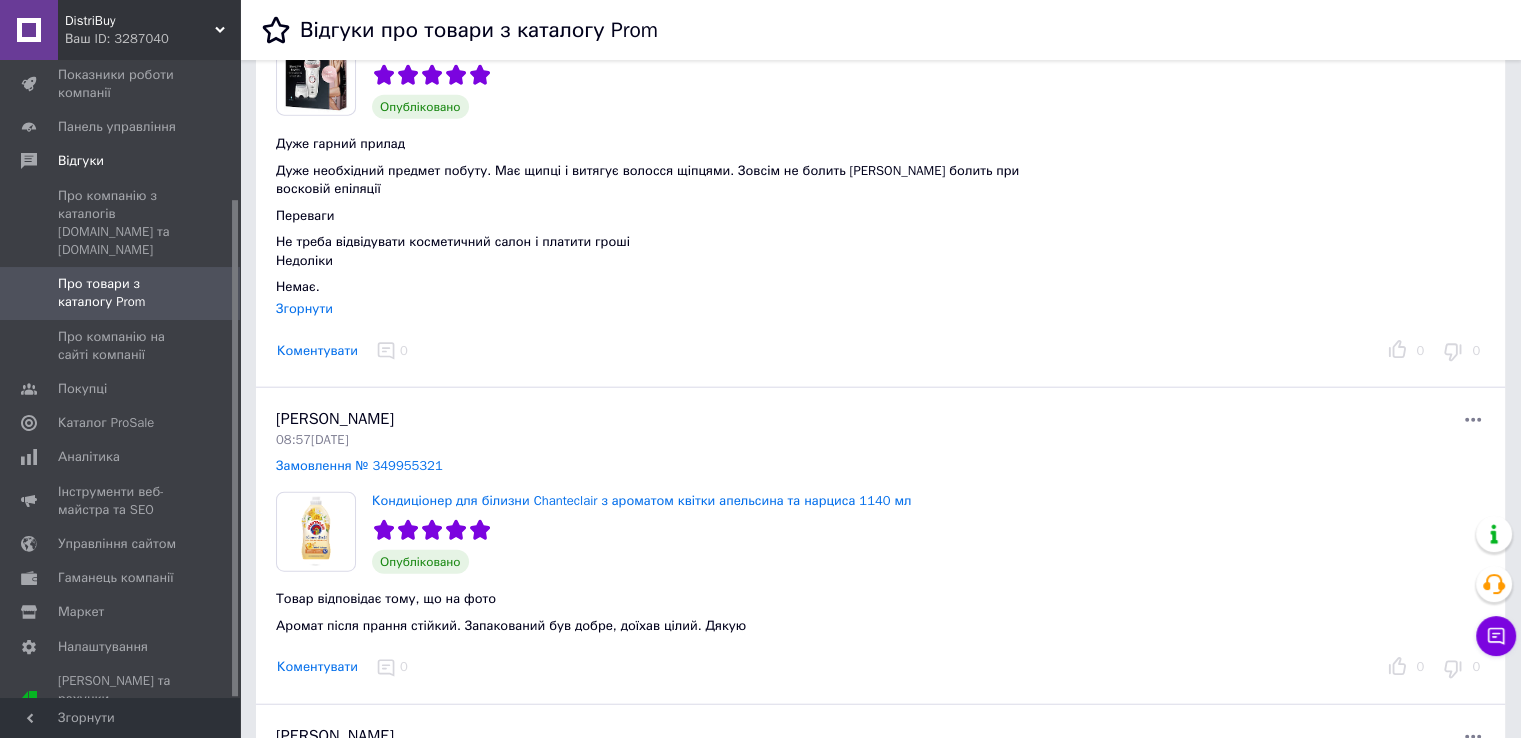 scroll, scrollTop: 4800, scrollLeft: 0, axis: vertical 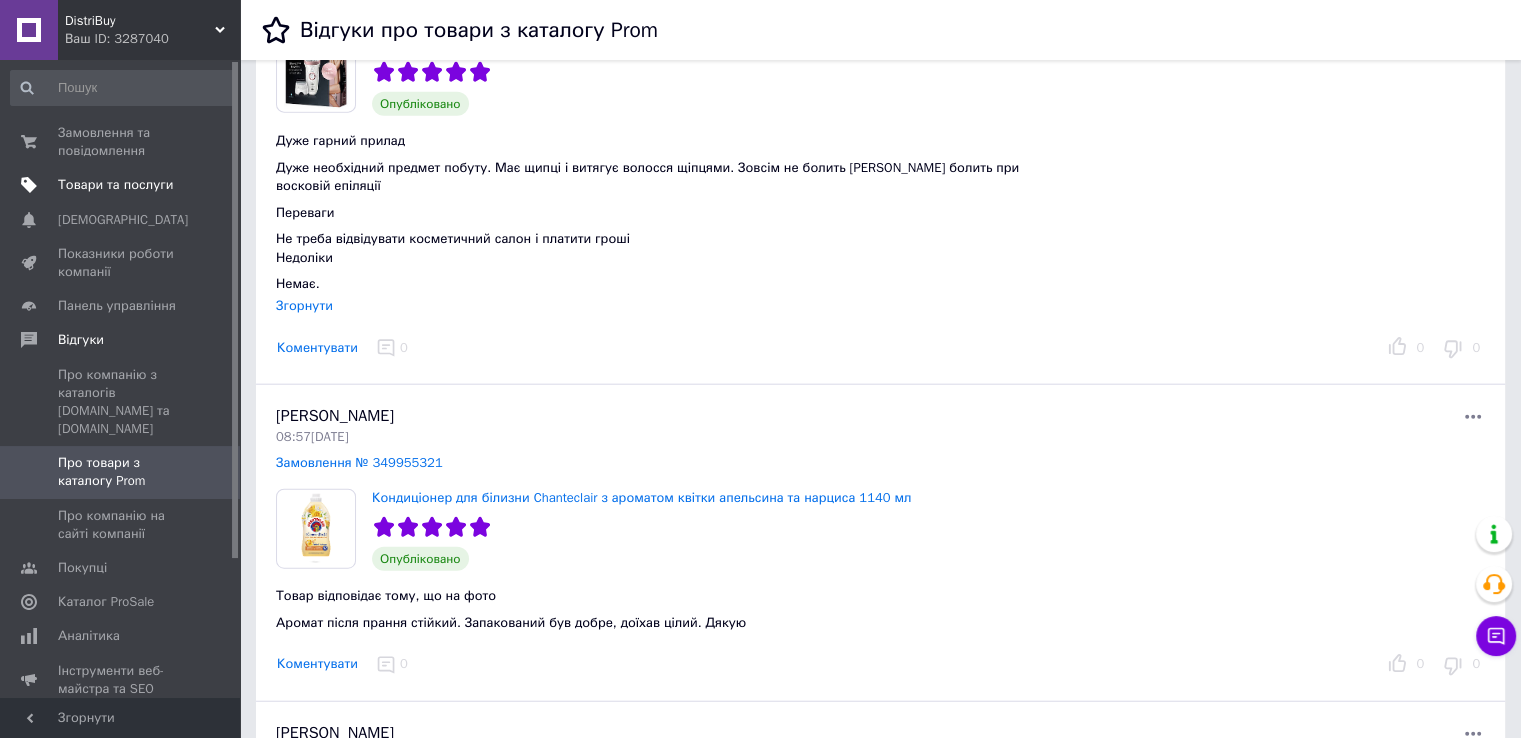 click on "Товари та послуги" at bounding box center (115, 185) 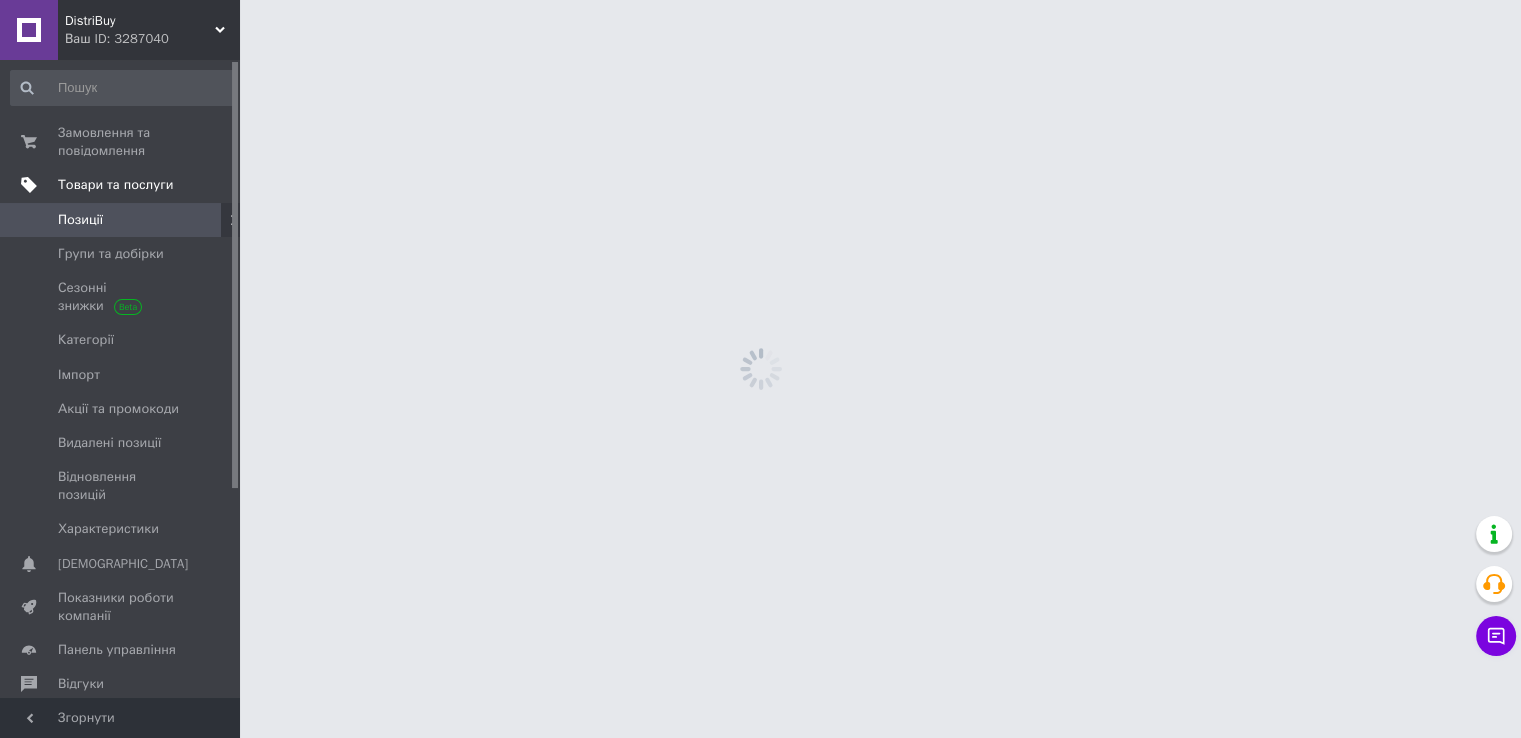 scroll, scrollTop: 0, scrollLeft: 0, axis: both 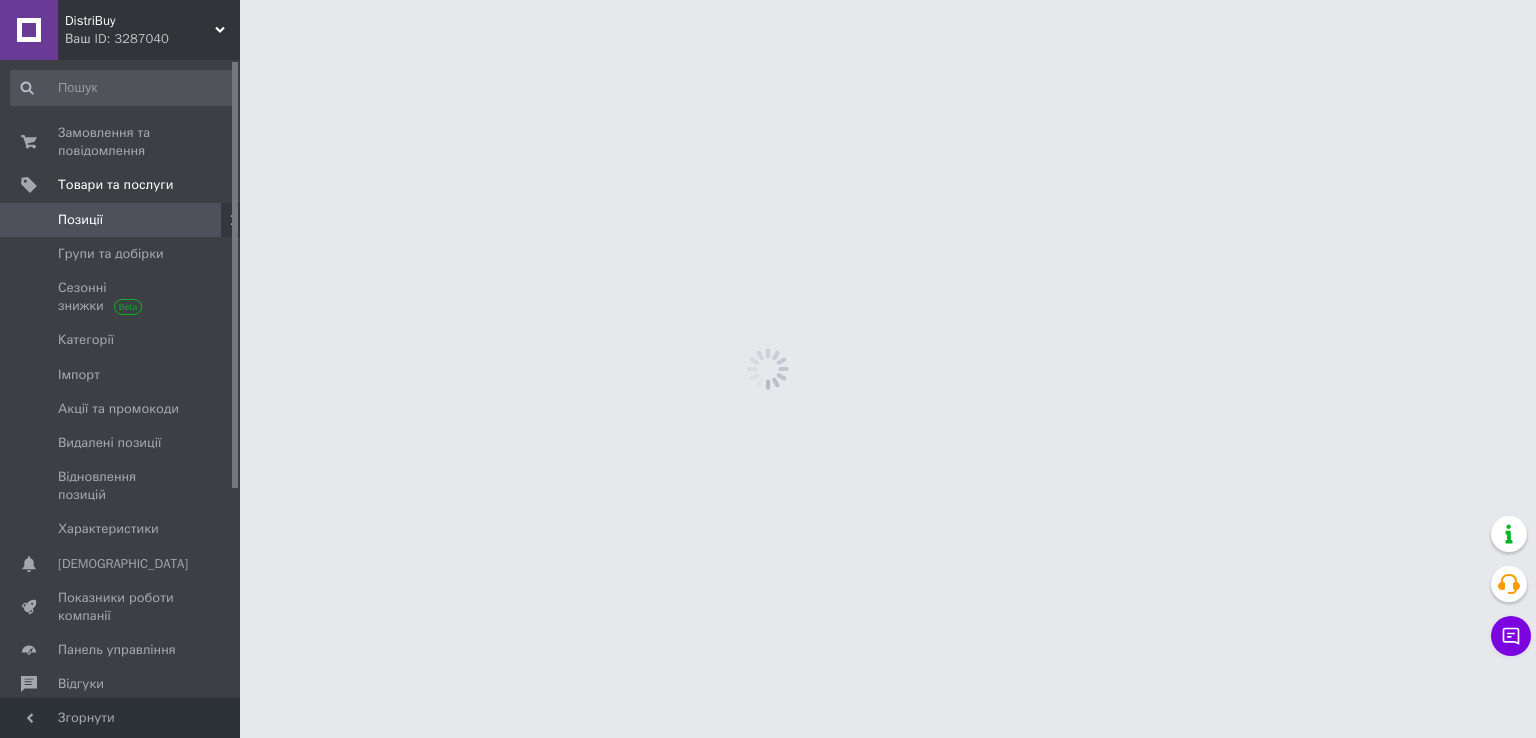 click at bounding box center [123, 88] 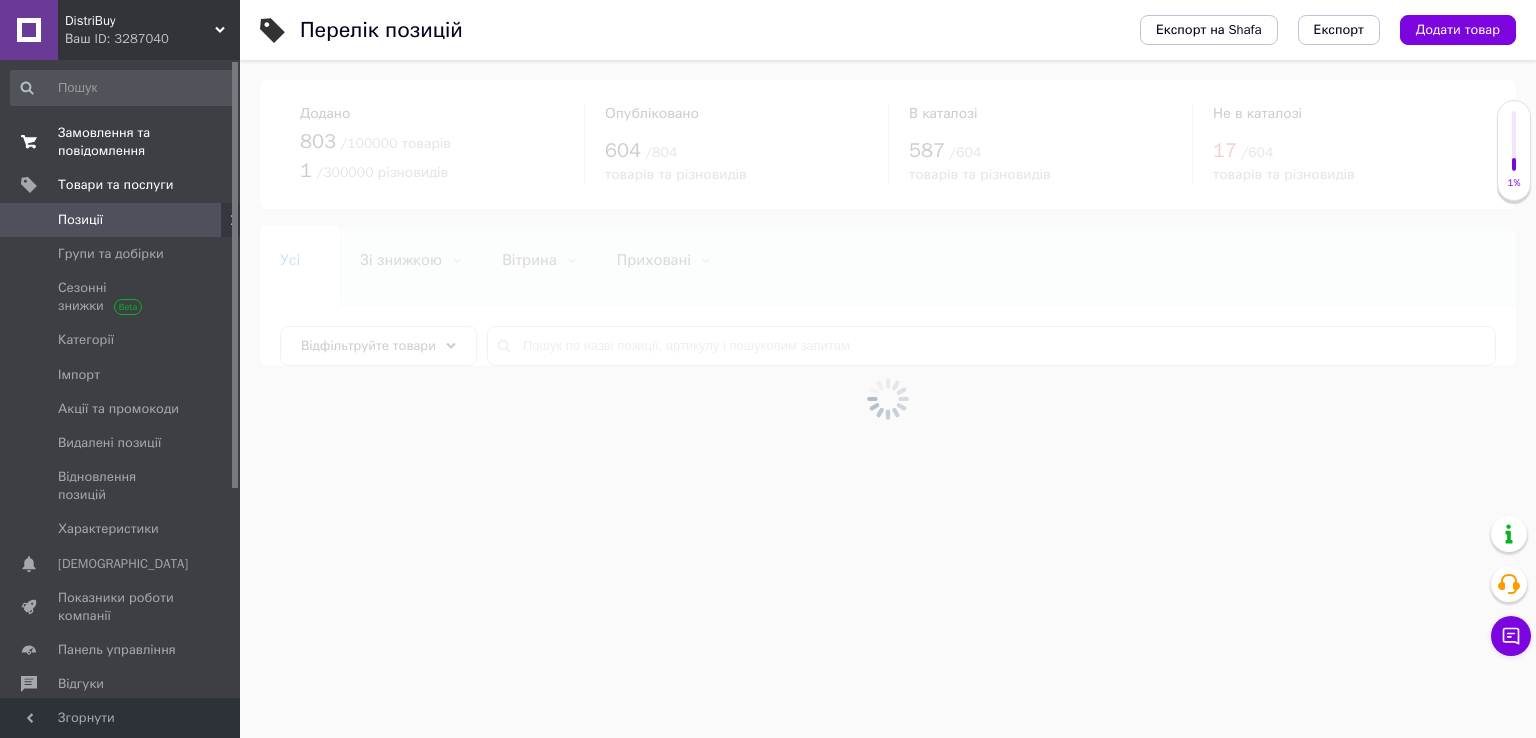 click on "Замовлення та повідомлення" at bounding box center (121, 142) 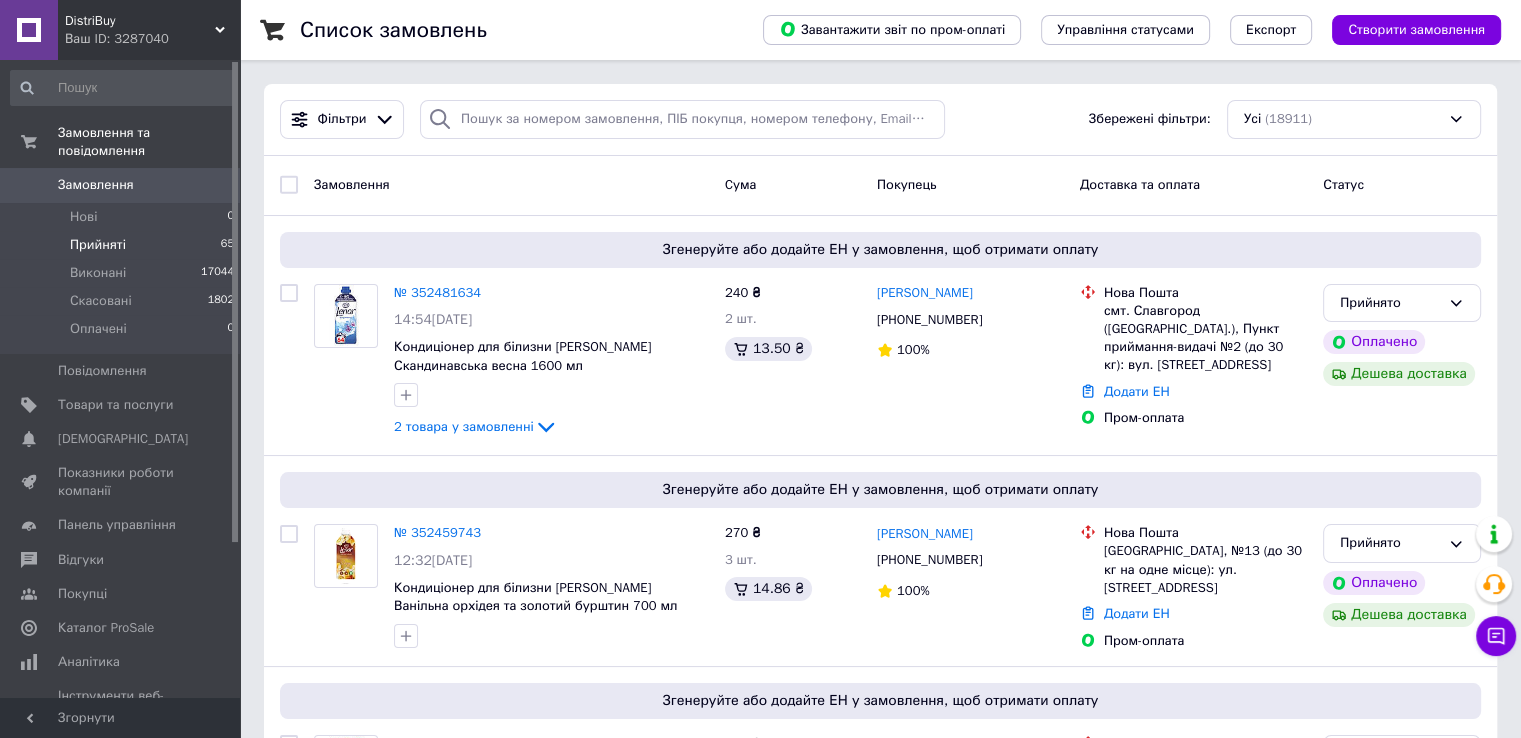 click on "Прийняті" at bounding box center [98, 245] 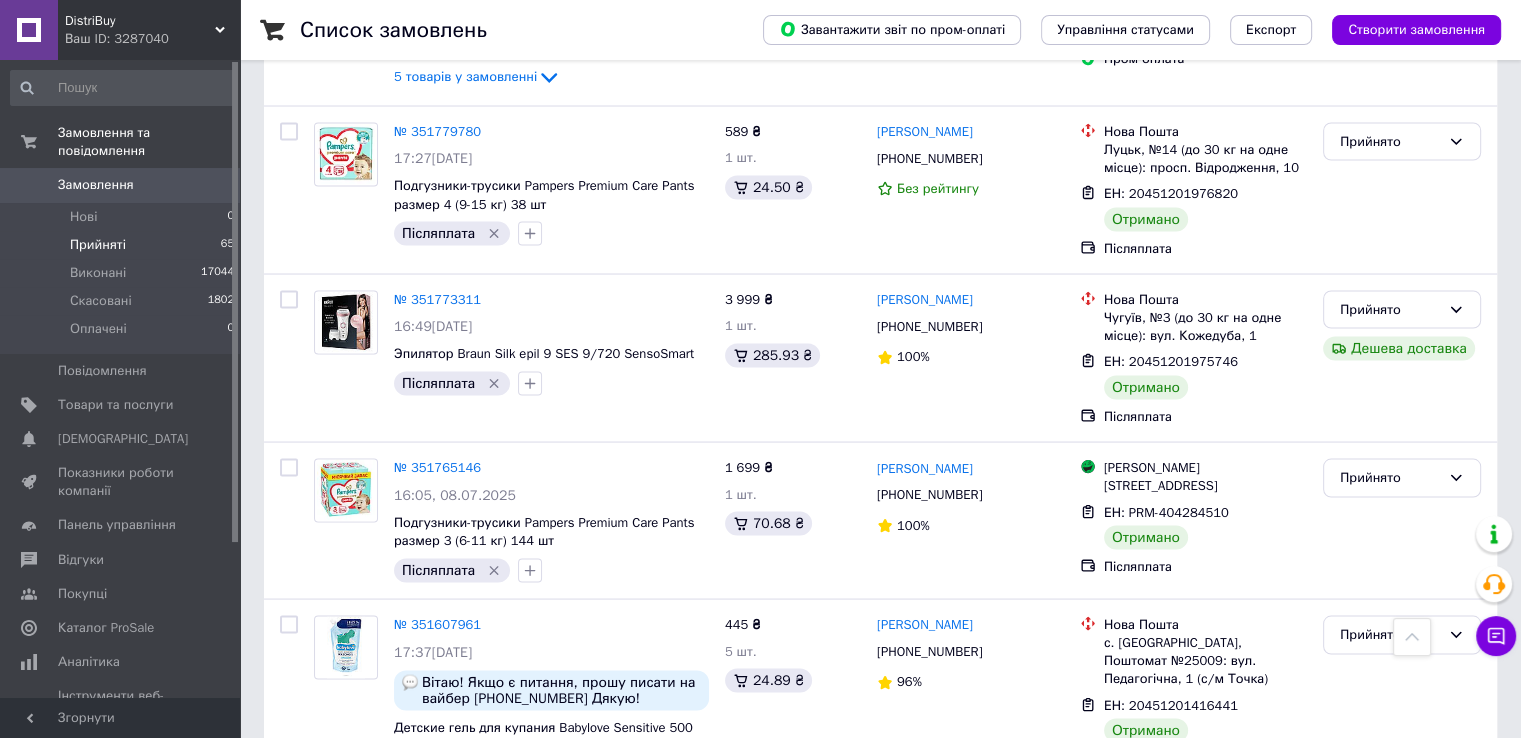 scroll, scrollTop: 11292, scrollLeft: 0, axis: vertical 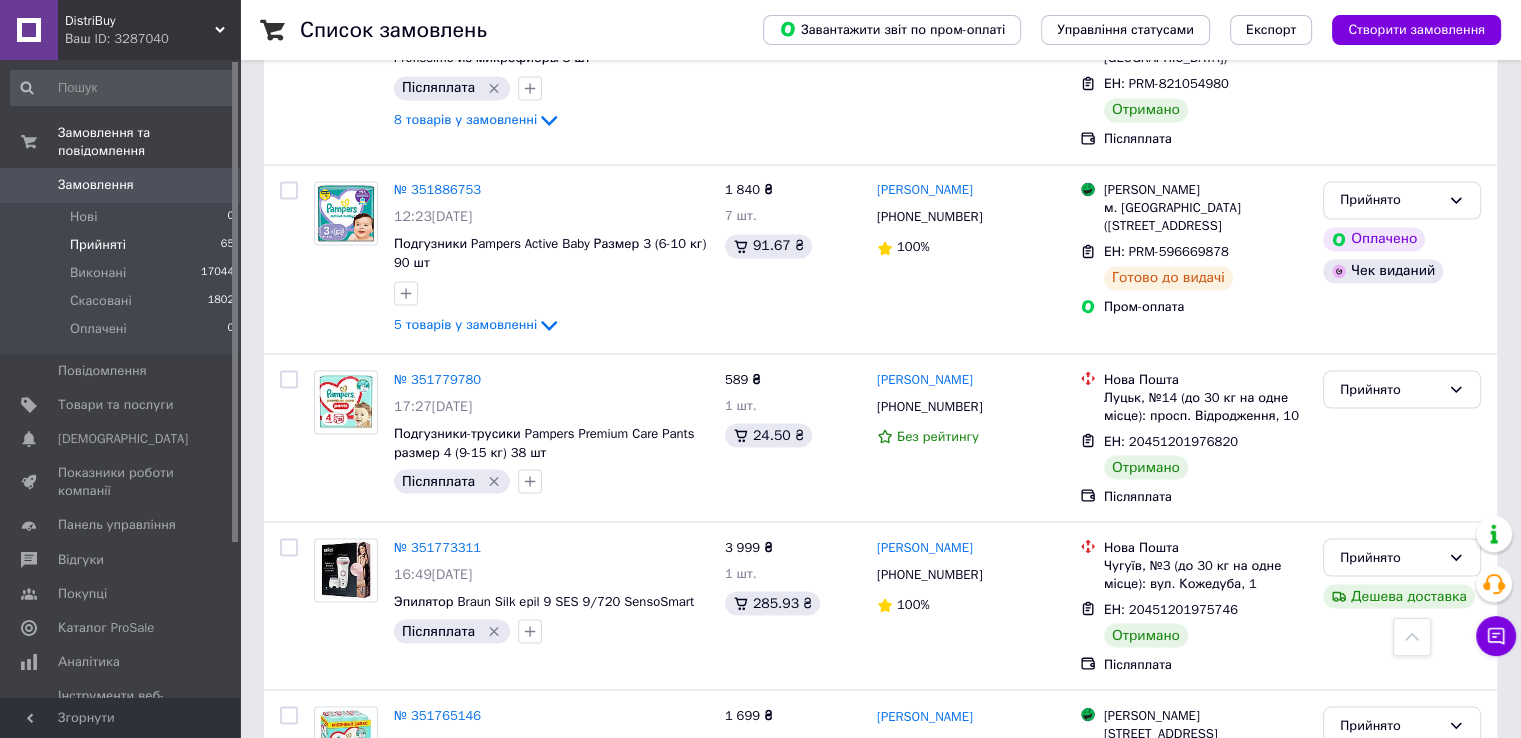 click 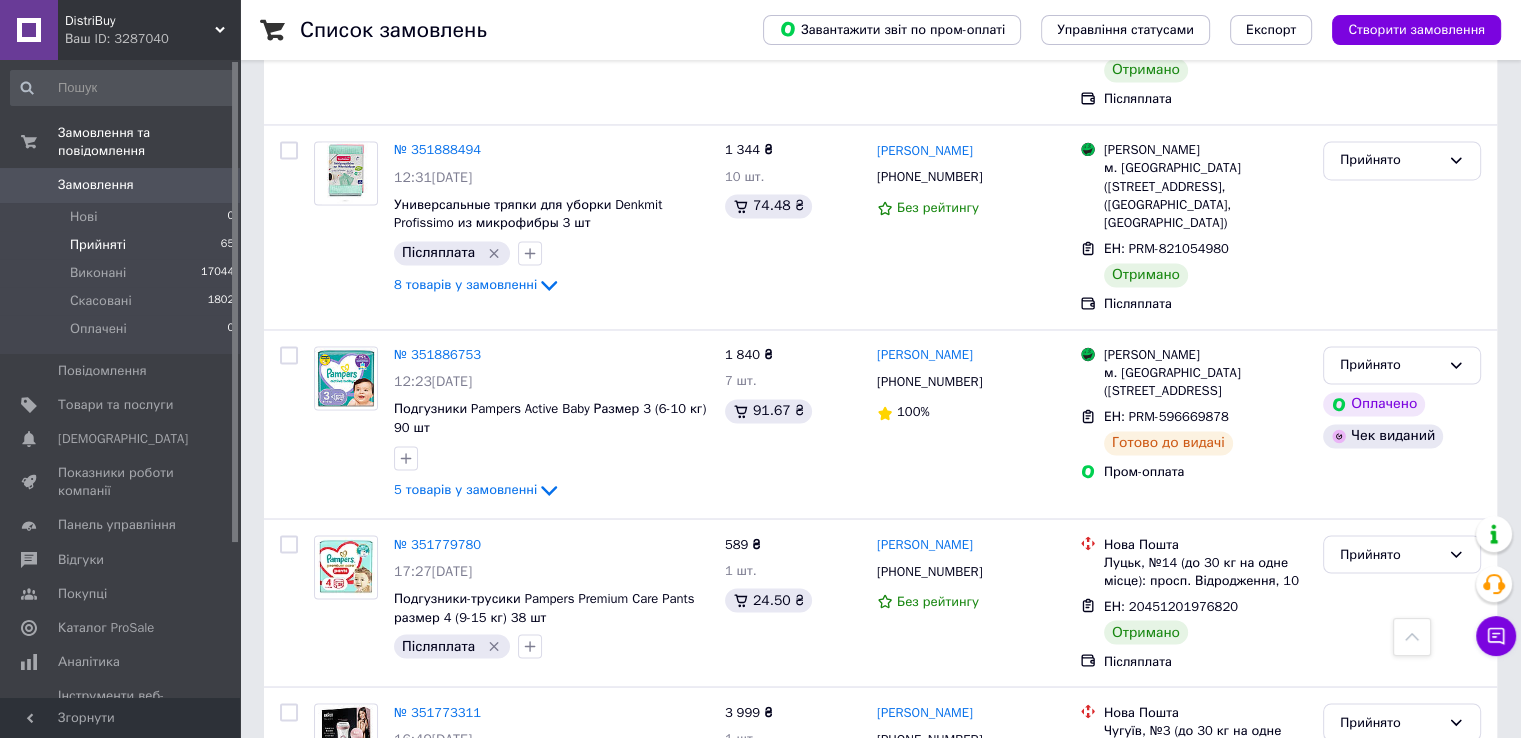 scroll, scrollTop: 10892, scrollLeft: 0, axis: vertical 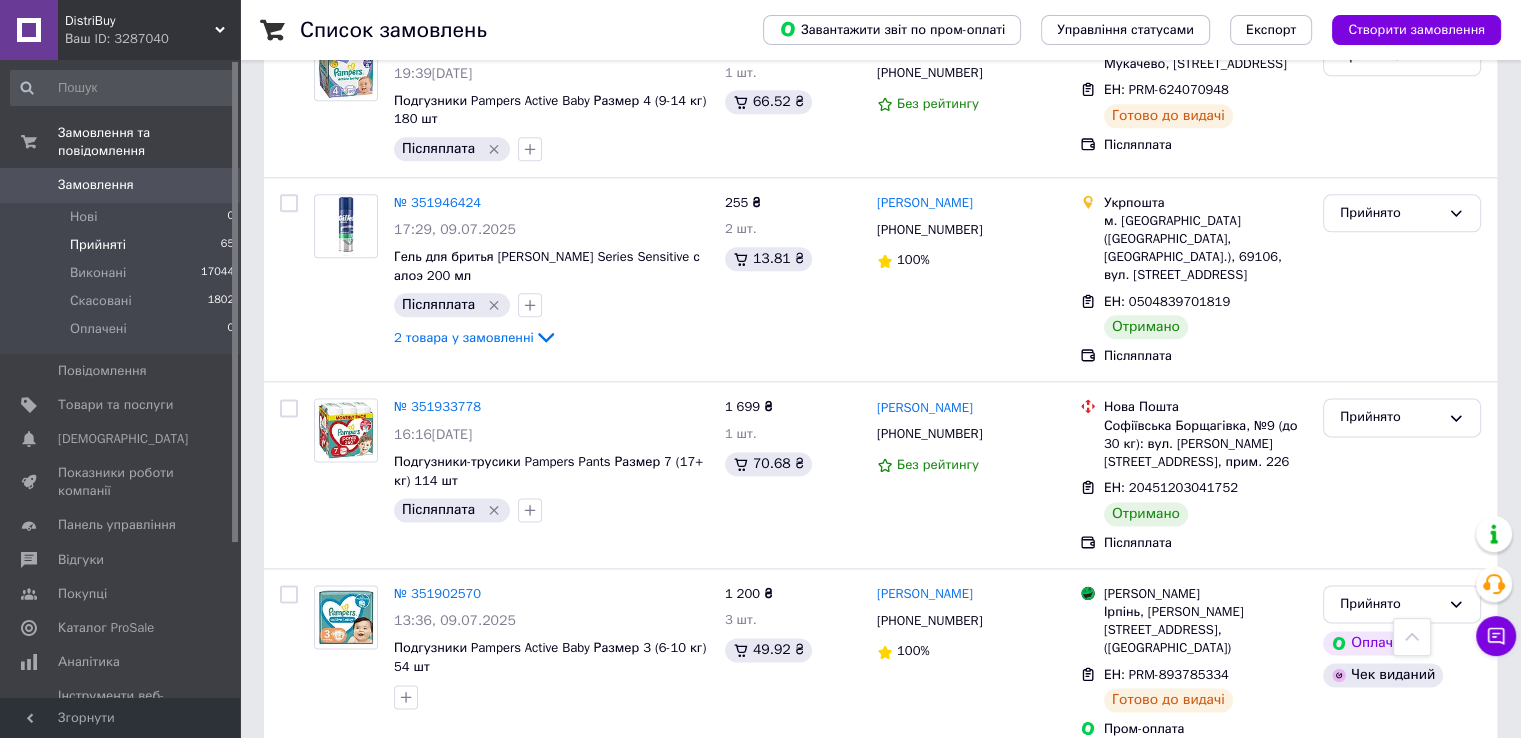 click 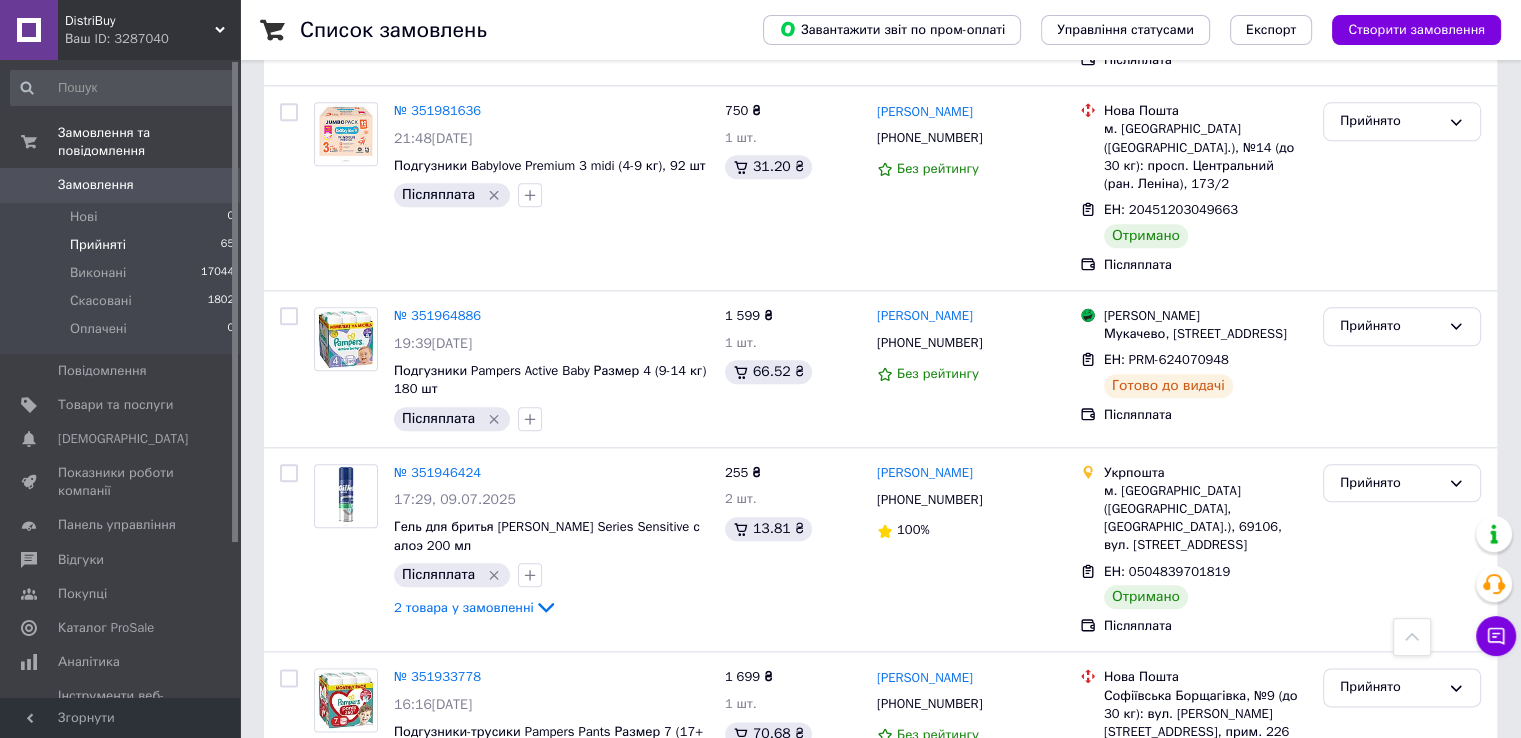 scroll, scrollTop: 9792, scrollLeft: 0, axis: vertical 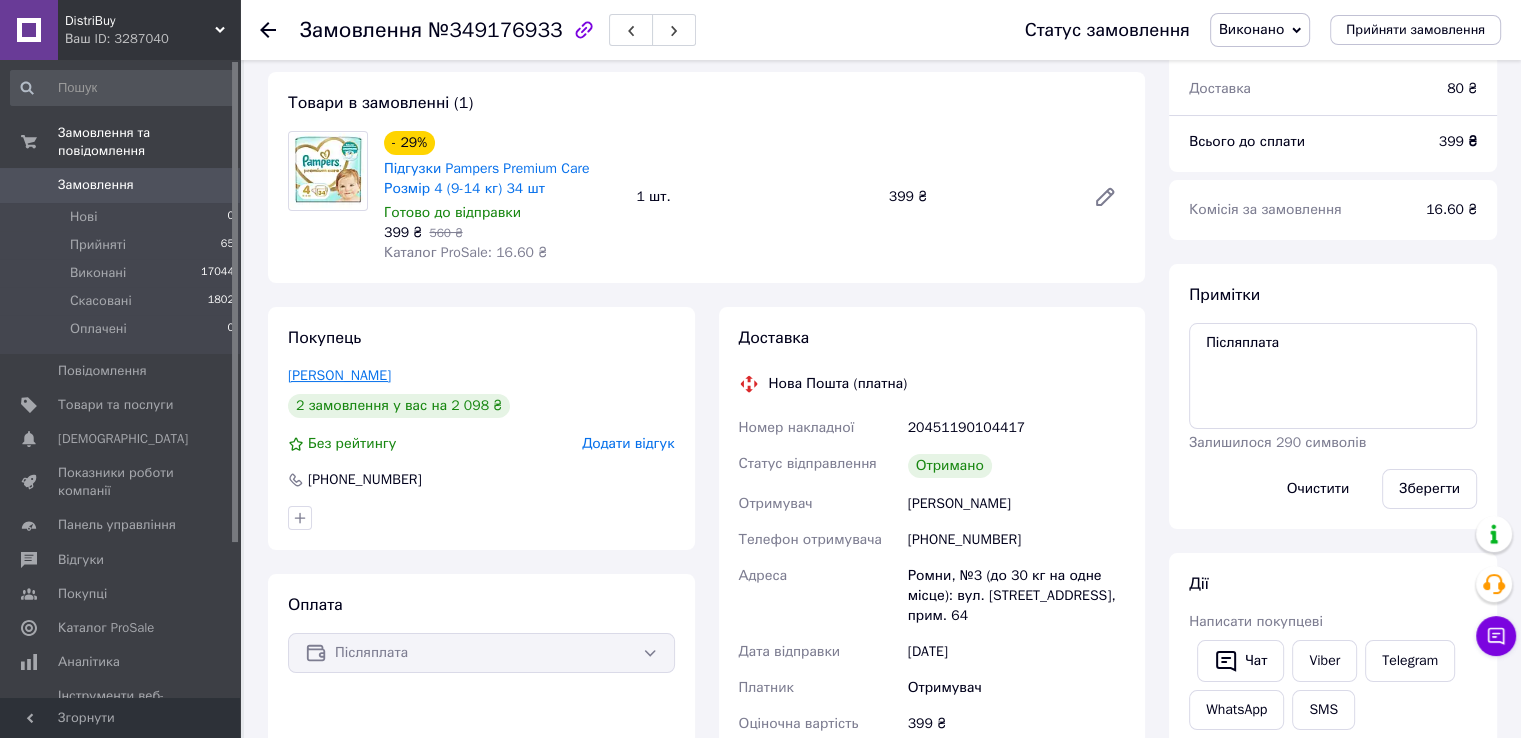 click on "Бойко Ірина" at bounding box center (339, 375) 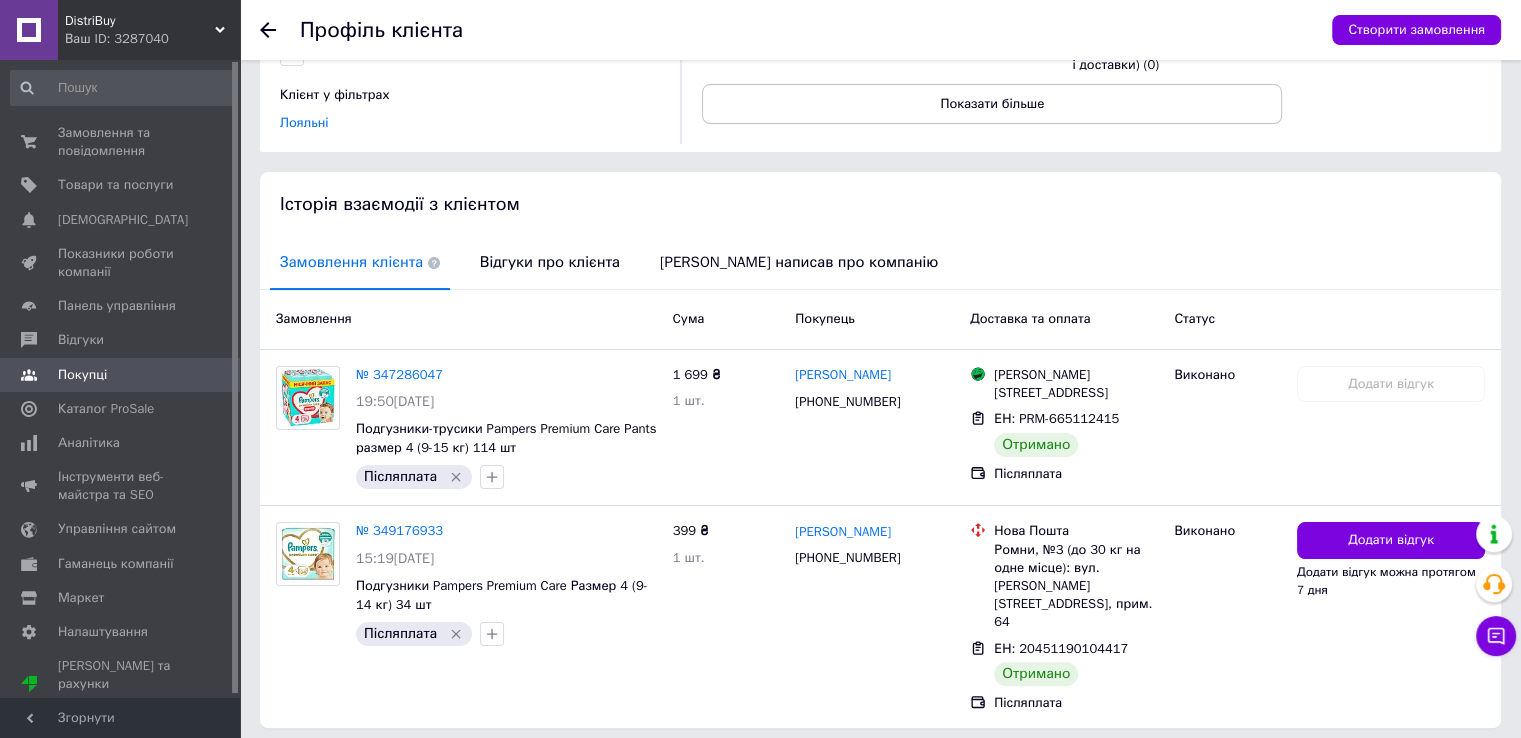 scroll, scrollTop: 300, scrollLeft: 0, axis: vertical 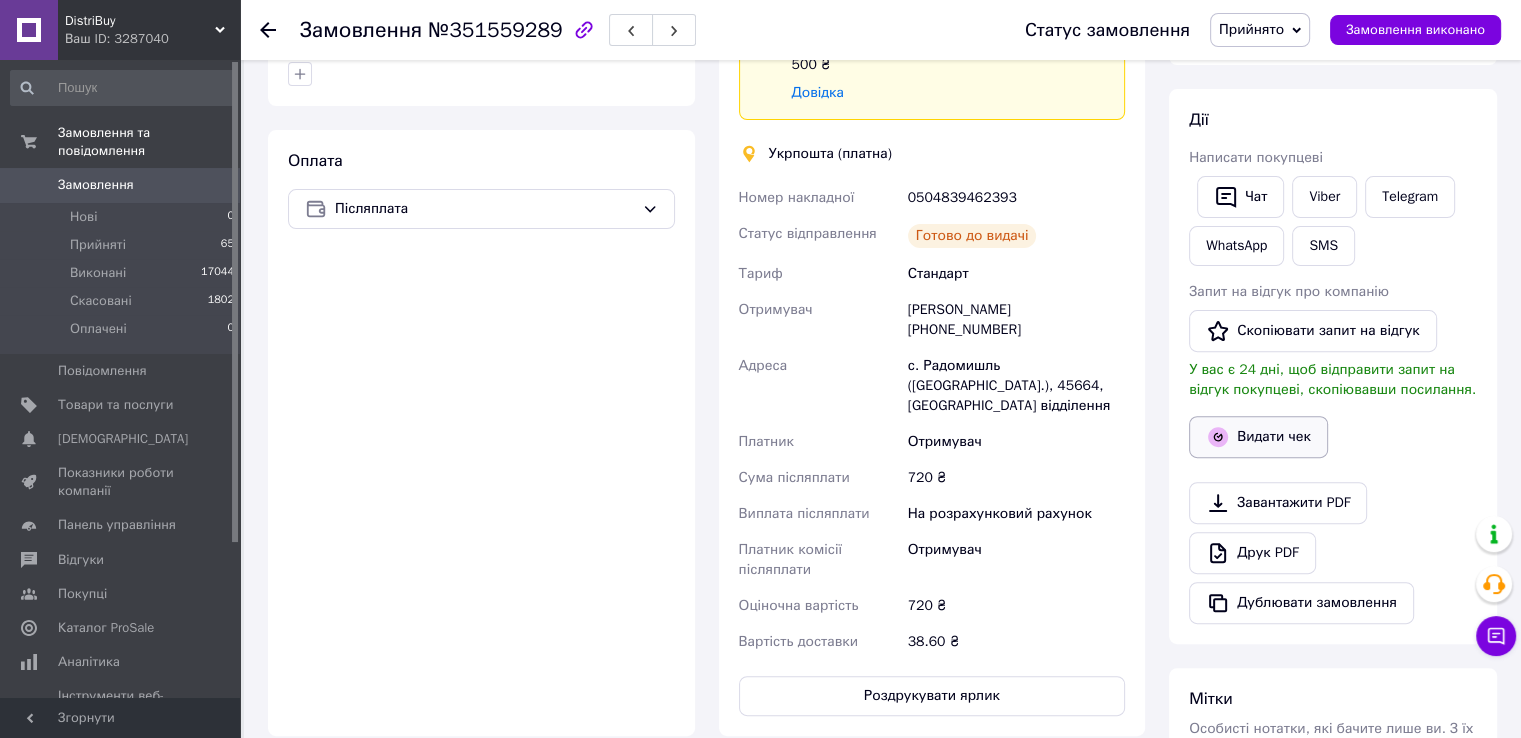 click on "Видати чек" at bounding box center [1258, 437] 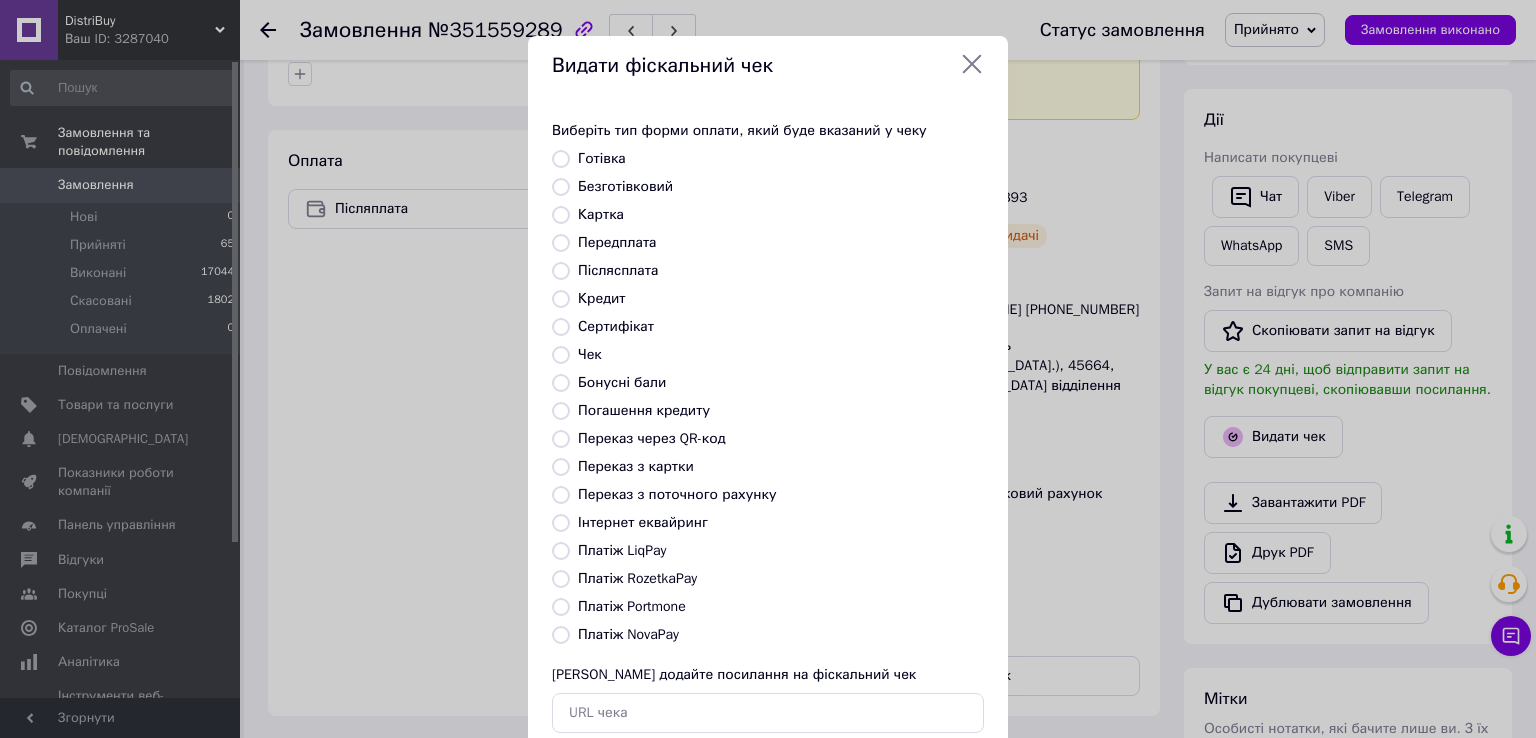 click on "Післясплата" at bounding box center [618, 270] 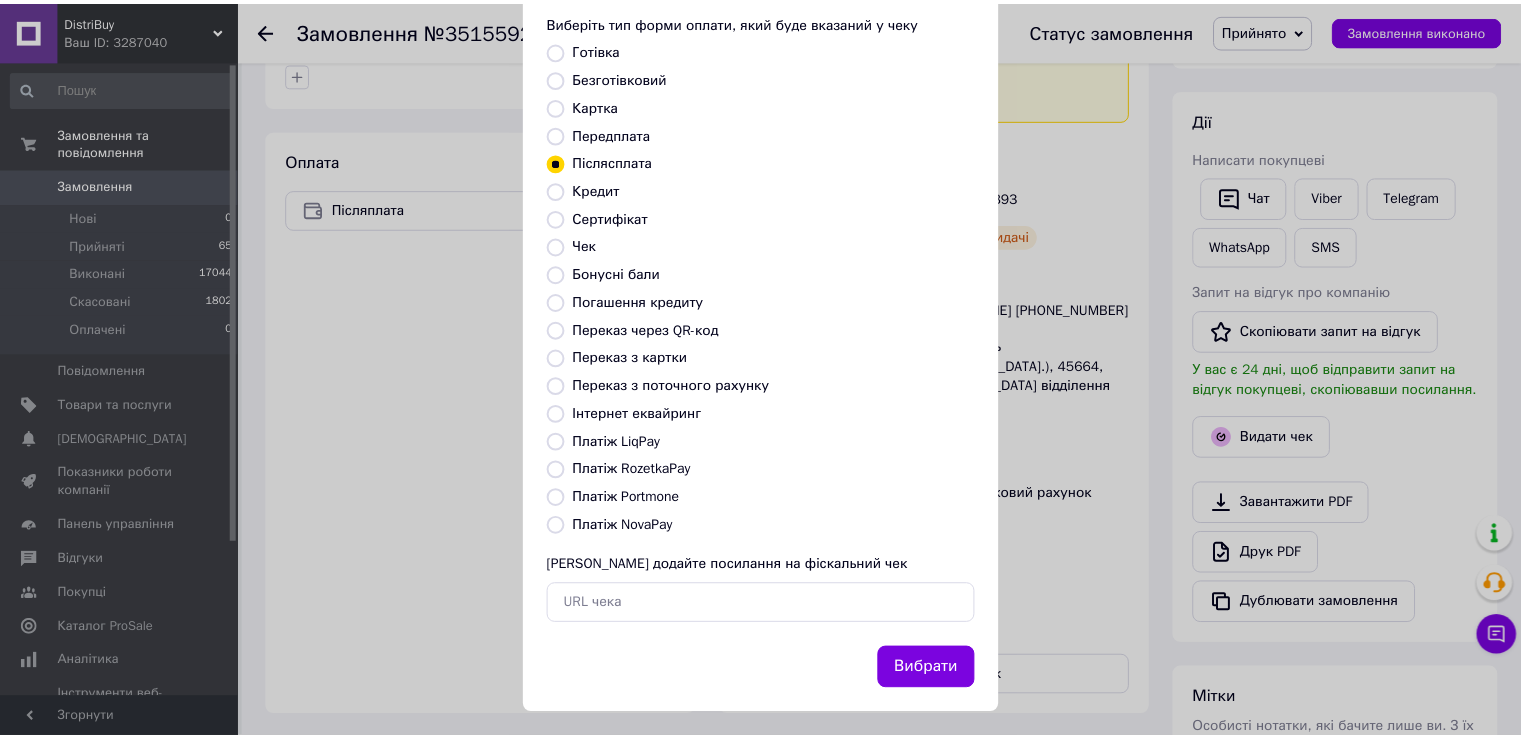 scroll, scrollTop: 120, scrollLeft: 0, axis: vertical 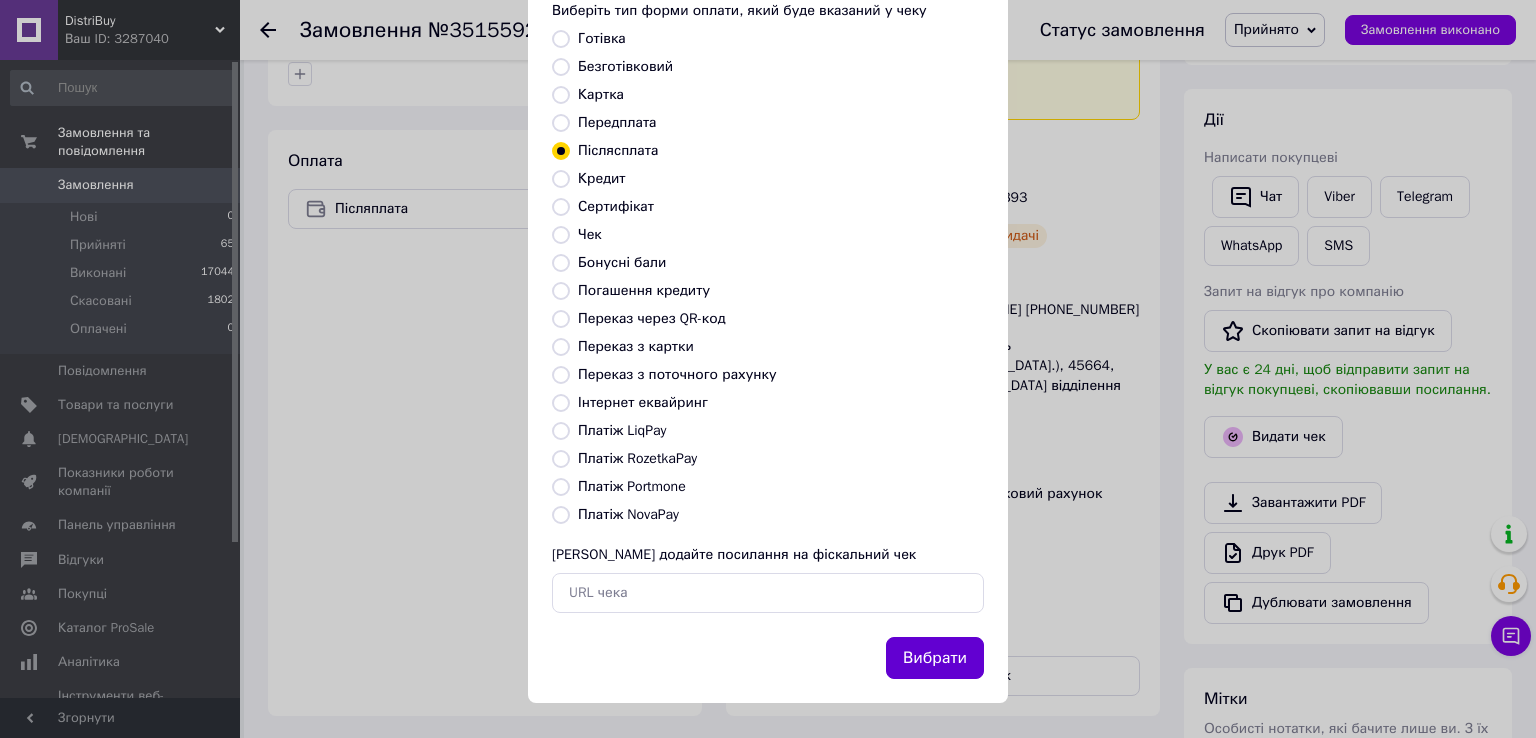 click on "Вибрати" at bounding box center [935, 658] 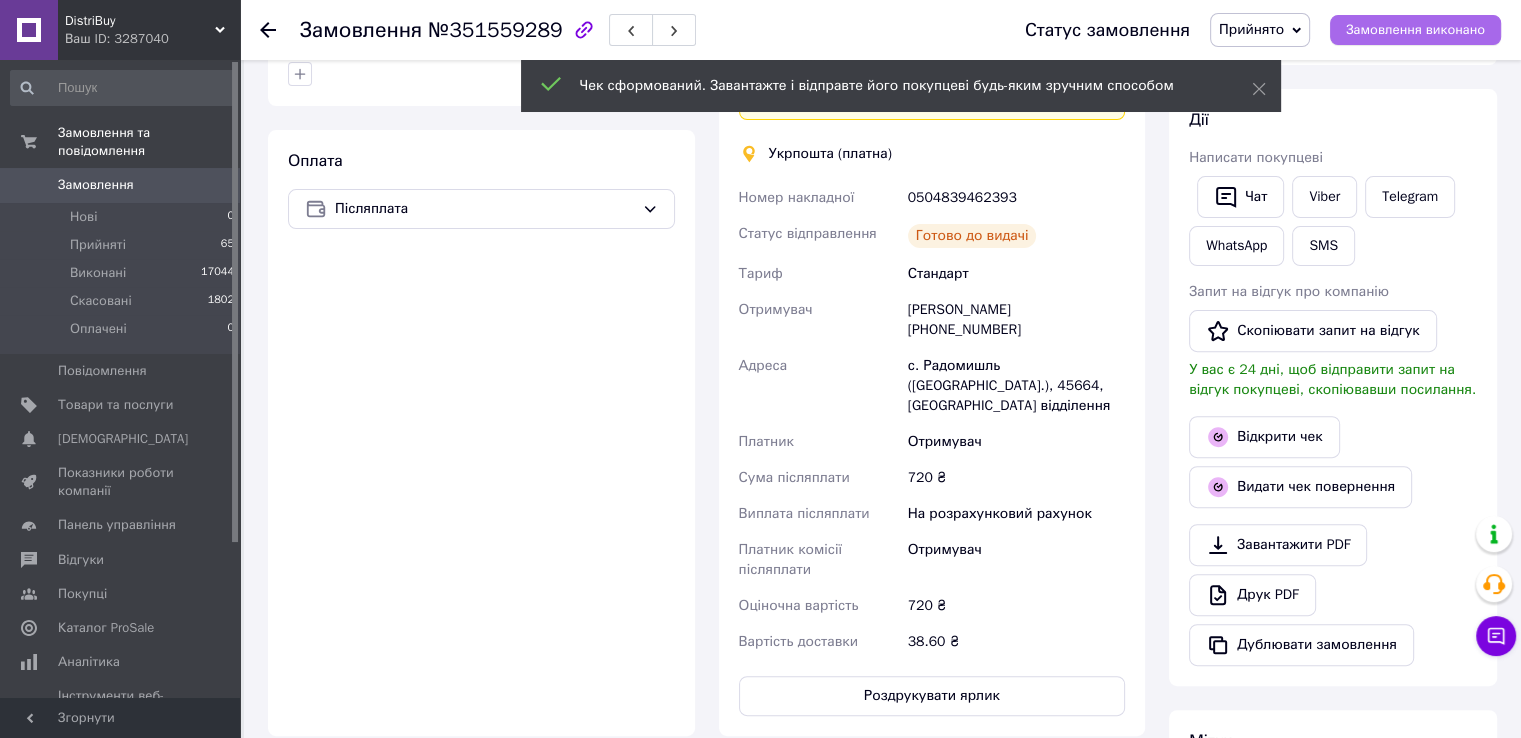 click on "Замовлення виконано" at bounding box center [1415, 30] 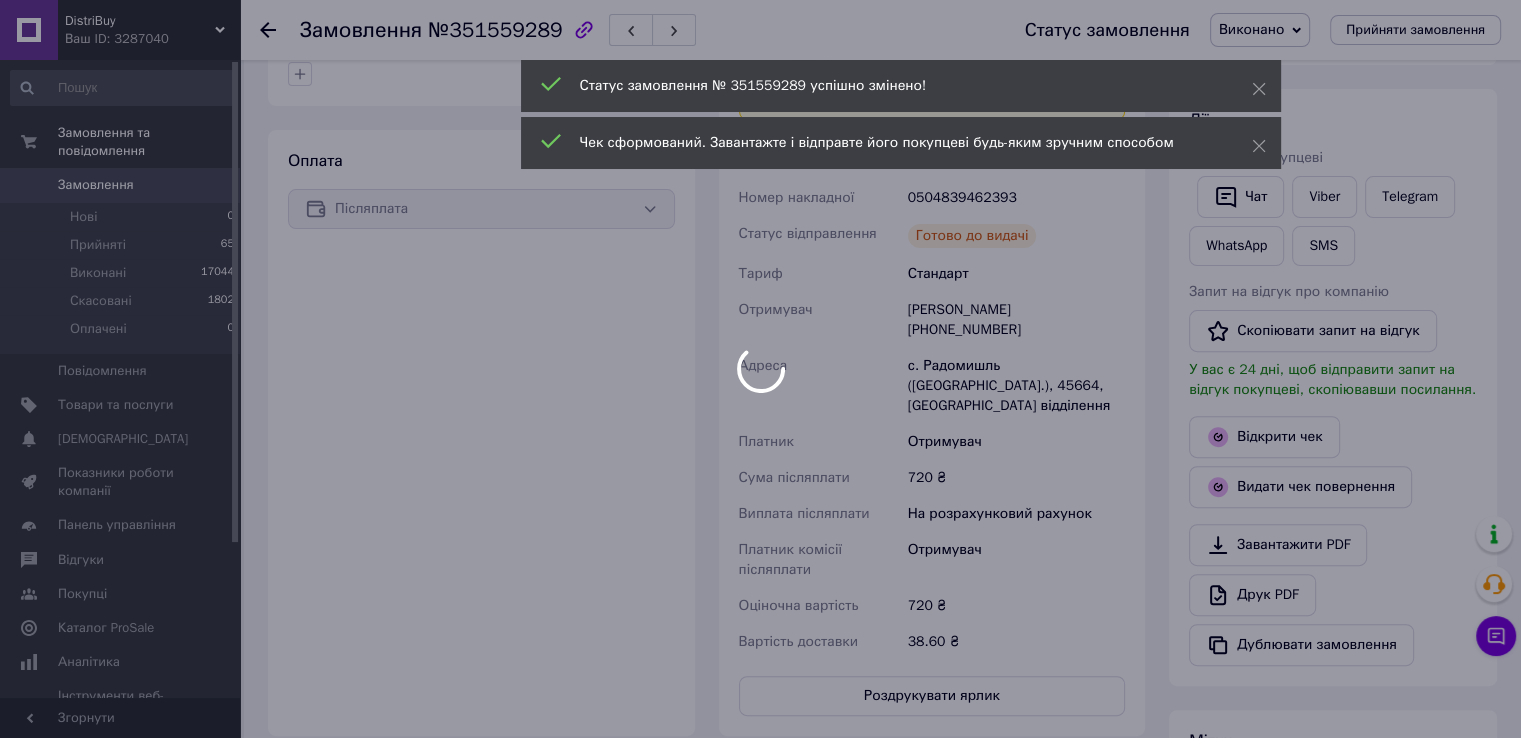 scroll, scrollTop: 564, scrollLeft: 0, axis: vertical 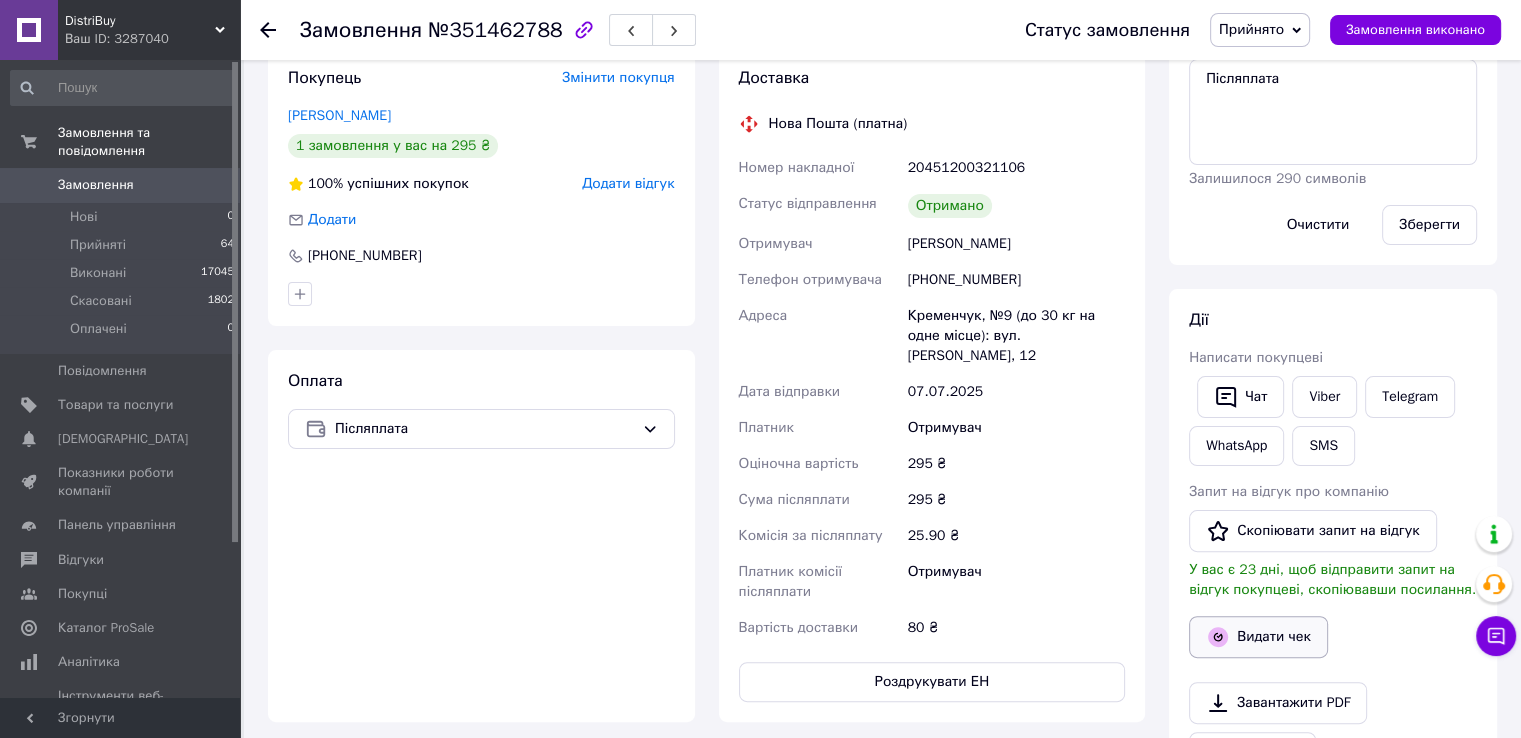 click on "Видати чек" at bounding box center [1258, 637] 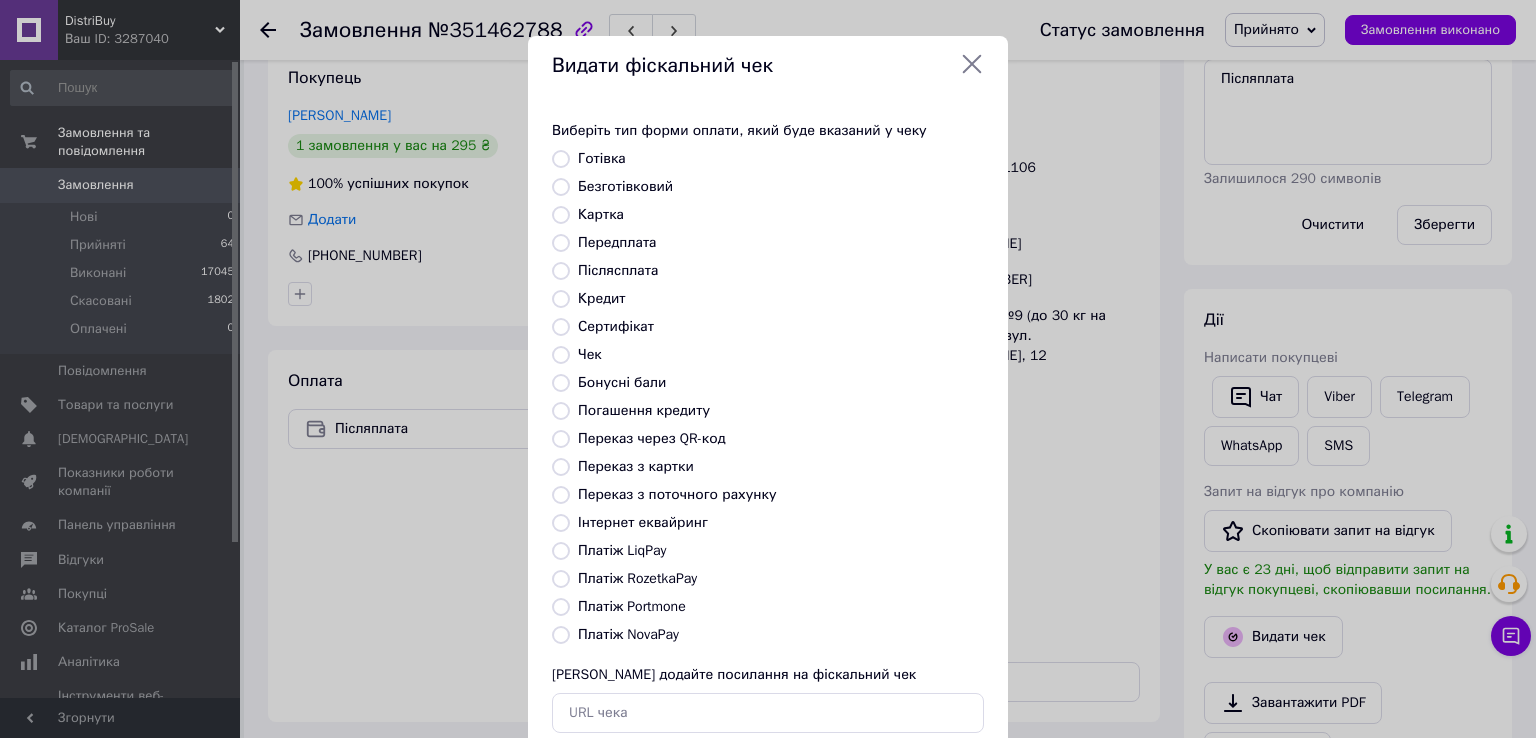 click on "Платіж NovaPay" at bounding box center [628, 634] 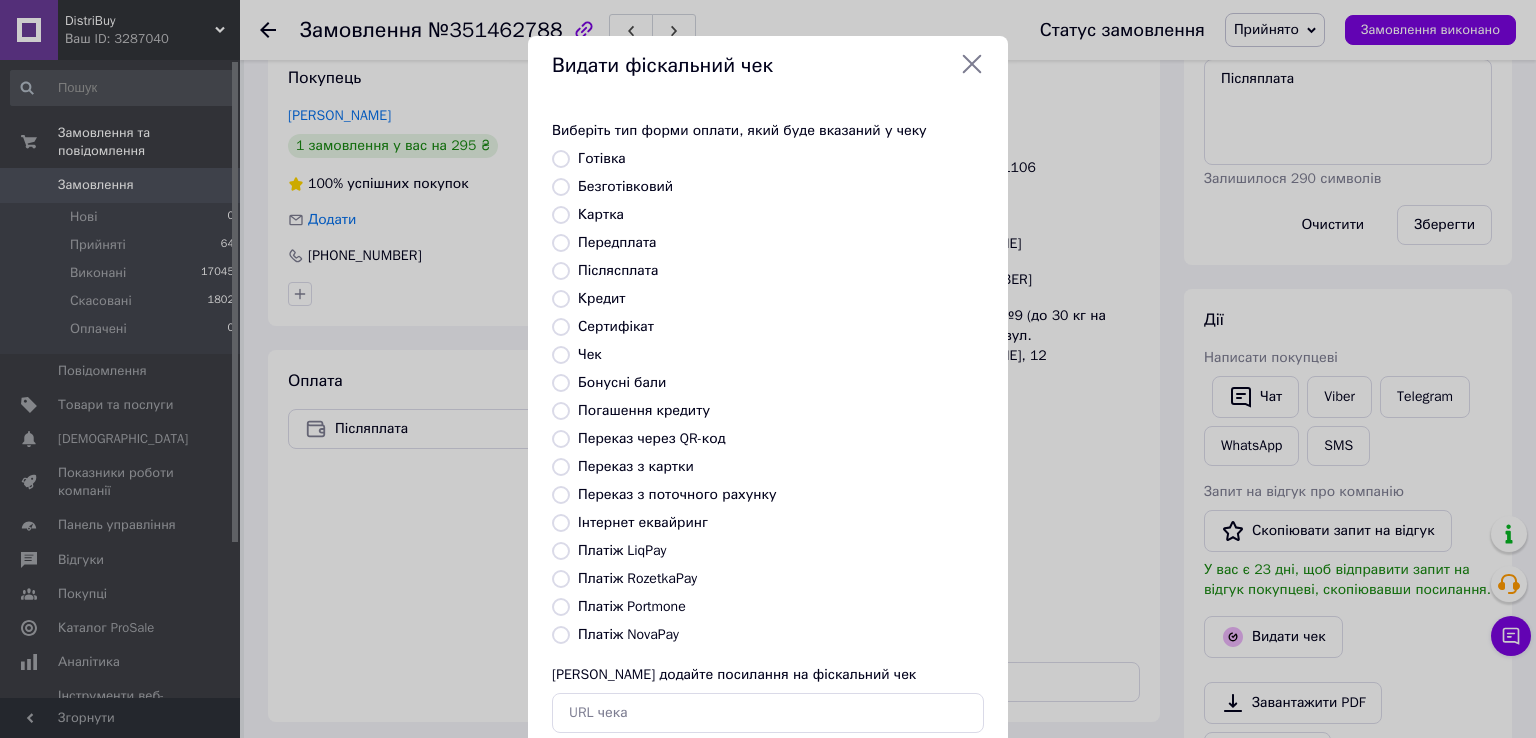 radio on "true" 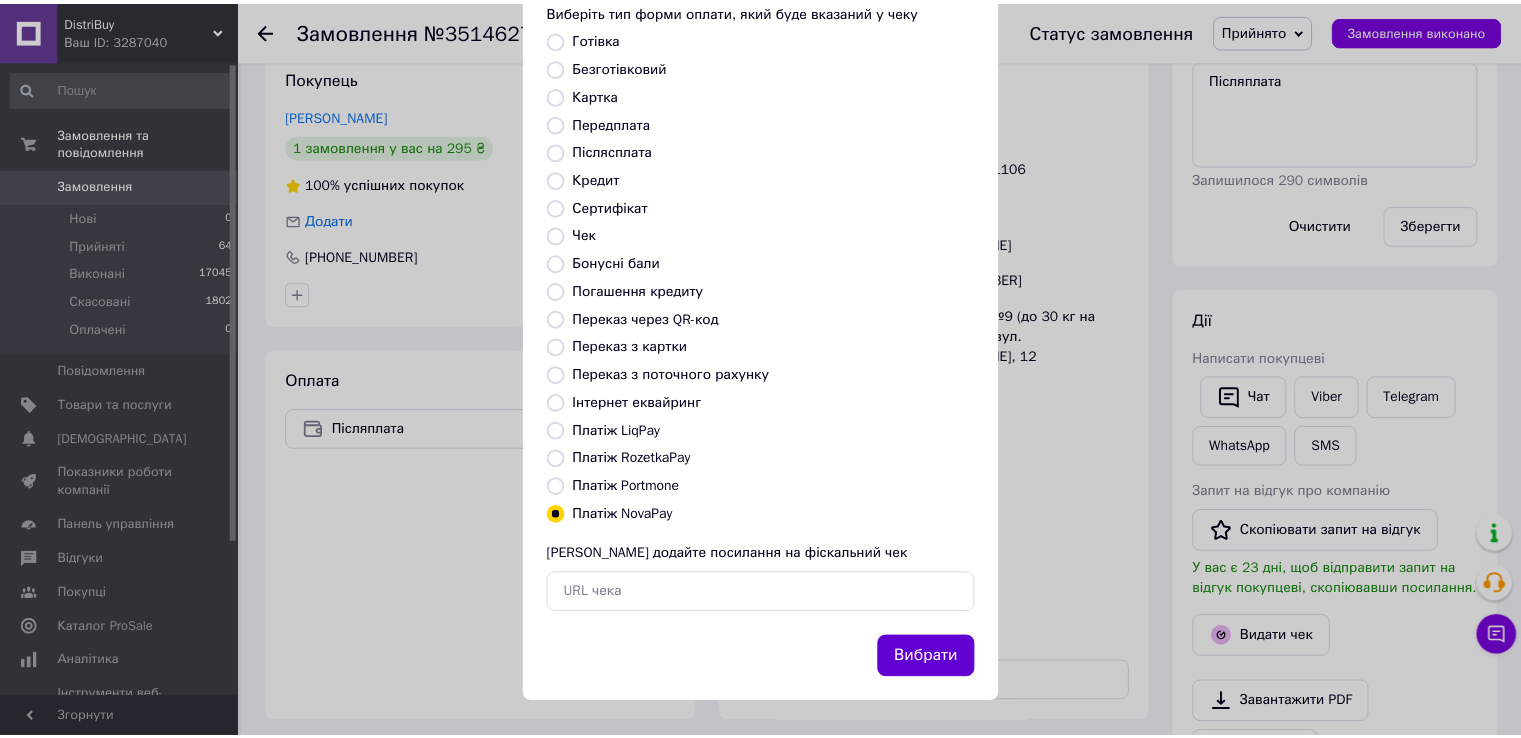 scroll, scrollTop: 120, scrollLeft: 0, axis: vertical 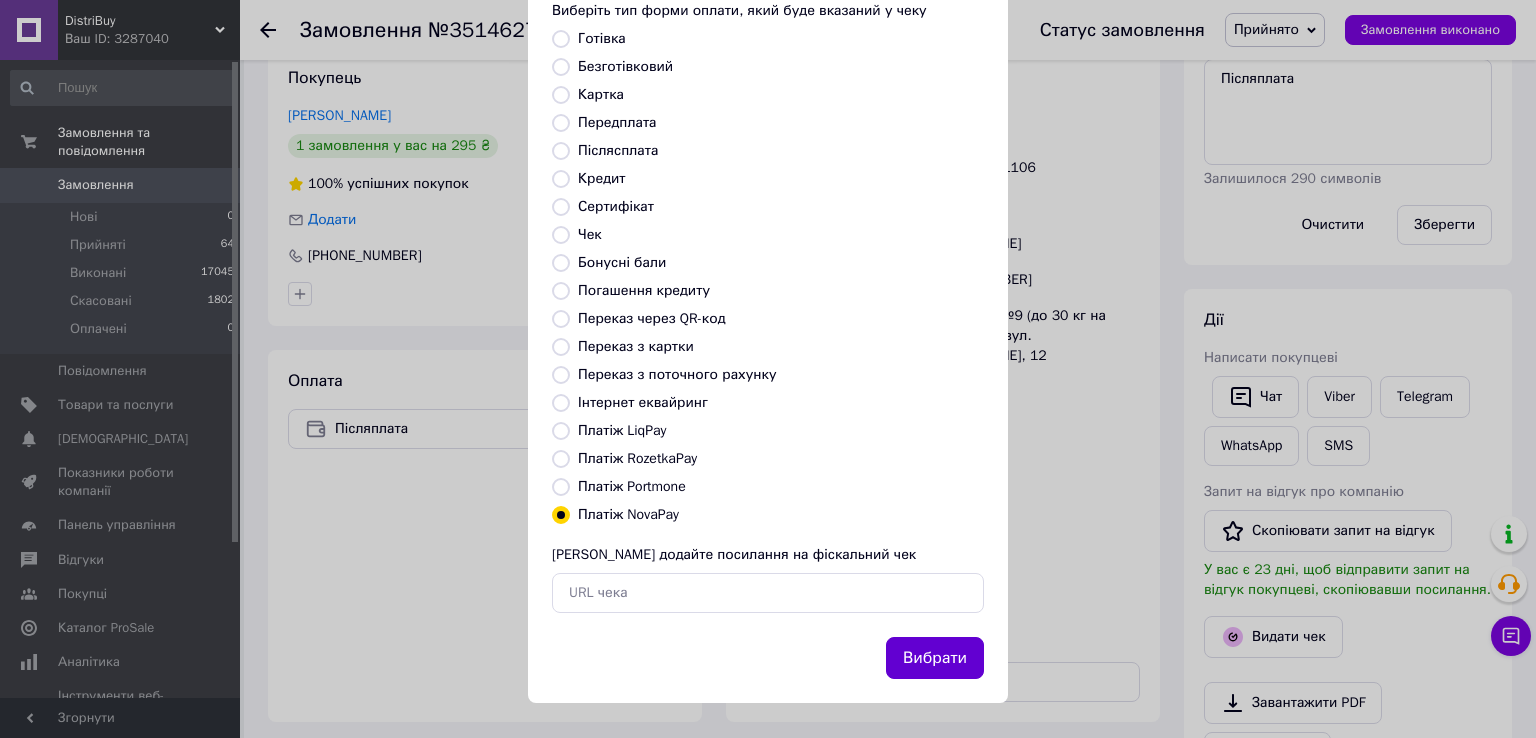 click on "Вибрати" at bounding box center (935, 658) 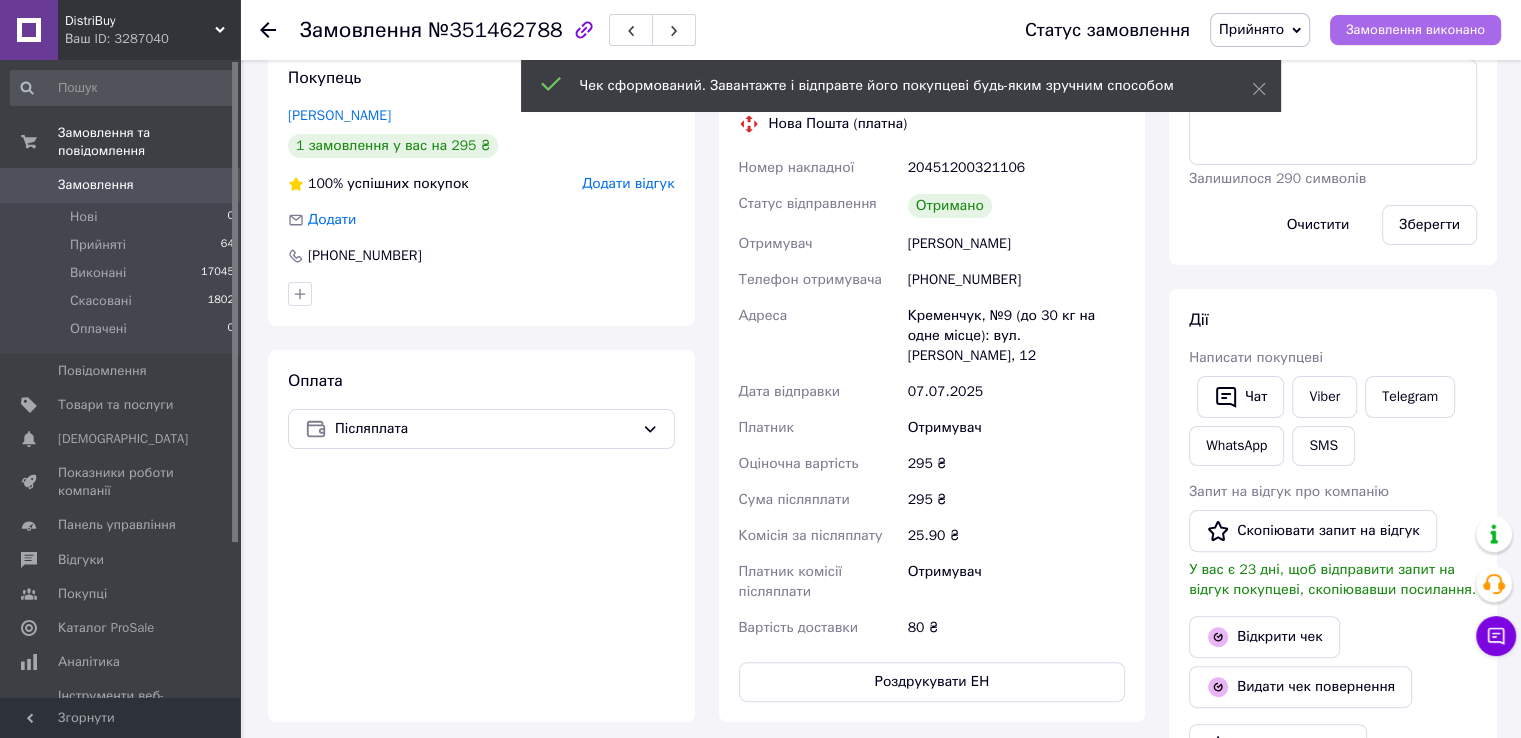 click on "Замовлення виконано" at bounding box center (1415, 30) 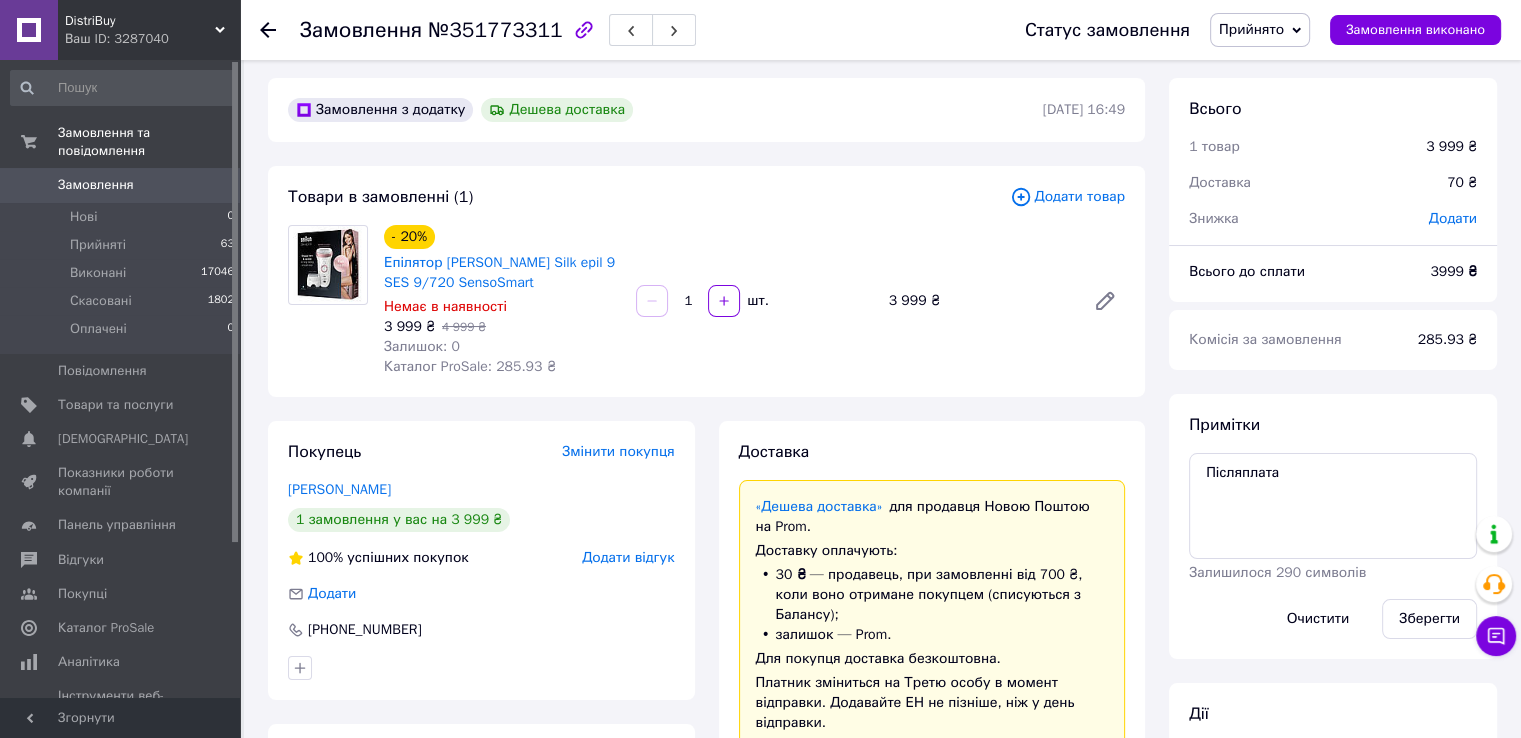 scroll, scrollTop: 420, scrollLeft: 0, axis: vertical 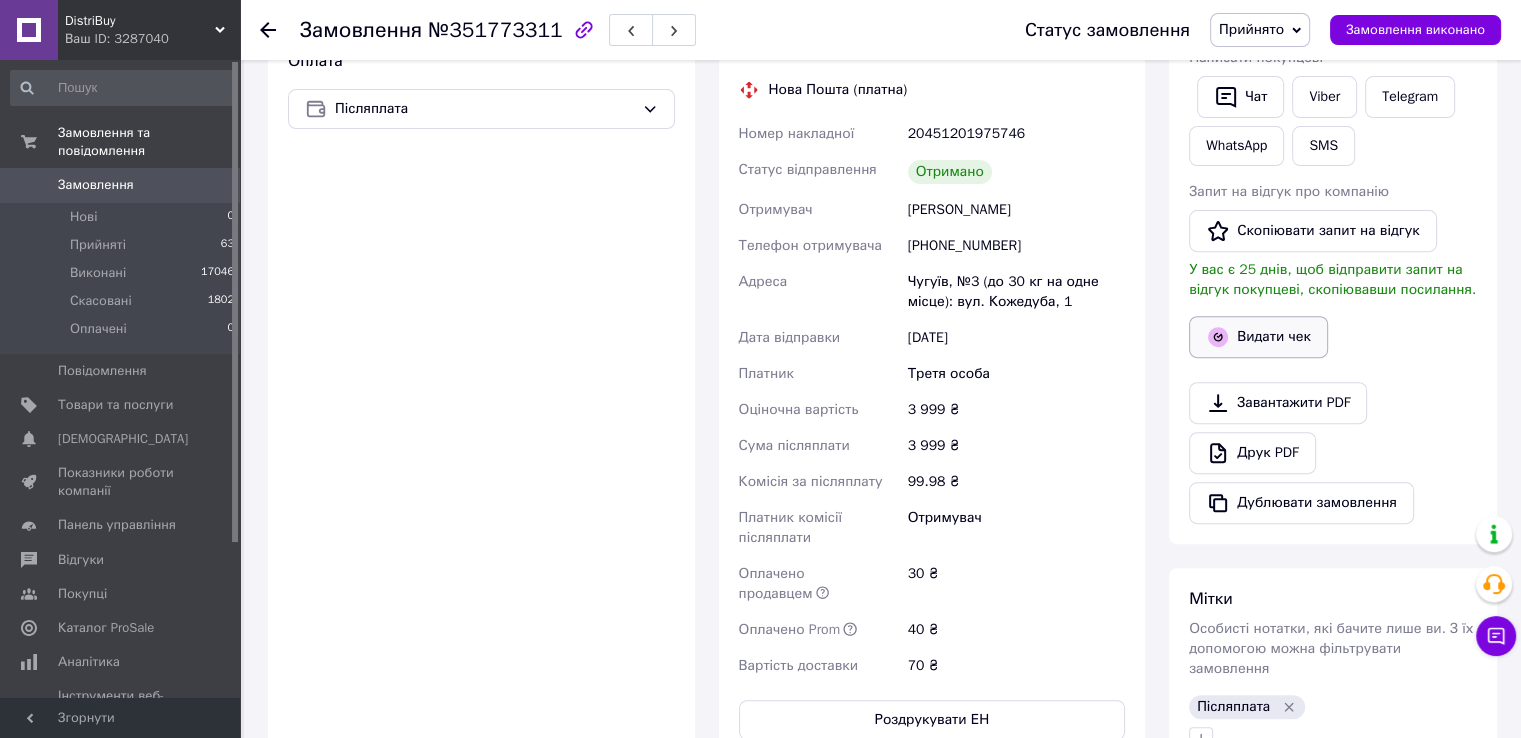click on "Видати чек" at bounding box center (1258, 337) 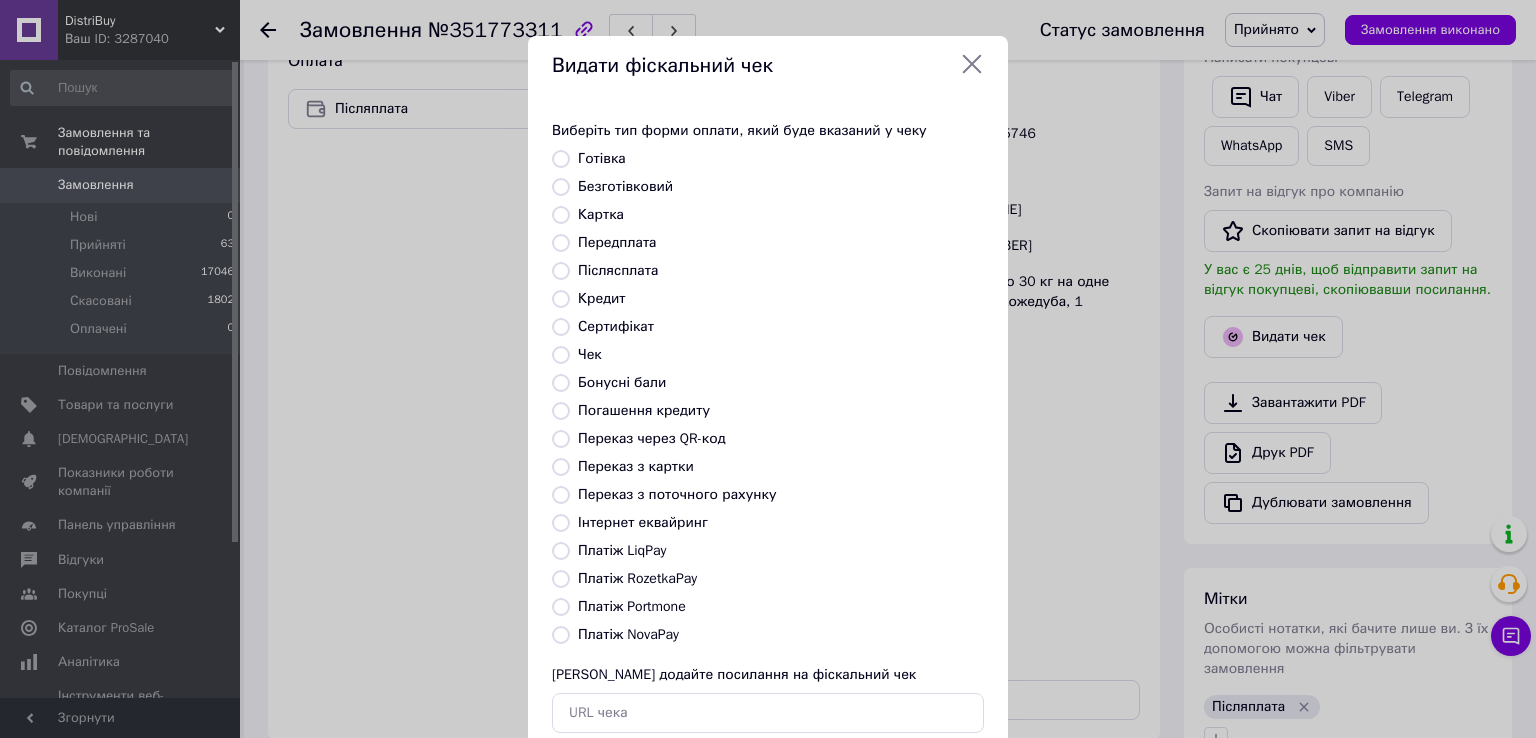 click on "Платіж NovaPay" at bounding box center [628, 634] 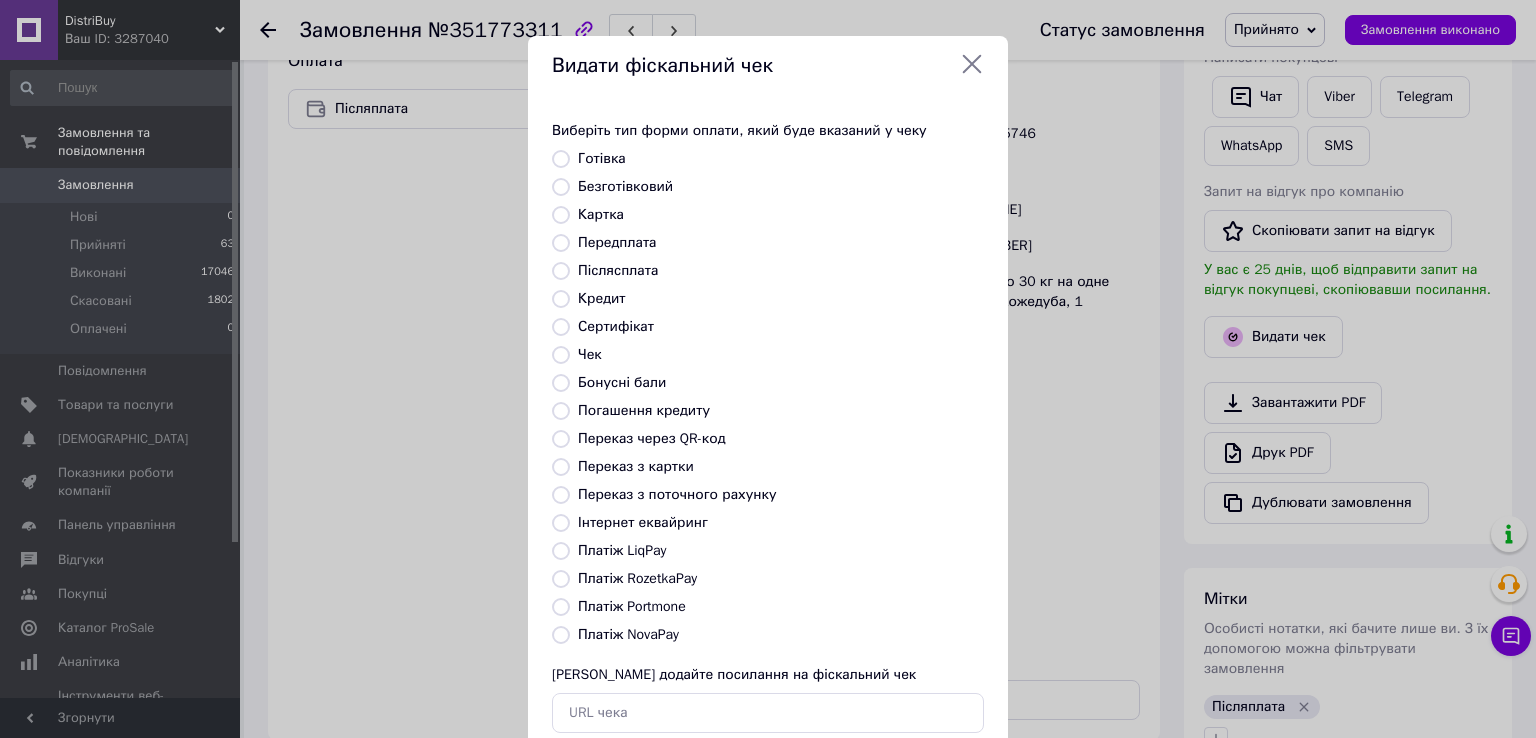 radio on "true" 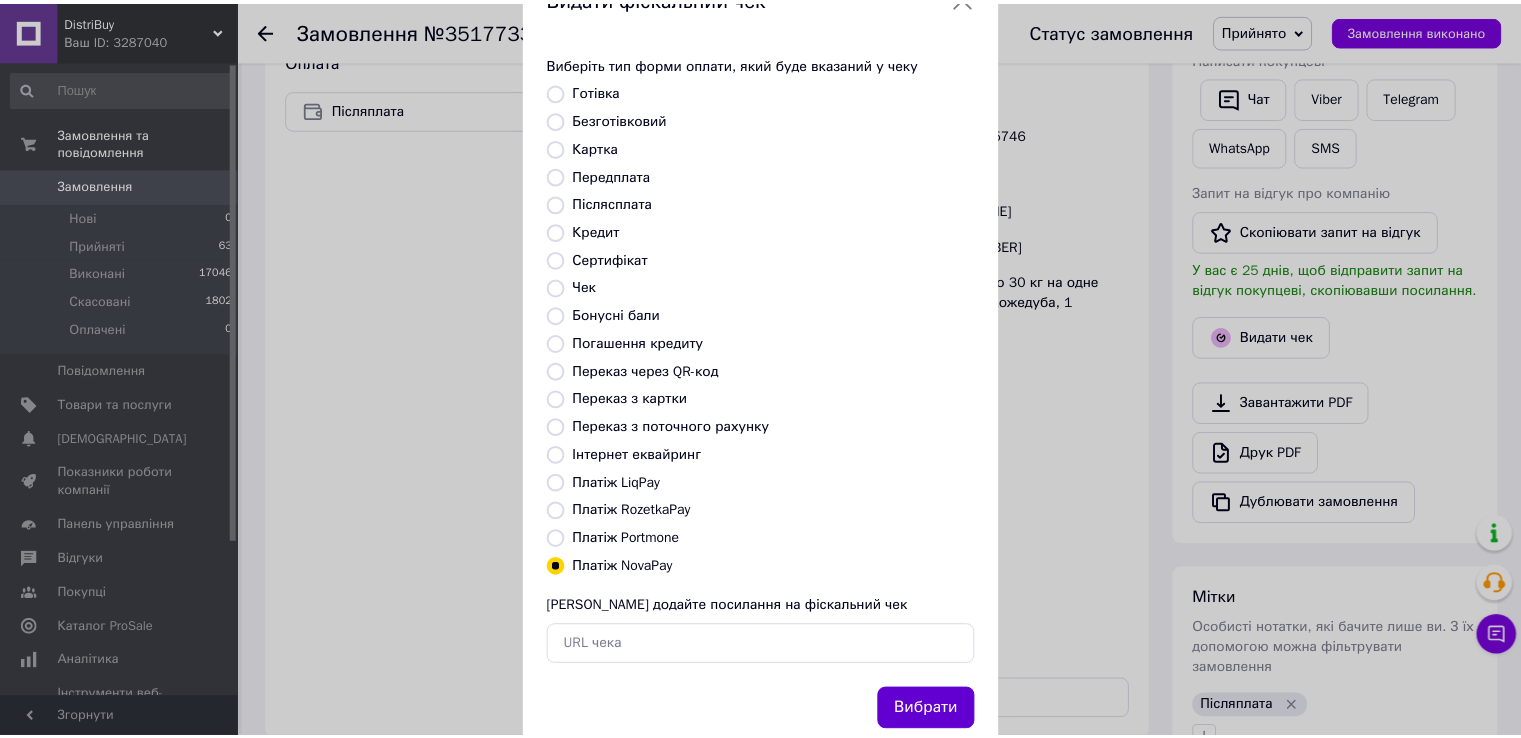 scroll, scrollTop: 120, scrollLeft: 0, axis: vertical 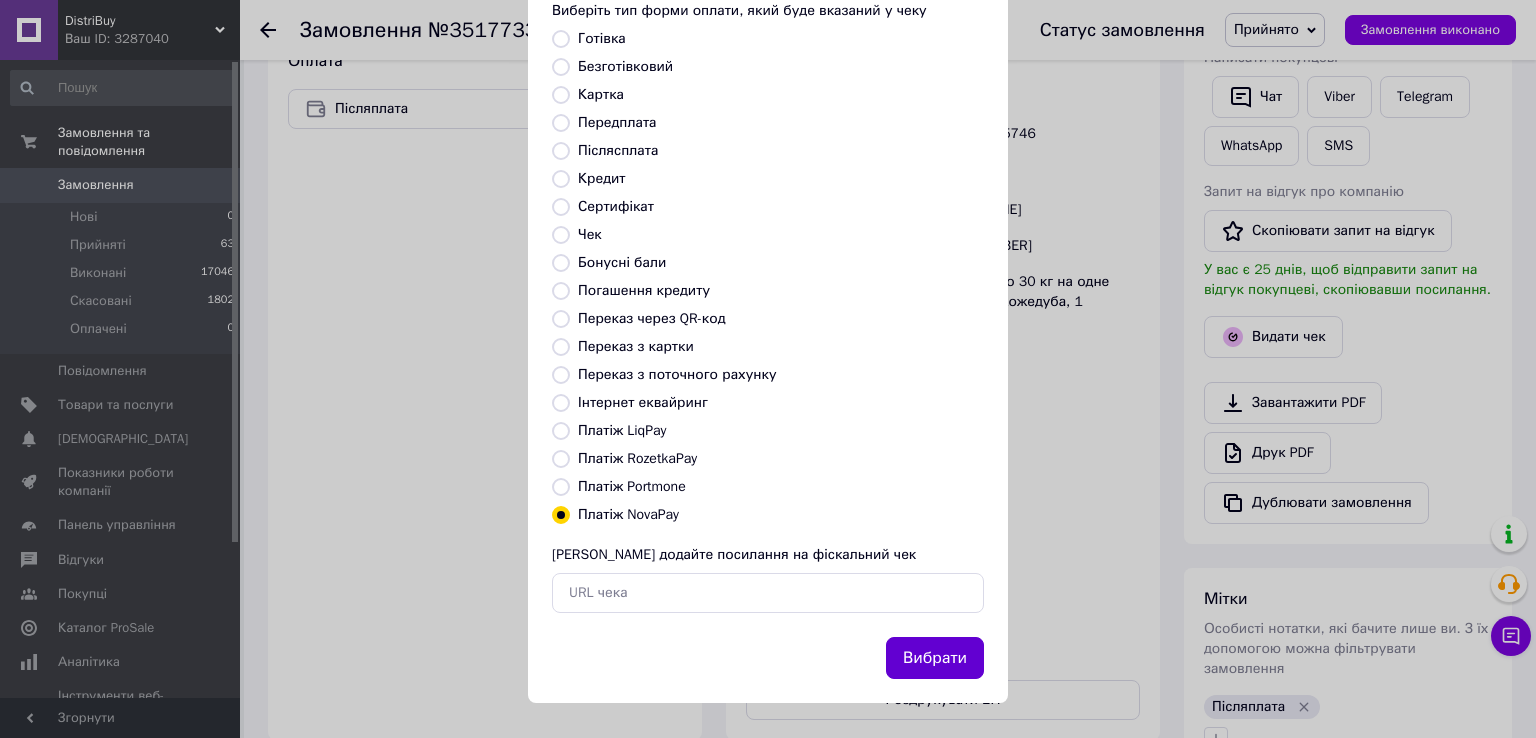 click on "Вибрати" at bounding box center [935, 658] 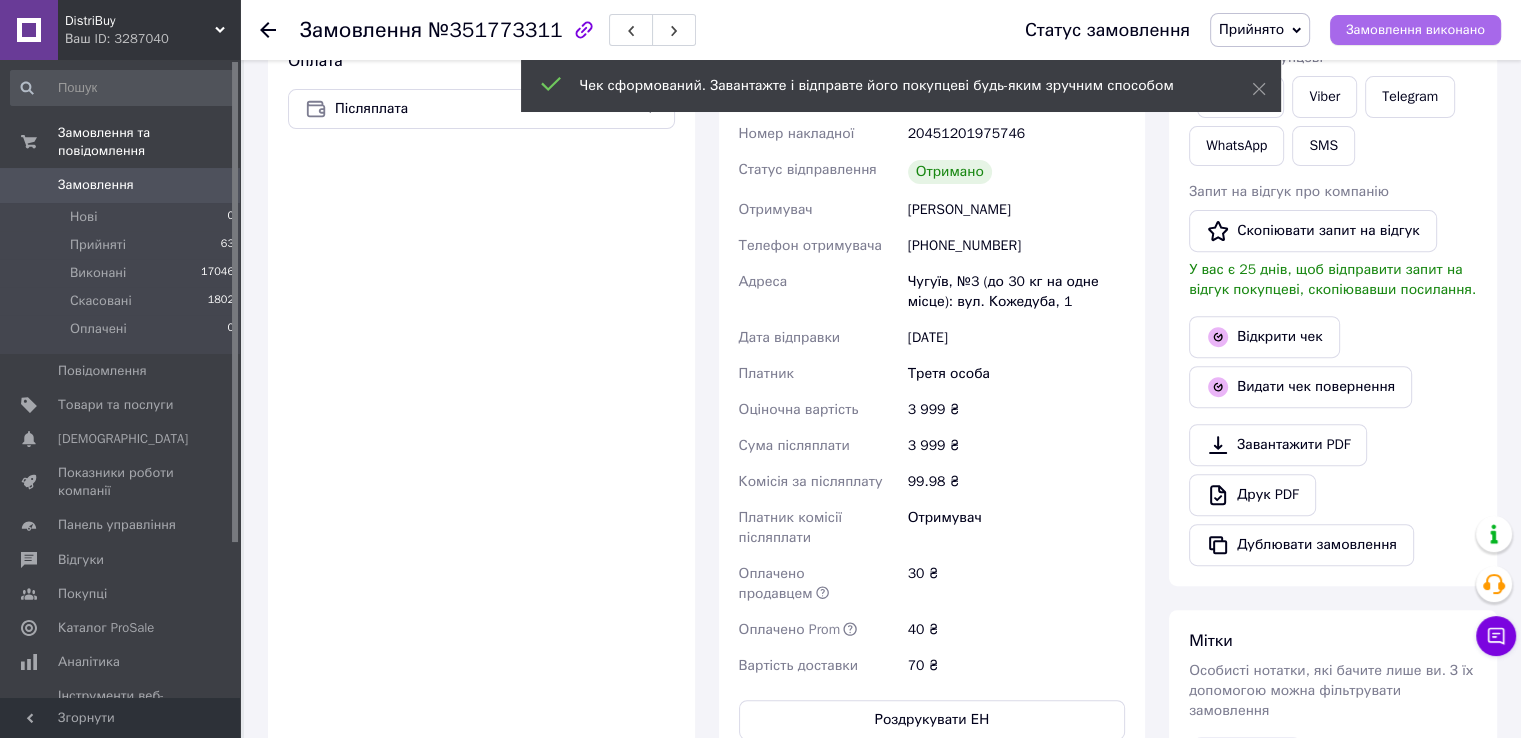click on "Замовлення виконано" at bounding box center [1415, 30] 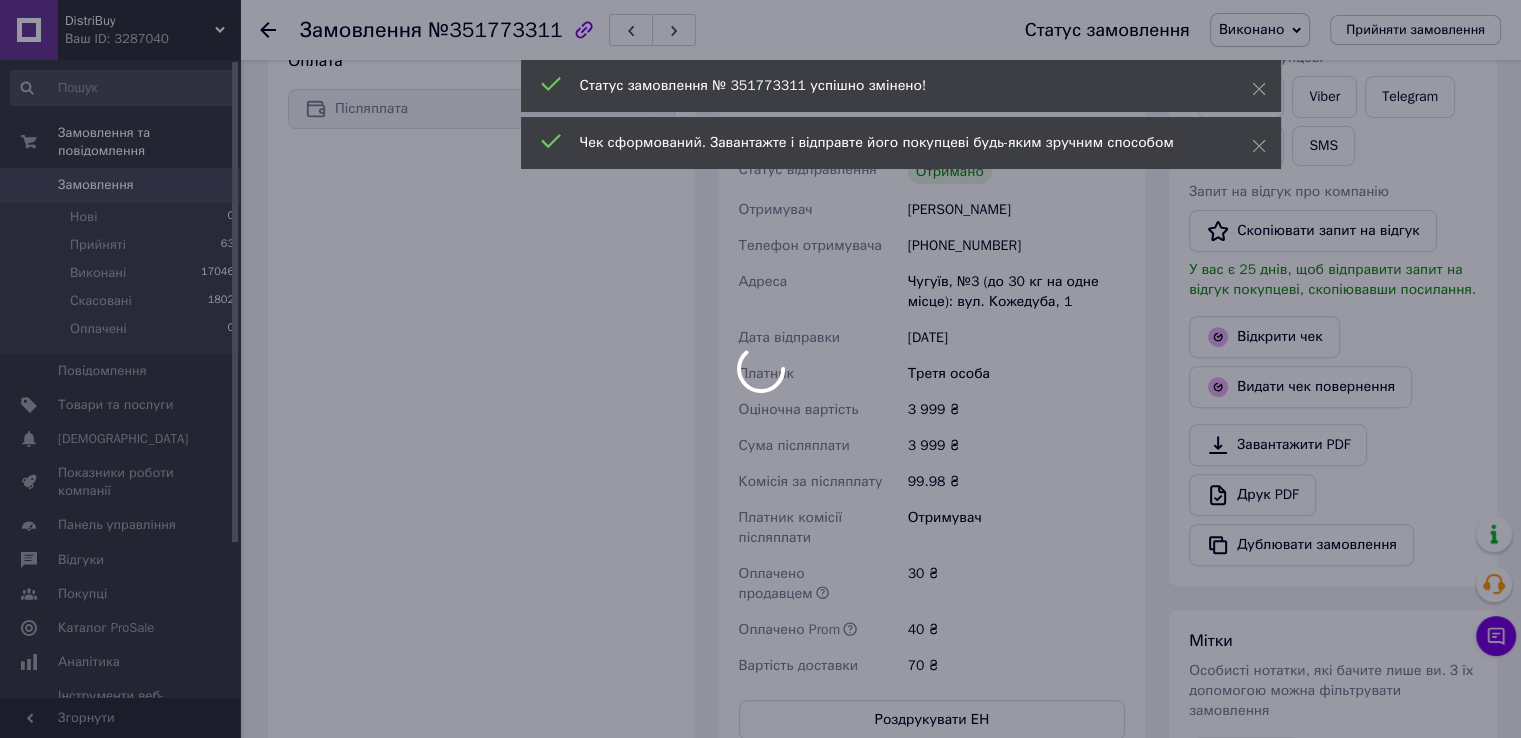 scroll, scrollTop: 120, scrollLeft: 0, axis: vertical 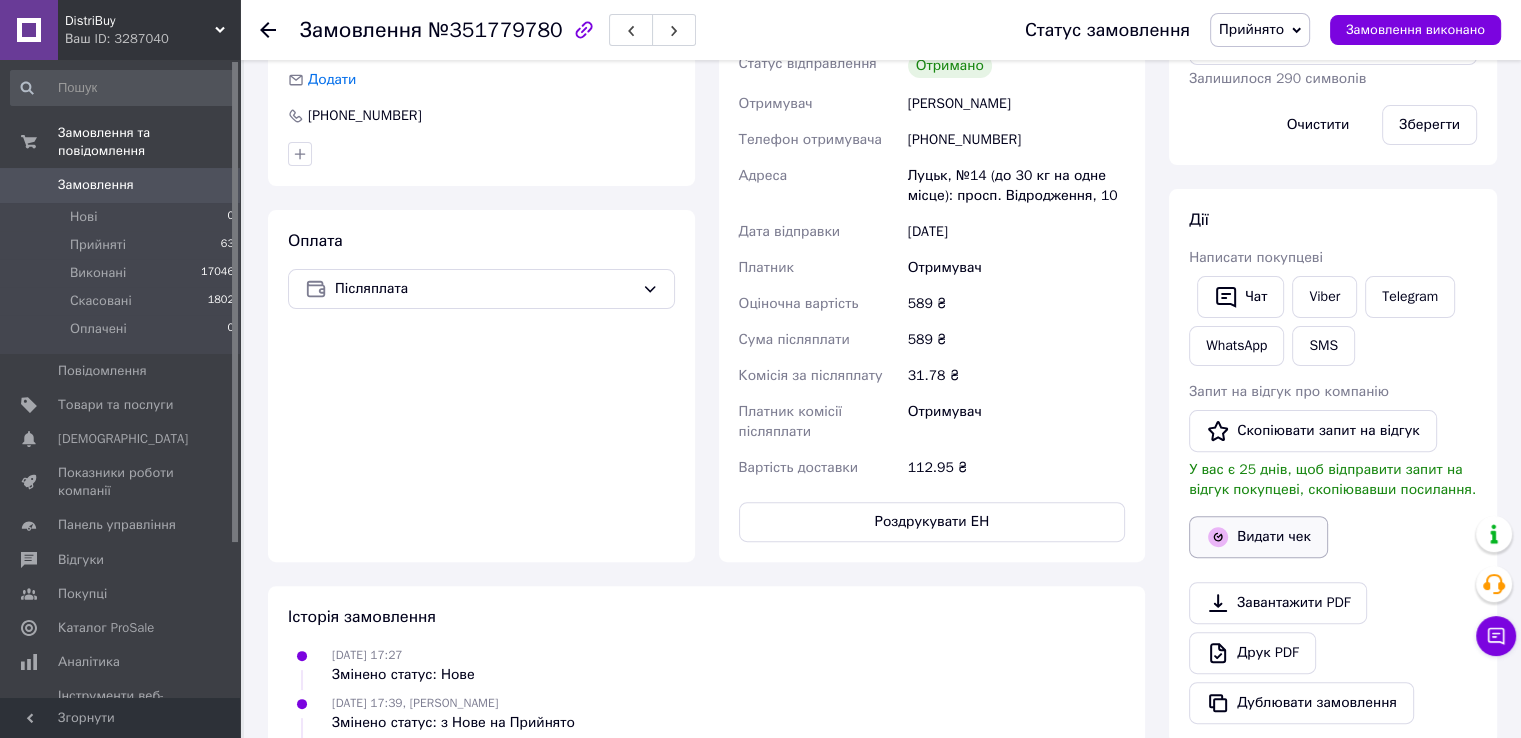 click on "Видати чек" at bounding box center [1258, 537] 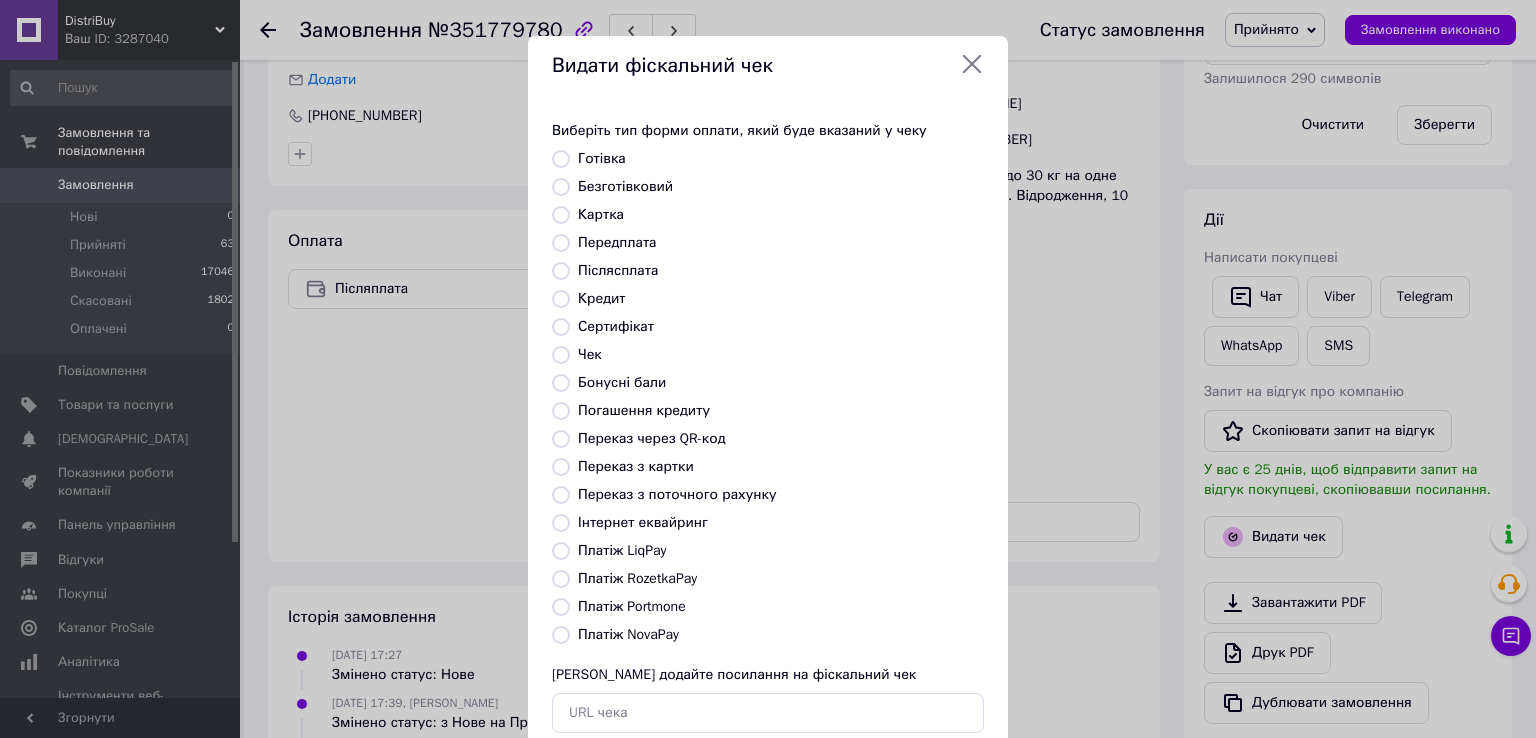 click on "Платіж NovaPay" at bounding box center [628, 634] 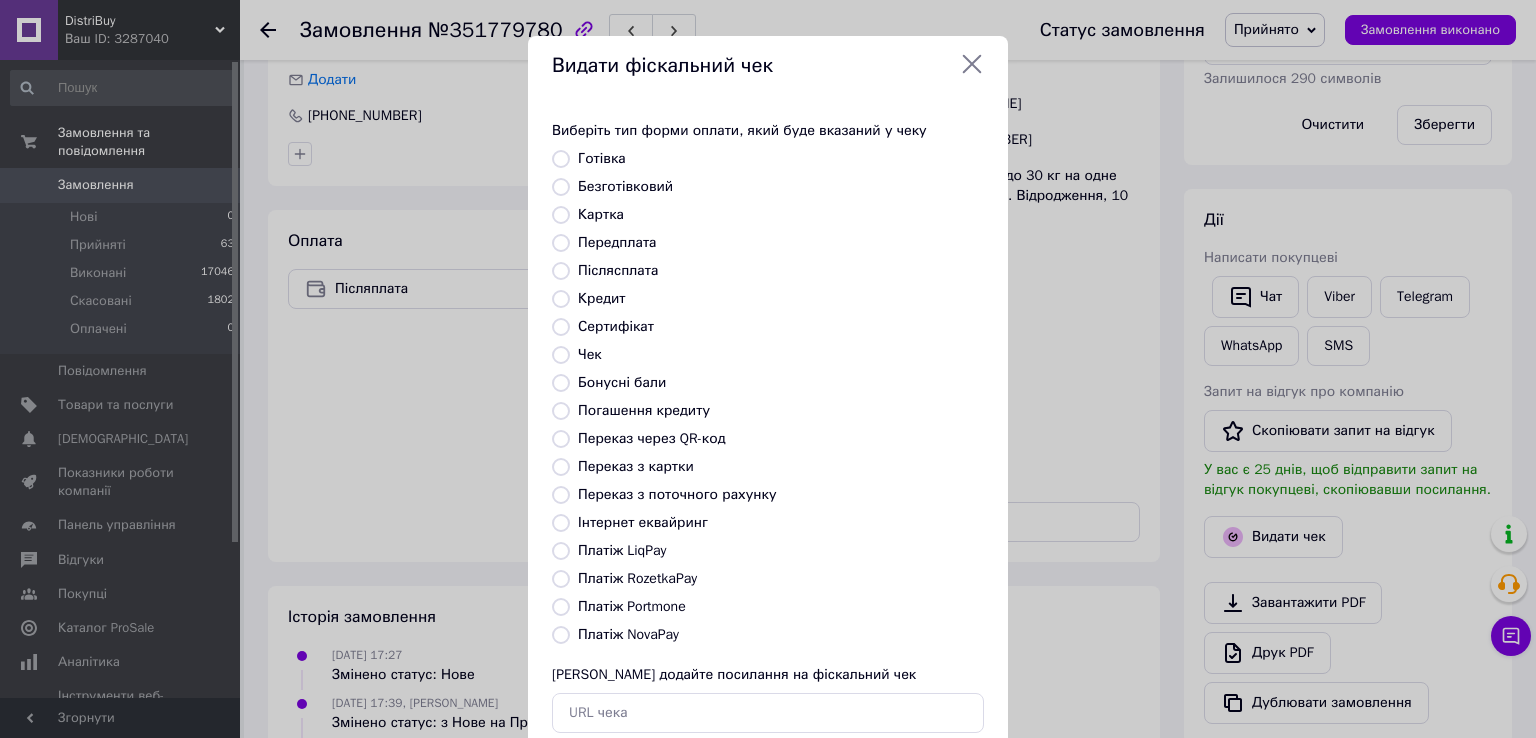 radio on "true" 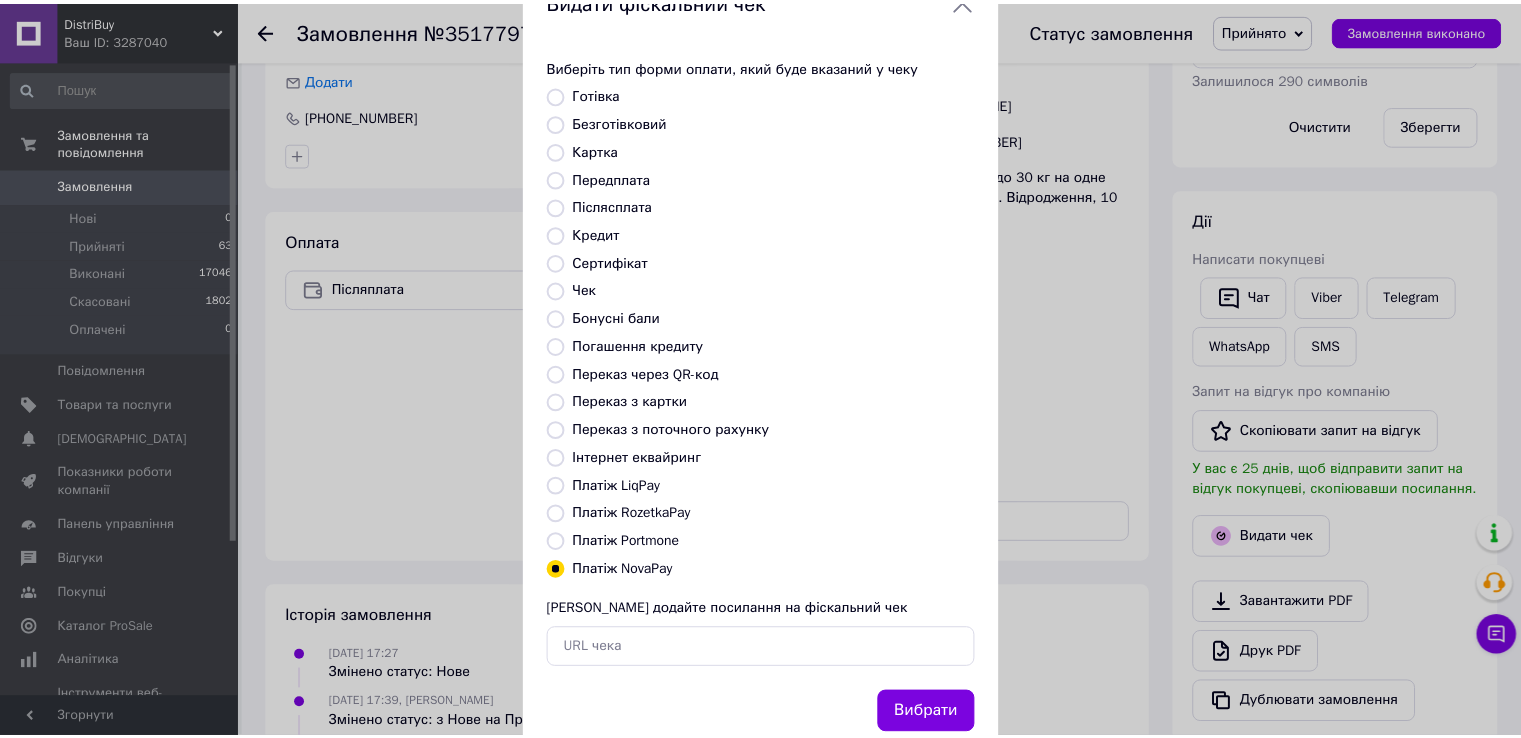 scroll, scrollTop: 120, scrollLeft: 0, axis: vertical 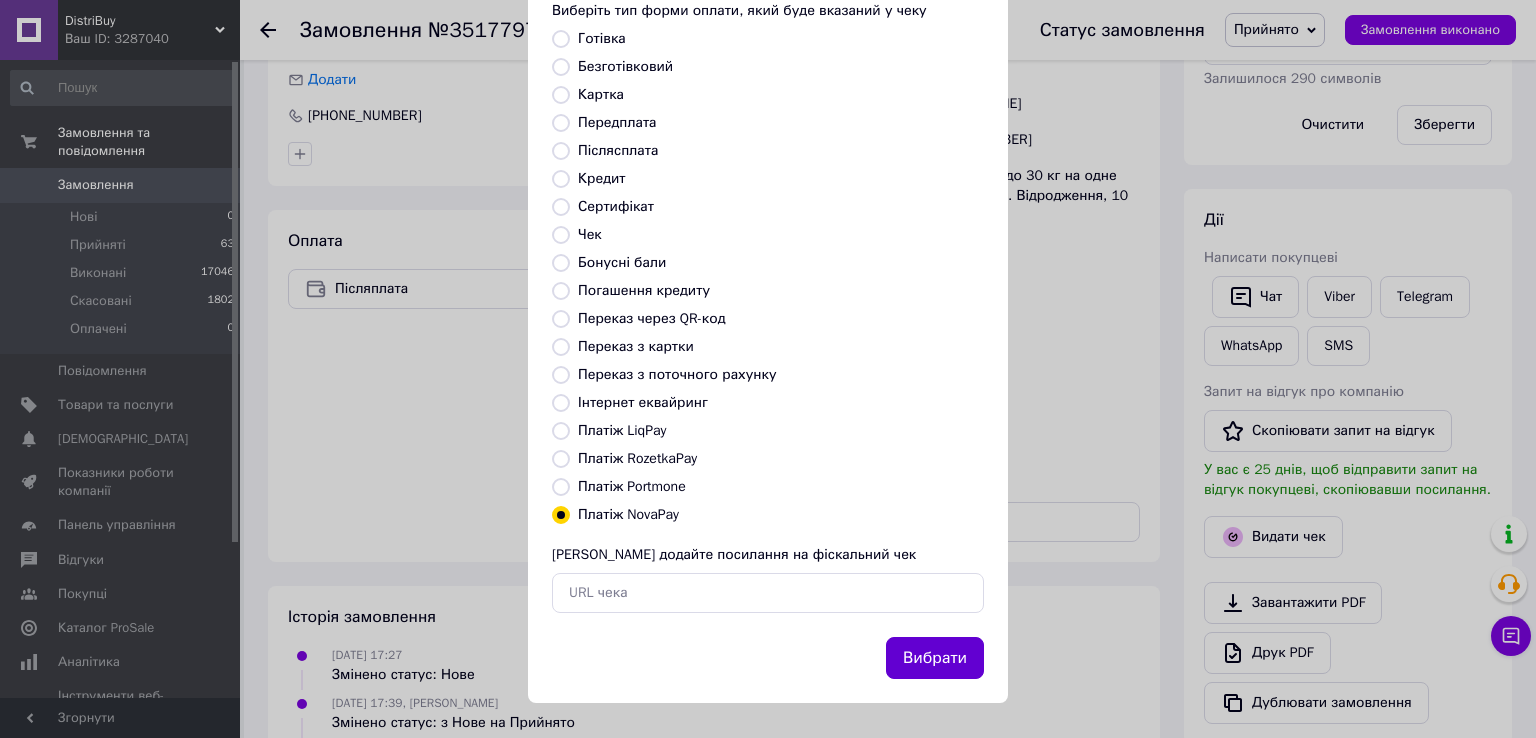 click on "Вибрати" at bounding box center (935, 658) 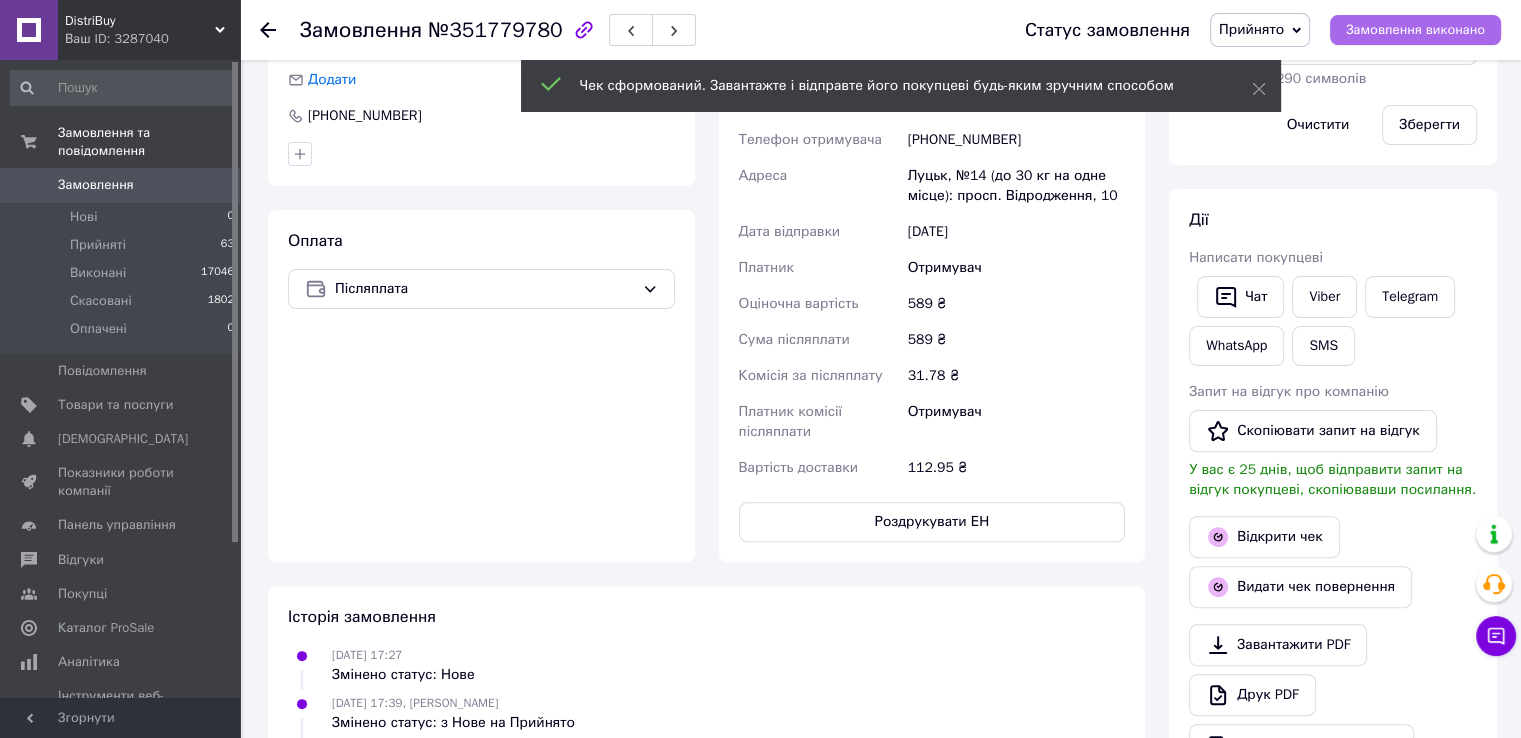 click on "Замовлення виконано" at bounding box center (1415, 30) 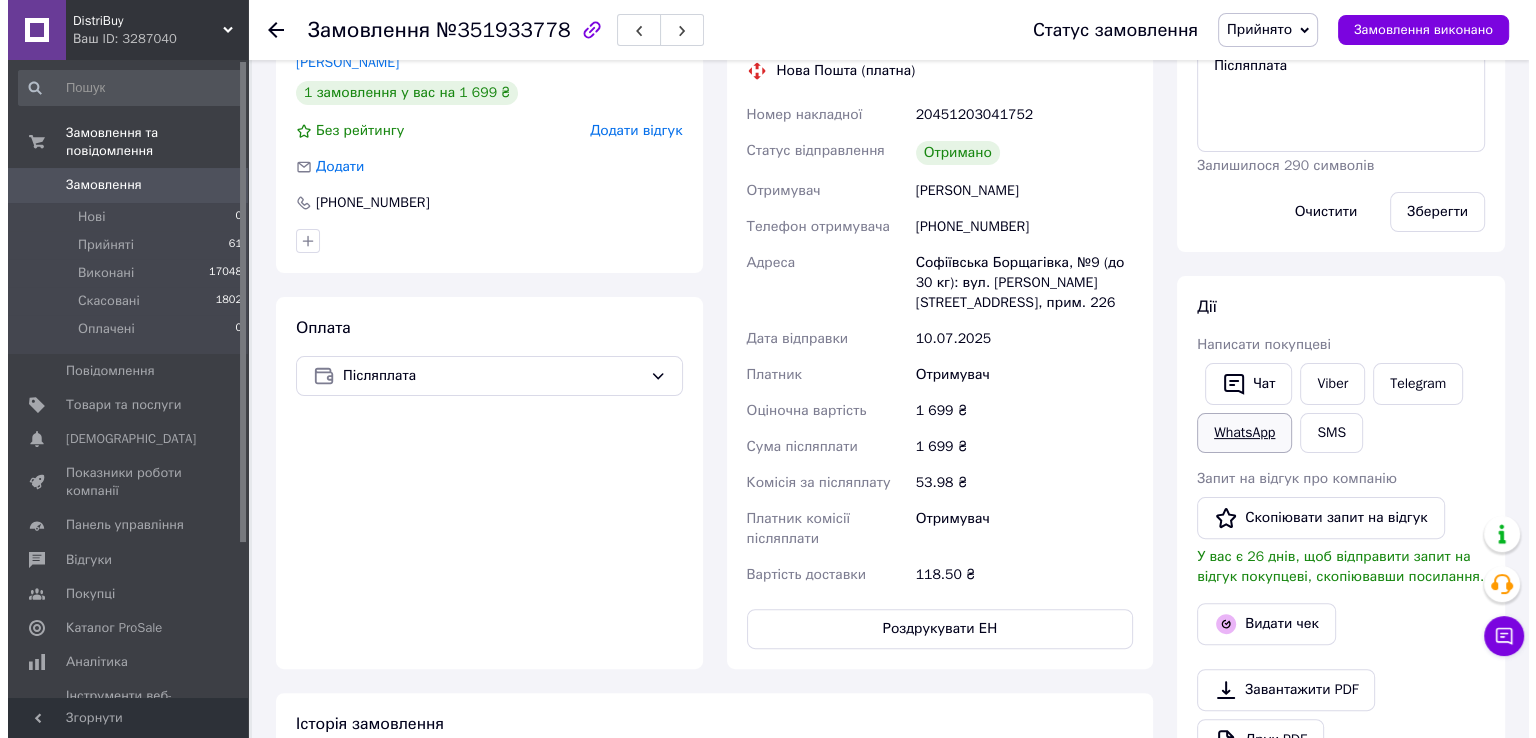 scroll, scrollTop: 500, scrollLeft: 0, axis: vertical 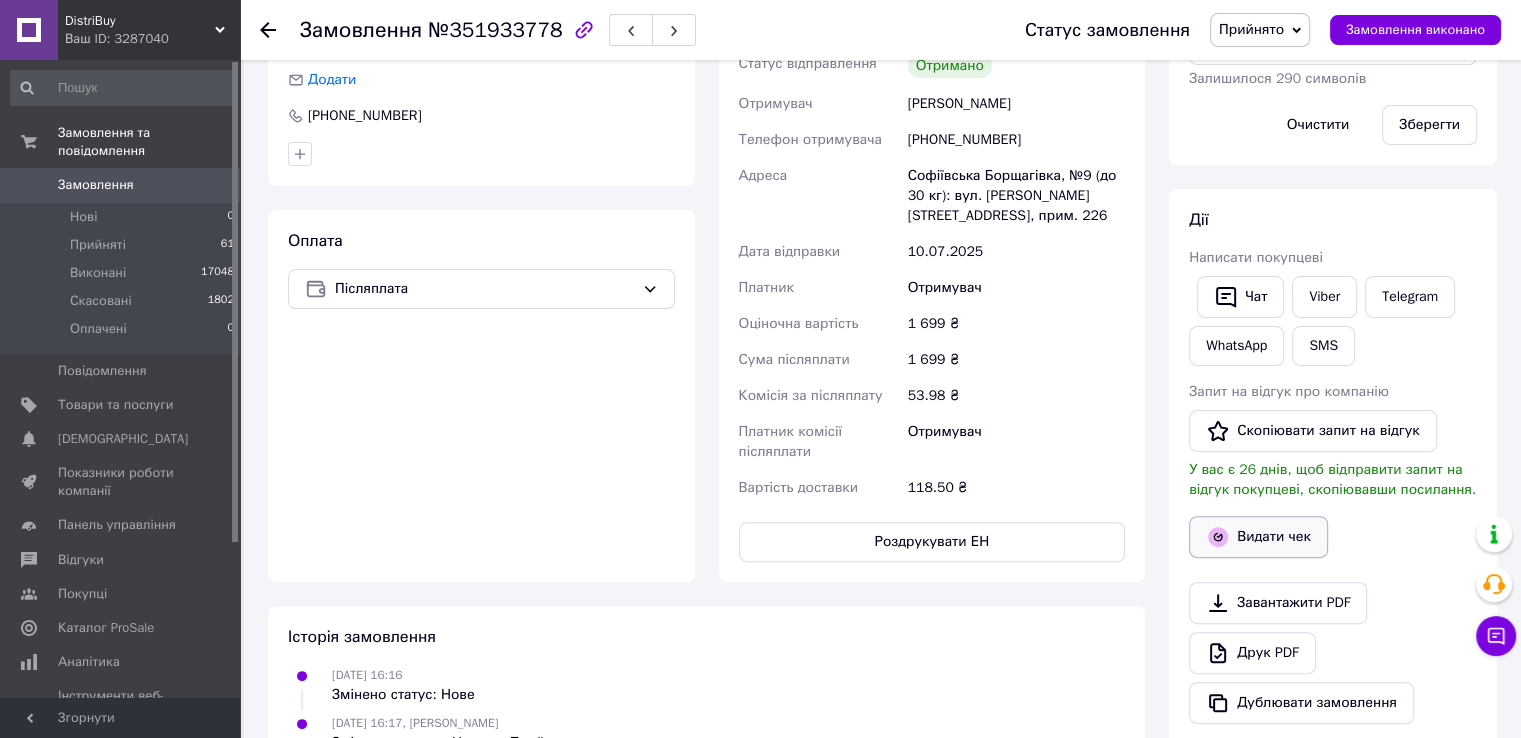 click on "Видати чек" at bounding box center (1258, 537) 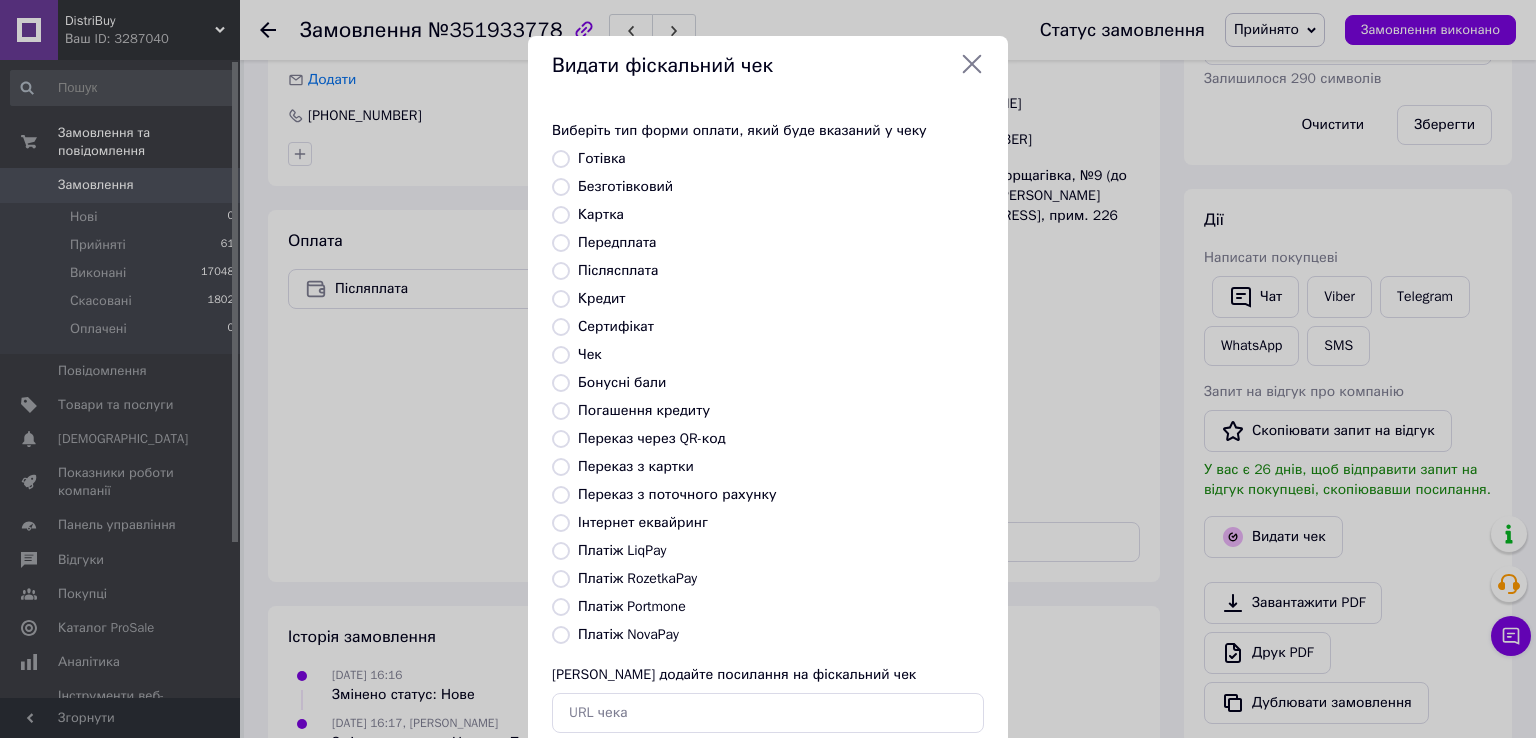 click on "Платіж NovaPay" at bounding box center [628, 634] 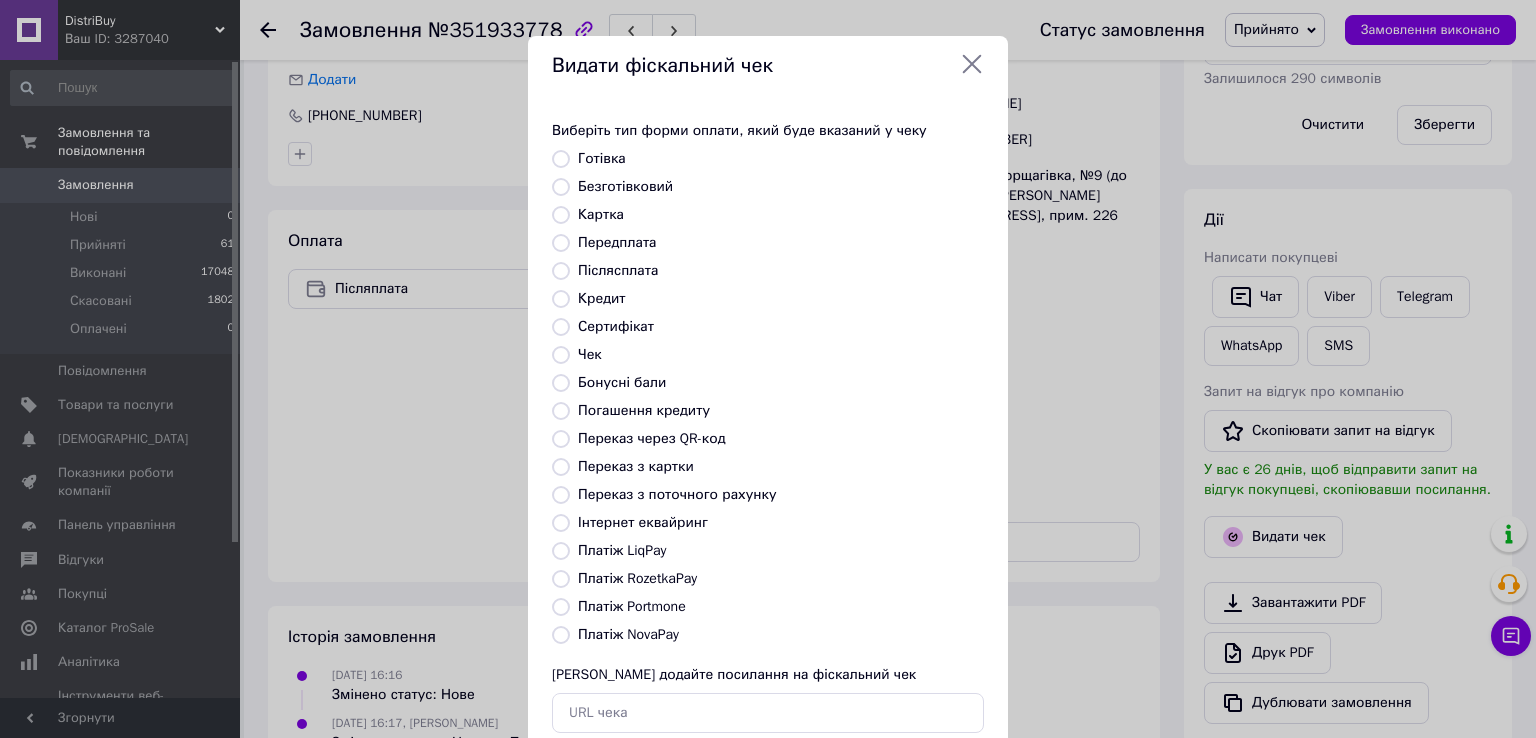 radio on "true" 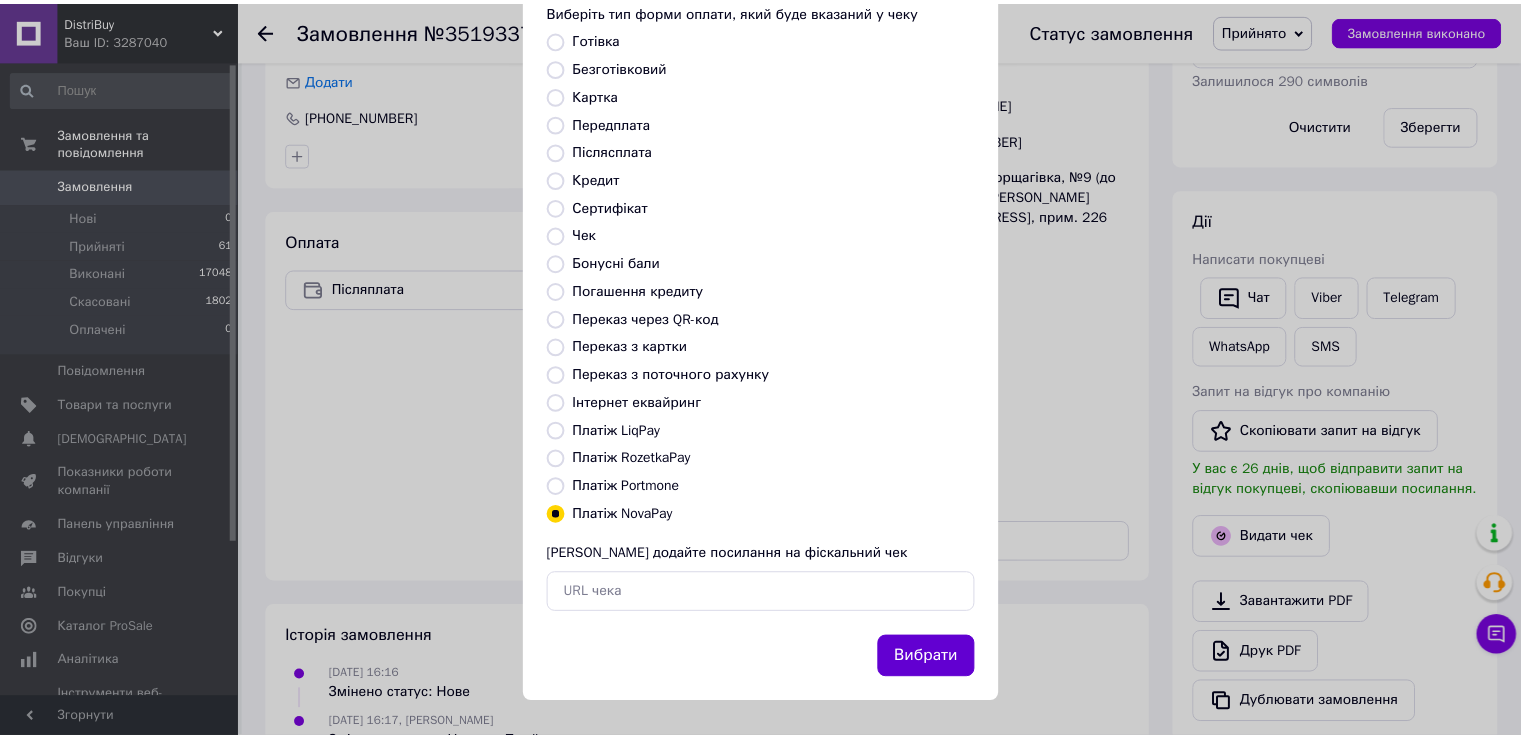 scroll, scrollTop: 120, scrollLeft: 0, axis: vertical 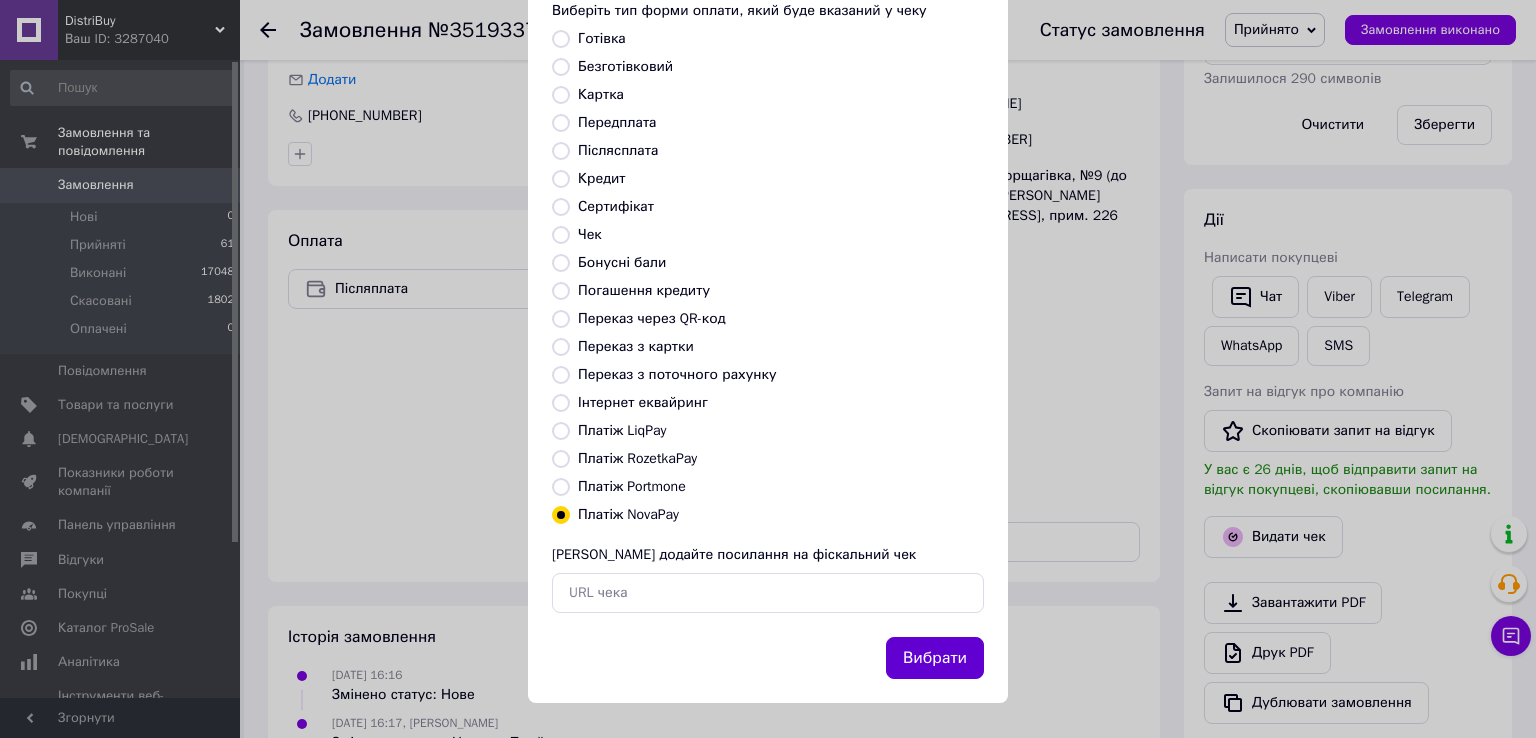 click on "Вибрати" at bounding box center (935, 658) 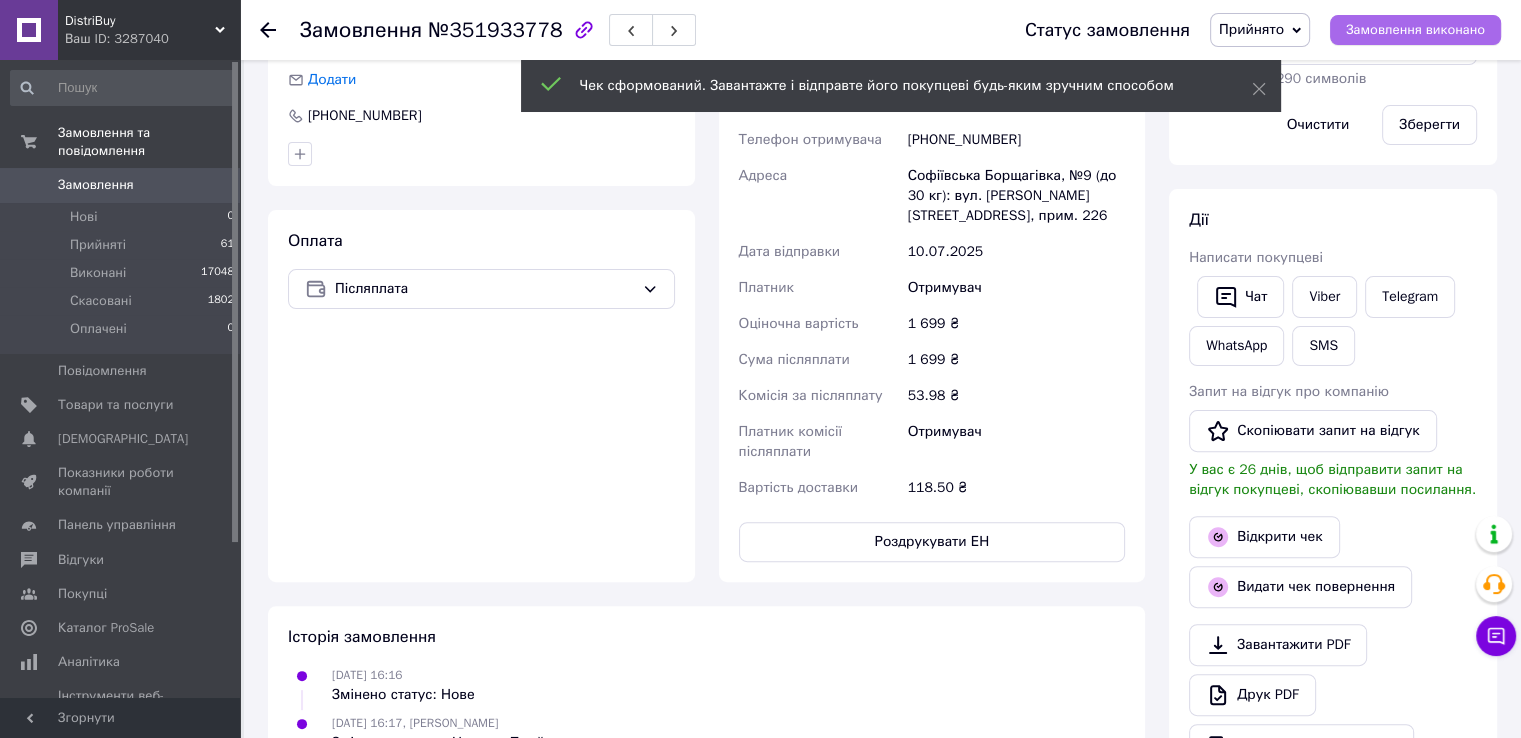 click on "Замовлення виконано" at bounding box center (1415, 30) 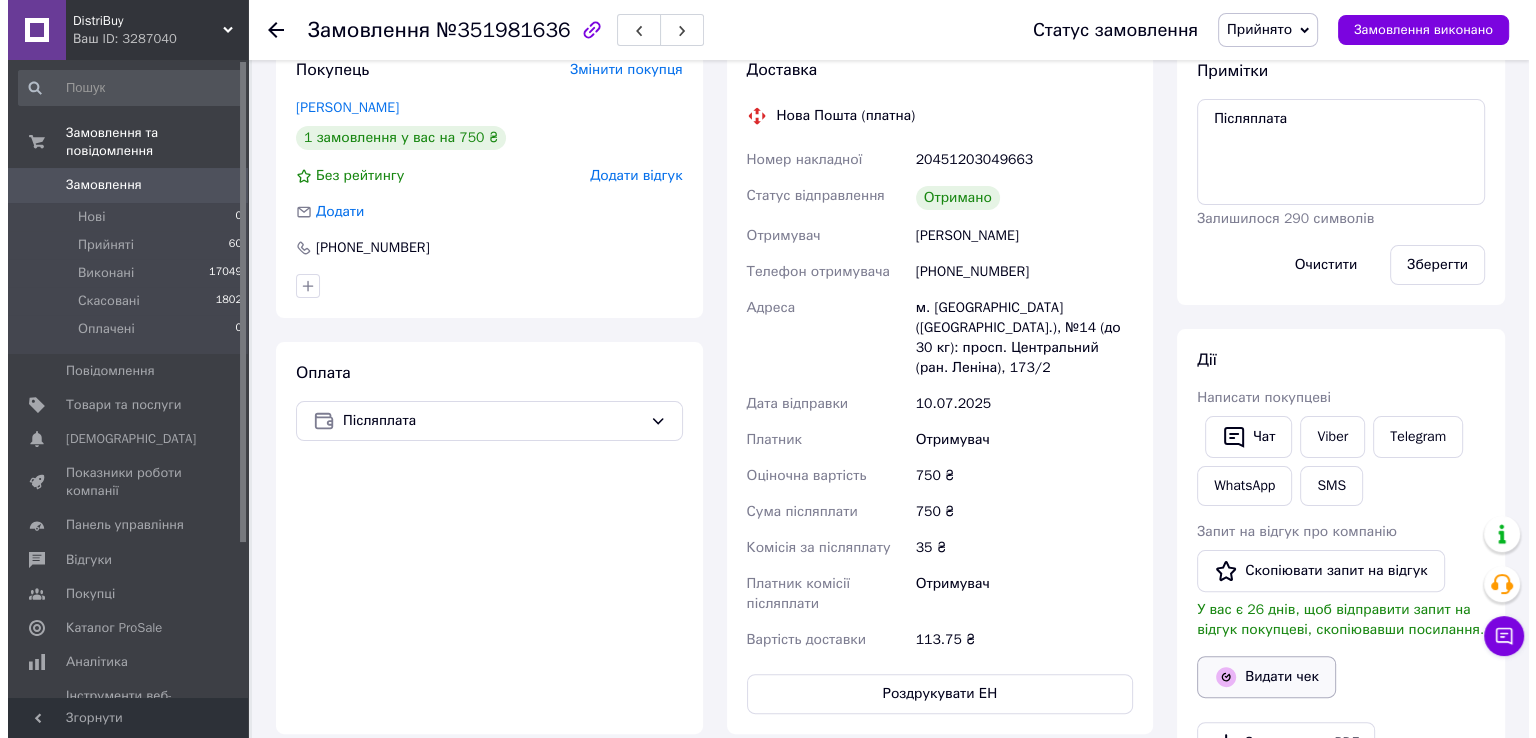 scroll, scrollTop: 500, scrollLeft: 0, axis: vertical 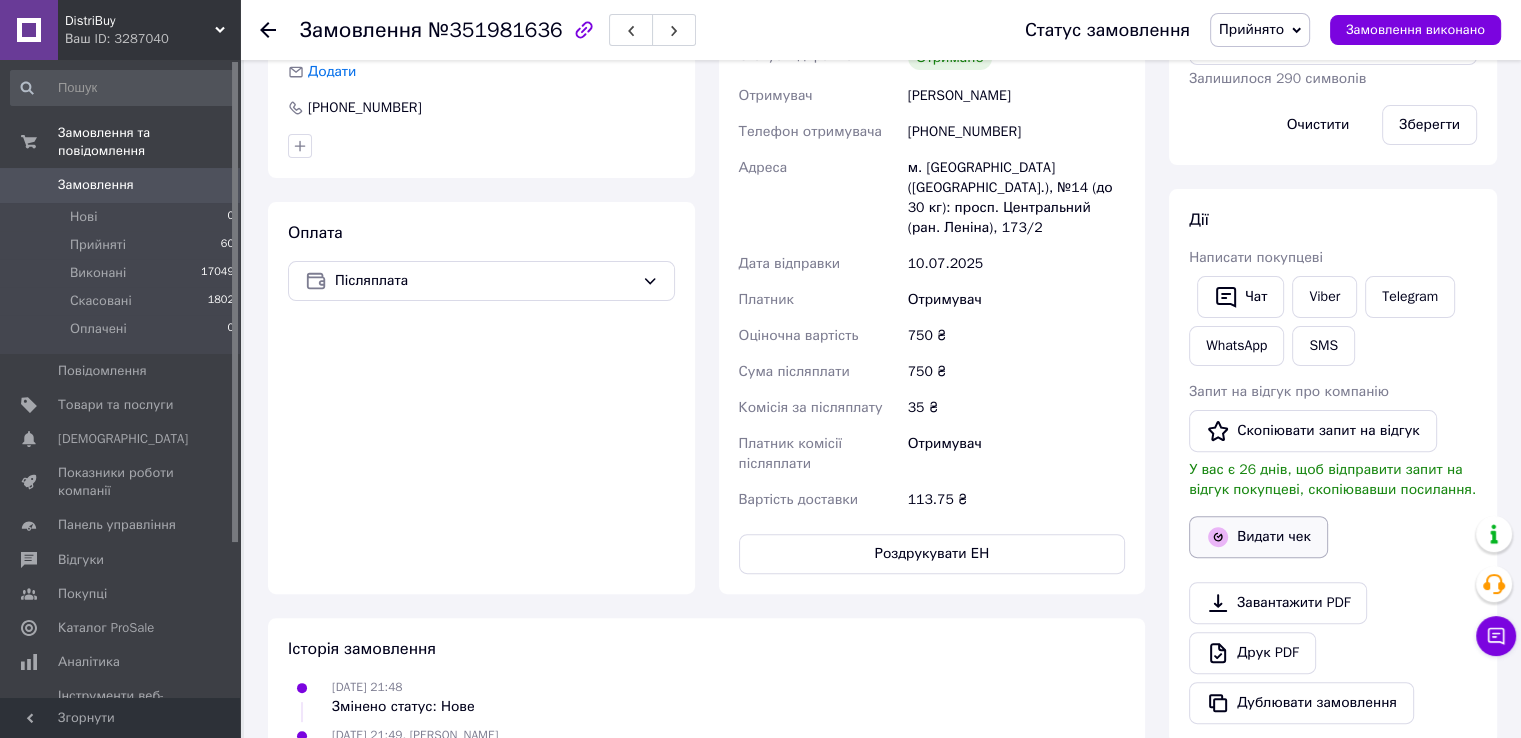 click on "Видати чек" at bounding box center [1258, 537] 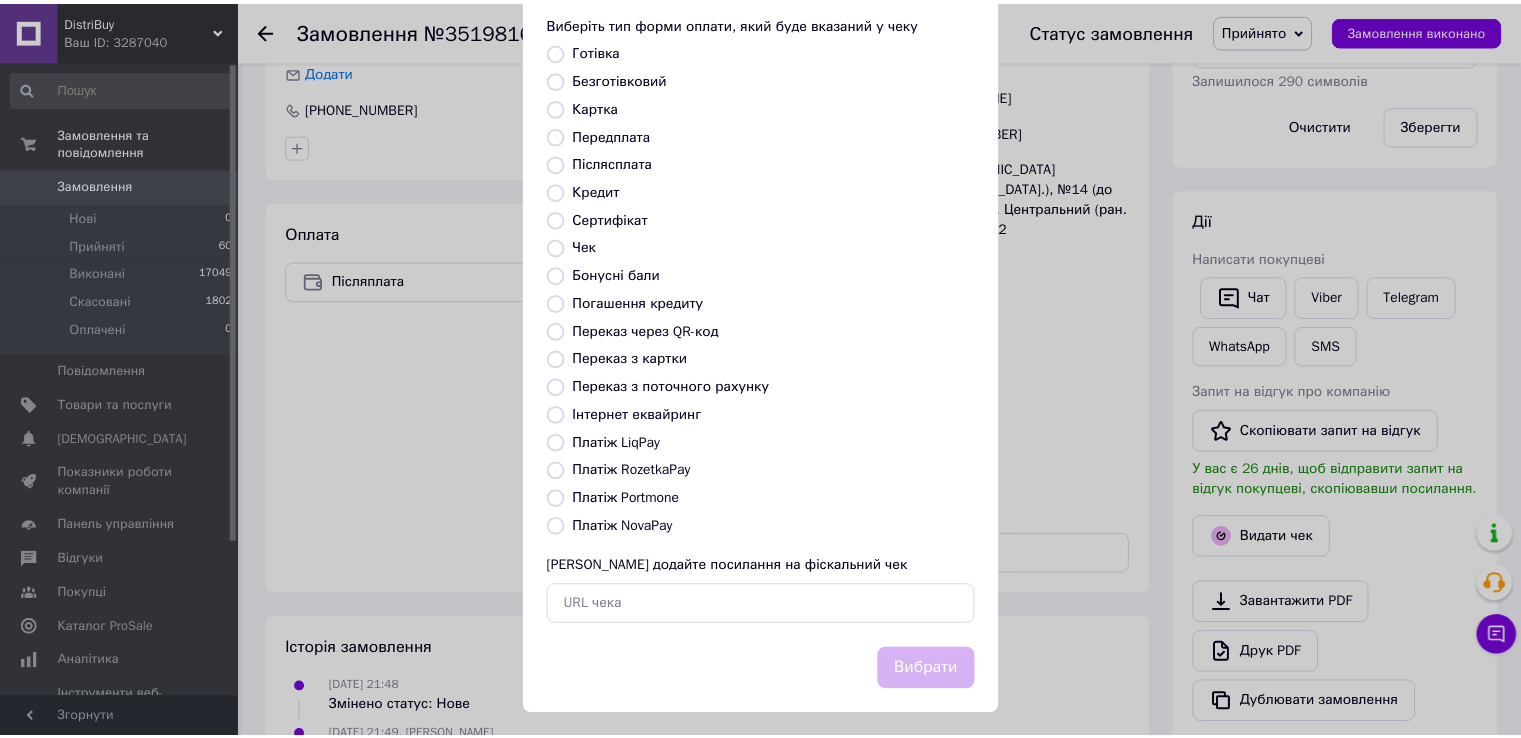 scroll, scrollTop: 120, scrollLeft: 0, axis: vertical 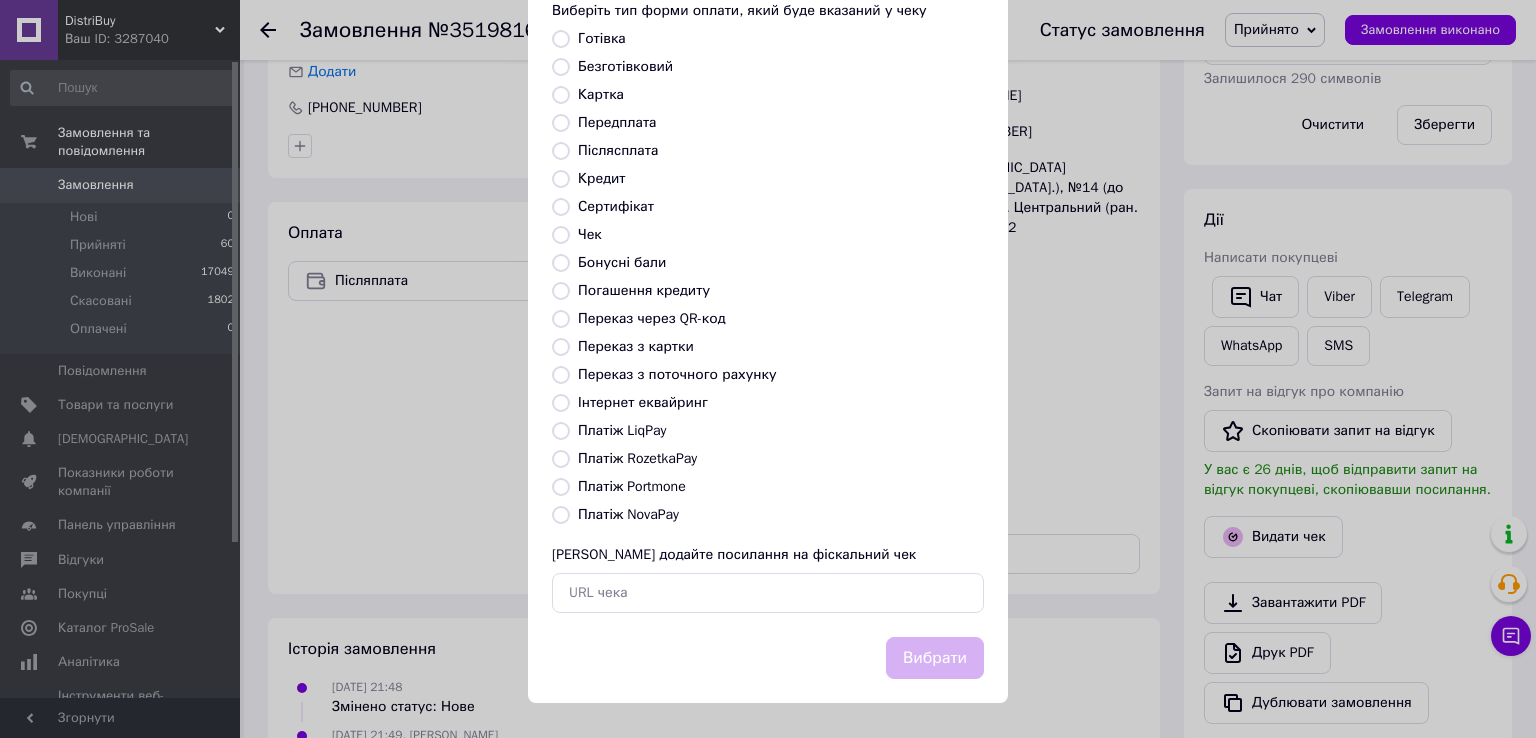 click on "Платіж NovaPay" at bounding box center (628, 514) 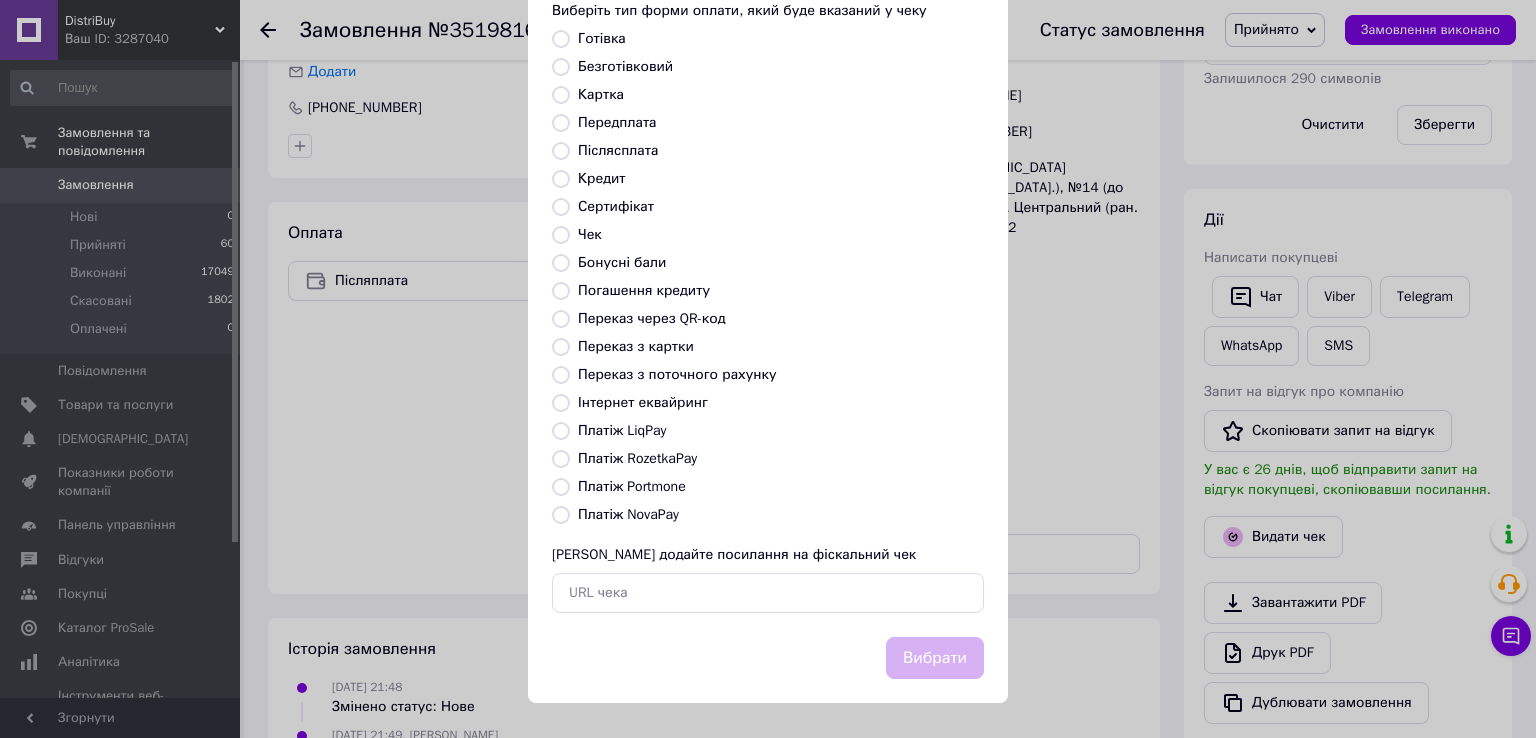radio on "true" 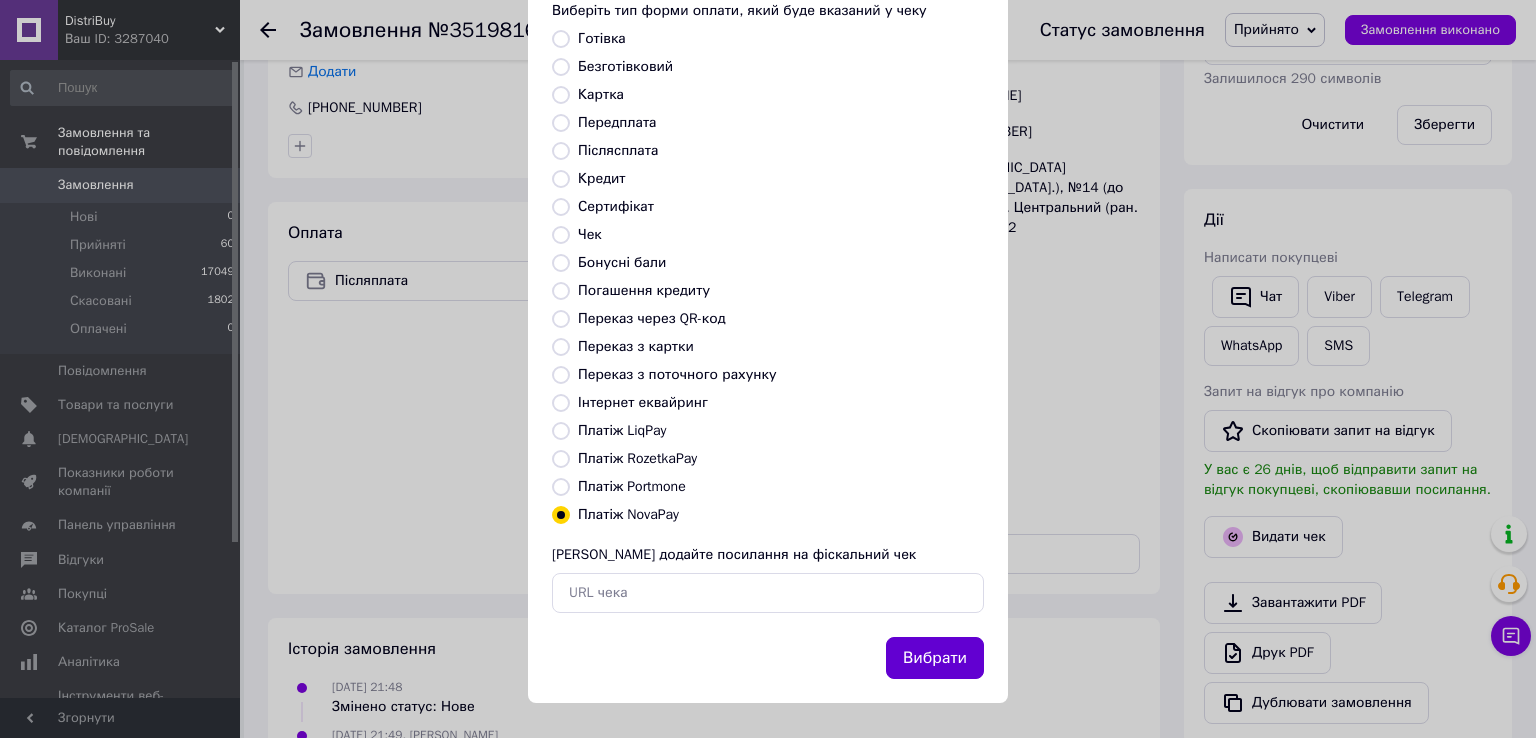 click on "Вибрати" at bounding box center [935, 658] 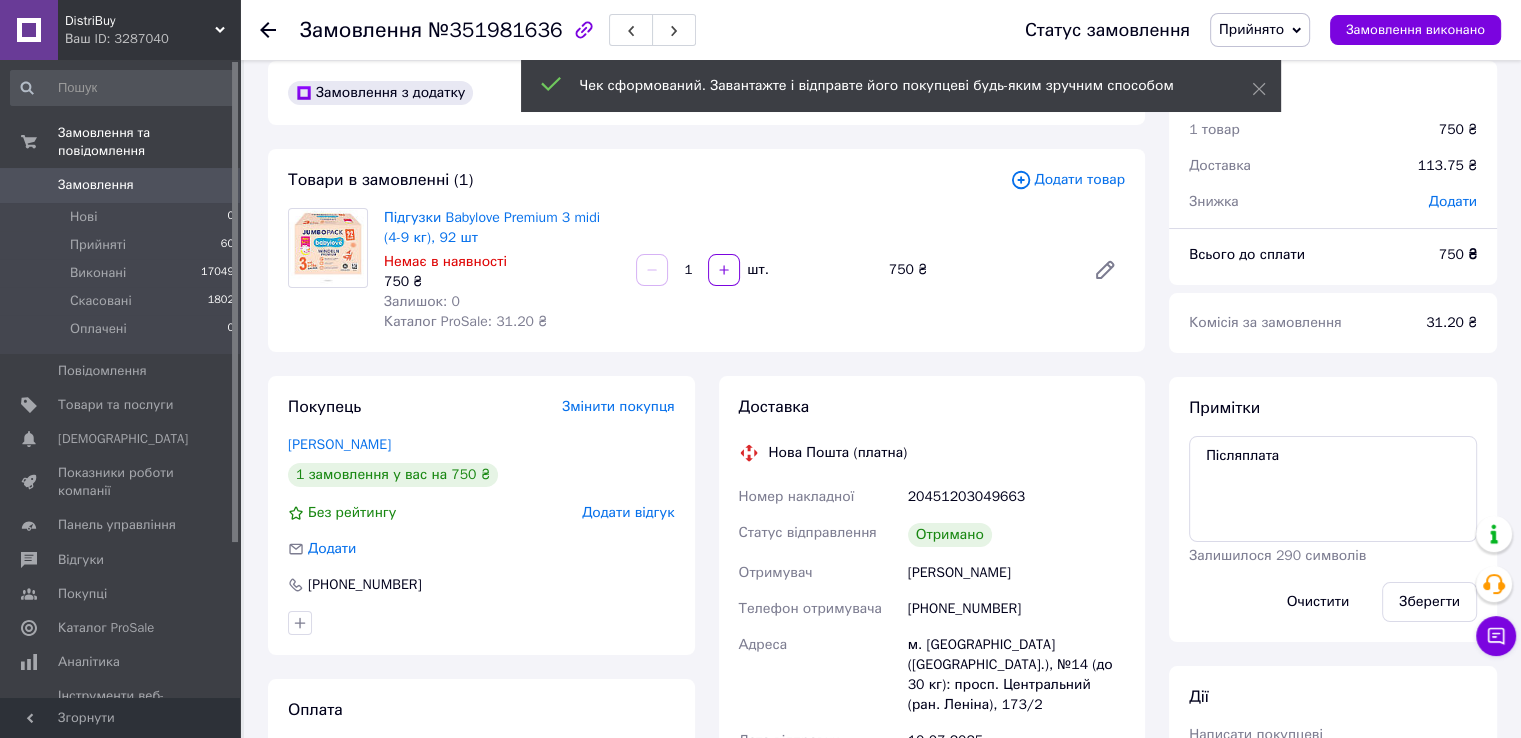 scroll, scrollTop: 0, scrollLeft: 0, axis: both 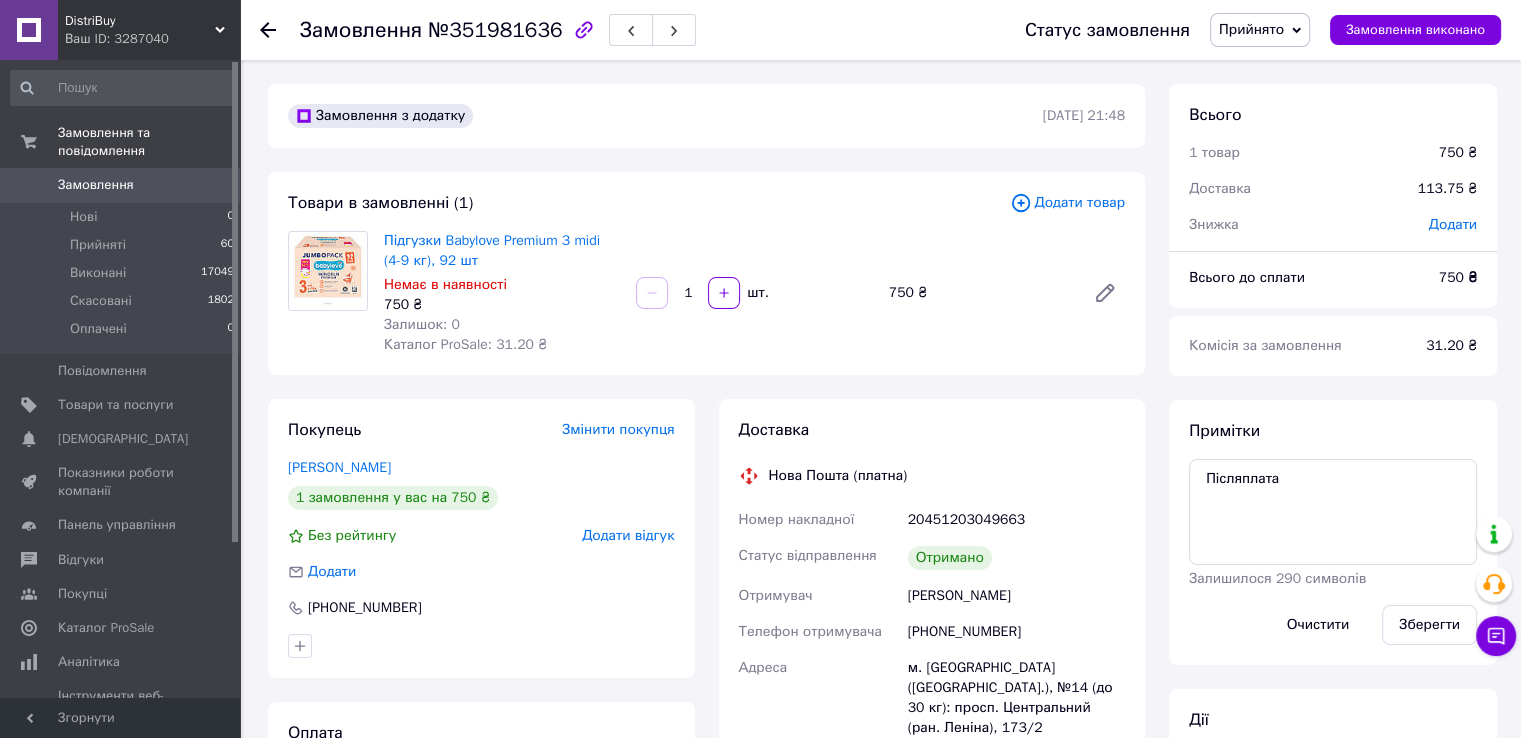 click on "Статус замовлення Прийнято Виконано Скасовано Оплачено Замовлення виконано" at bounding box center [1243, 30] 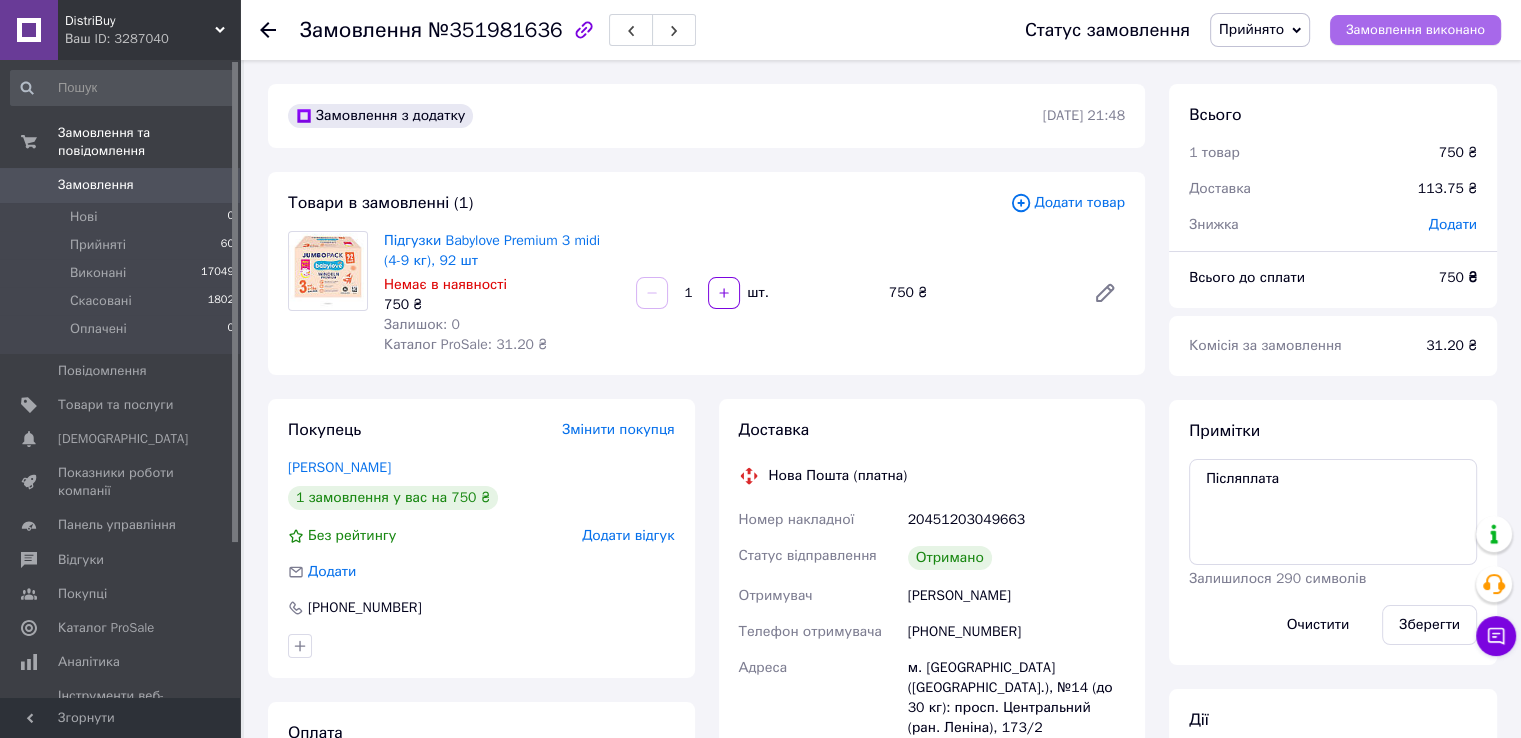 click on "Замовлення виконано" at bounding box center (1415, 30) 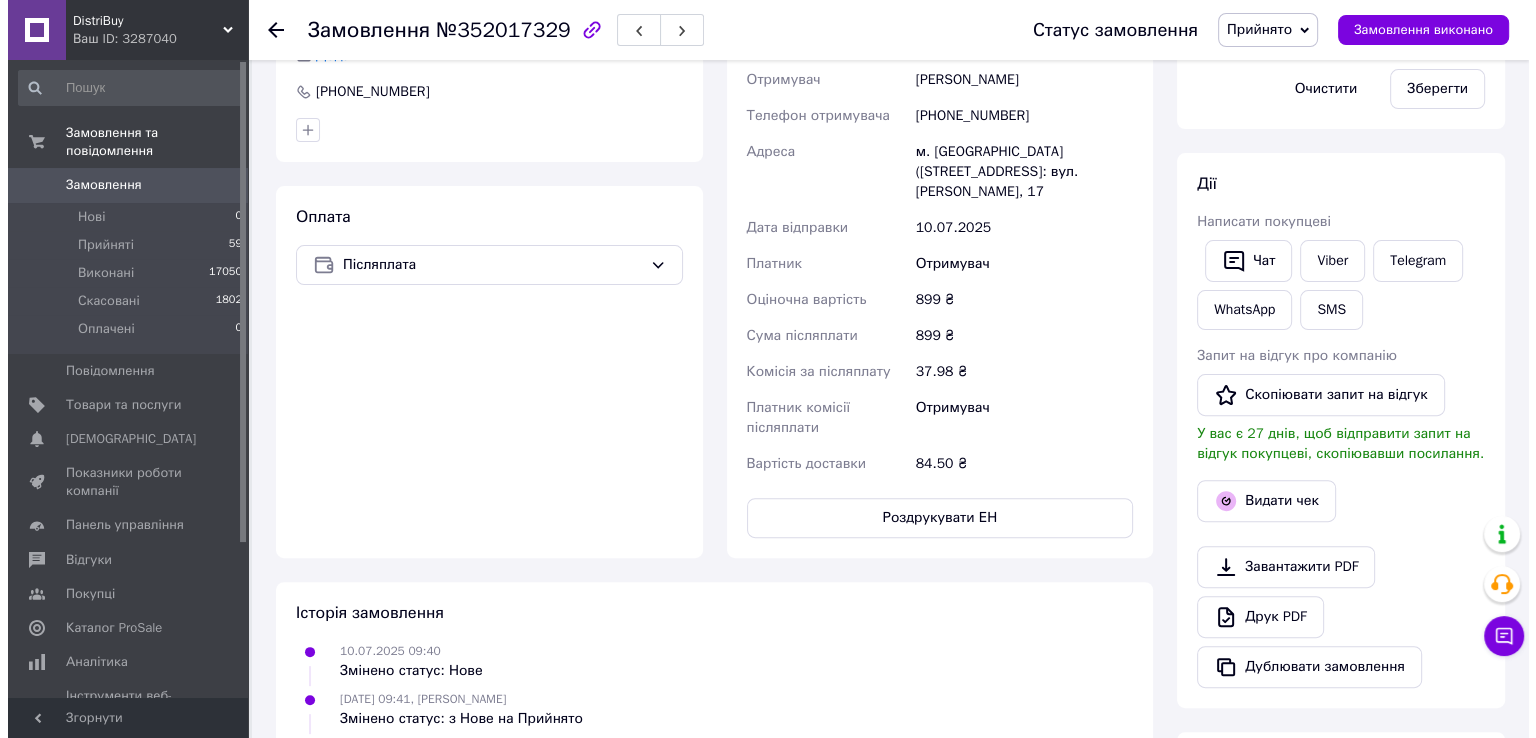 scroll, scrollTop: 600, scrollLeft: 0, axis: vertical 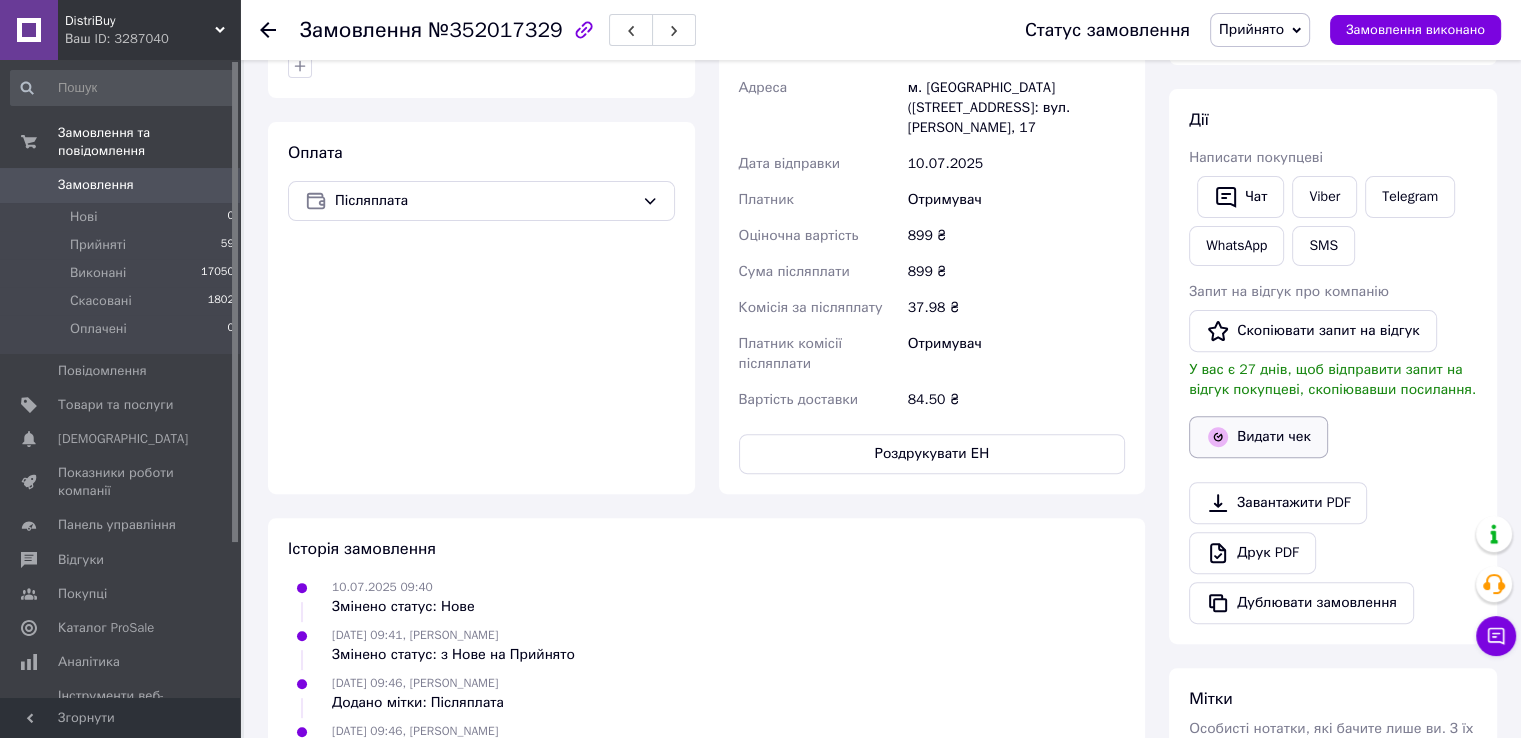 click on "Видати чек" at bounding box center (1258, 437) 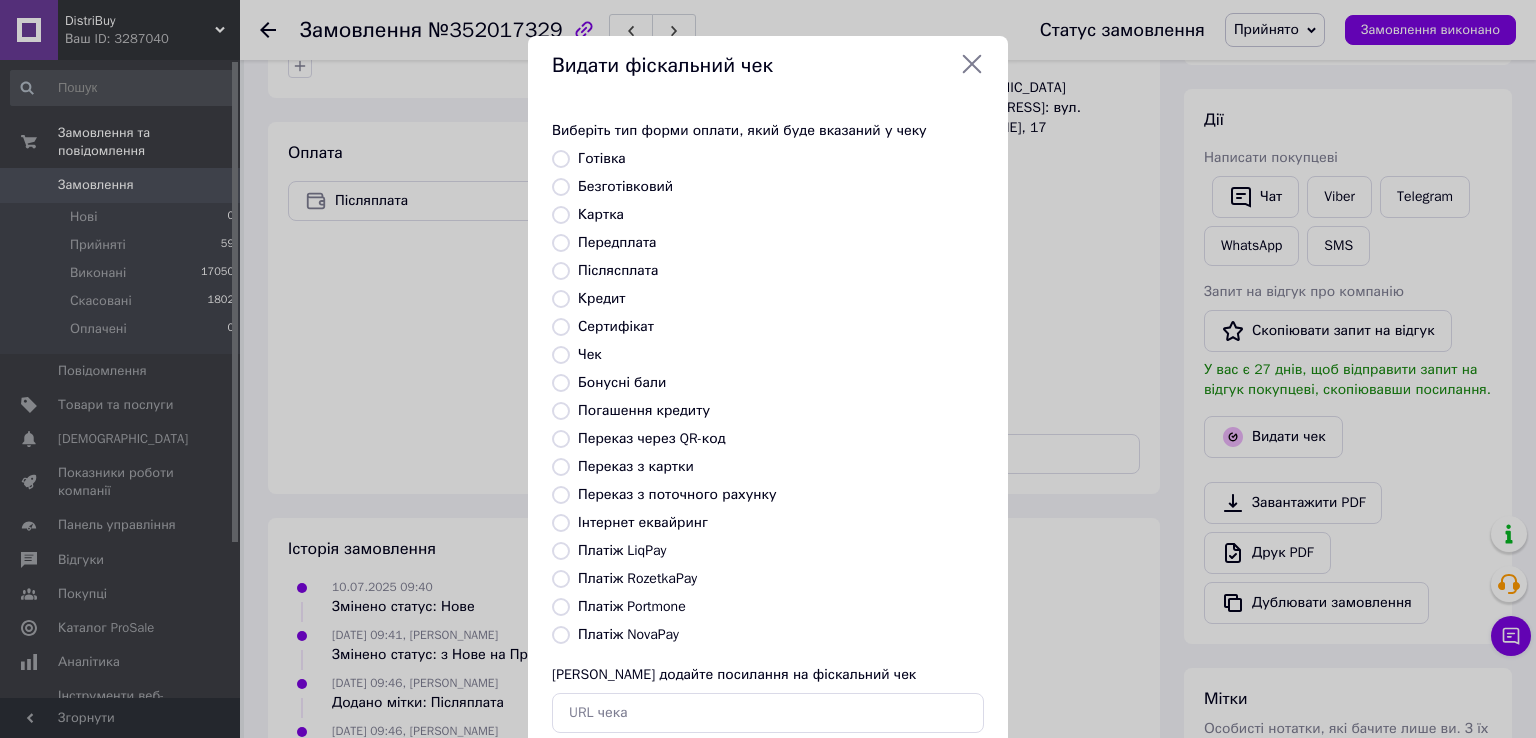 click on "Платіж NovaPay" at bounding box center (628, 634) 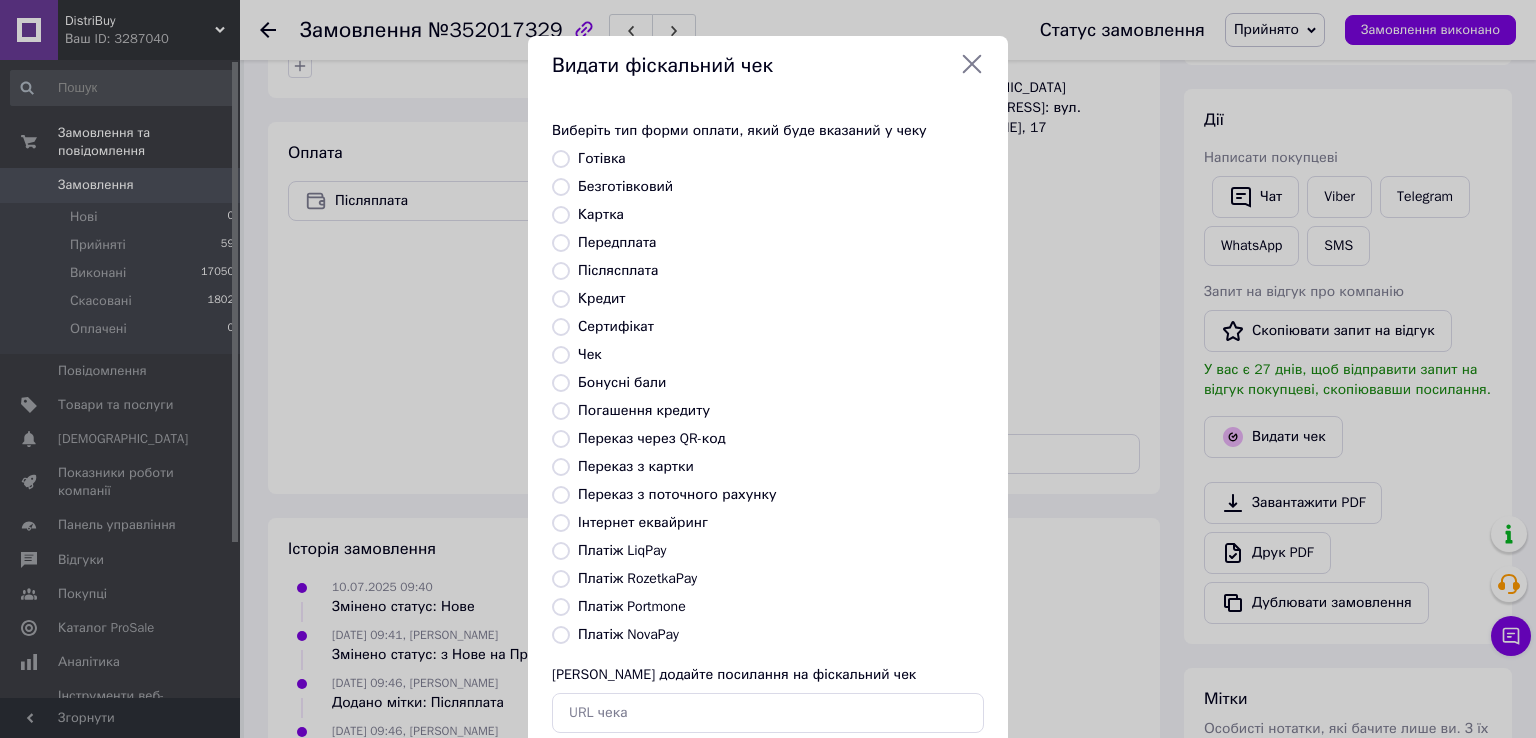 radio on "true" 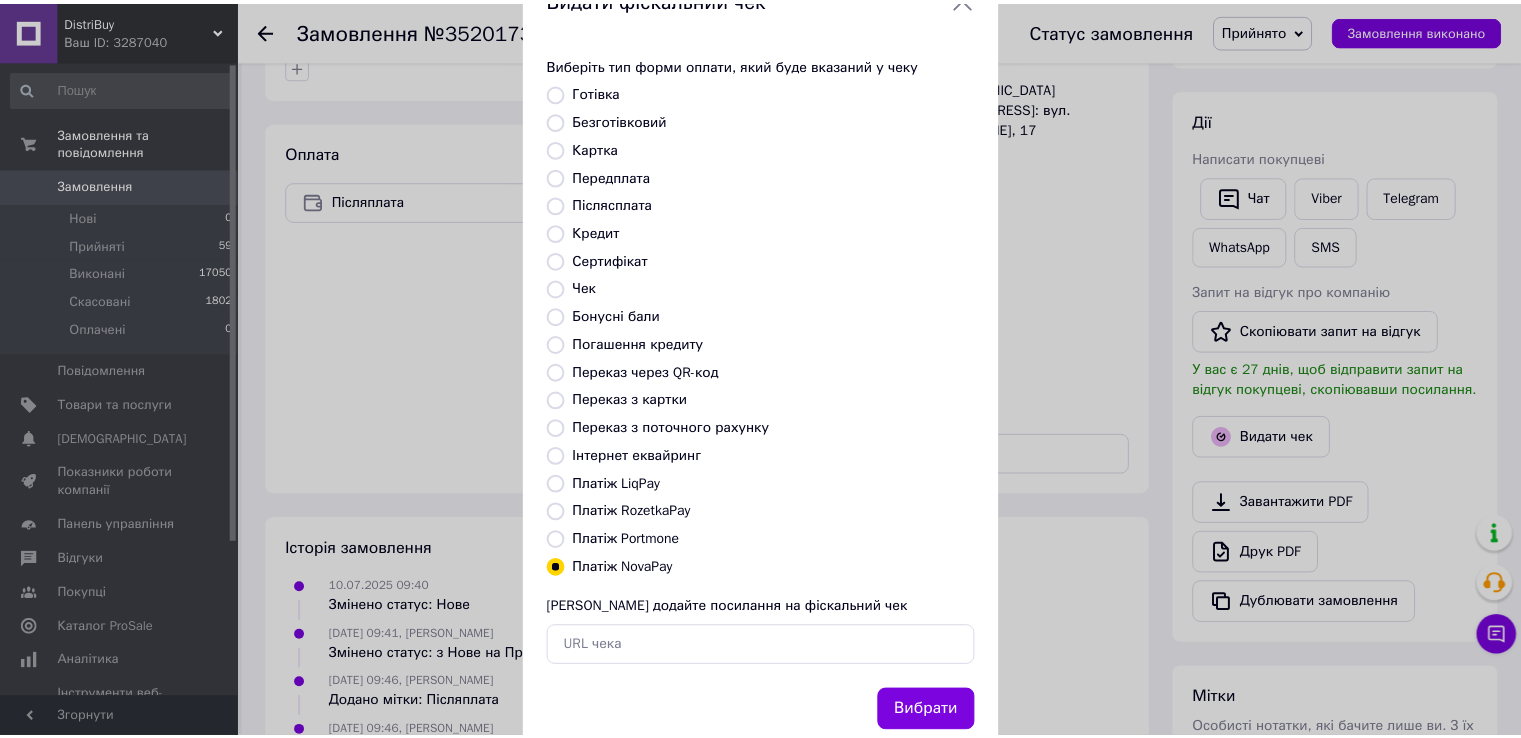 scroll, scrollTop: 120, scrollLeft: 0, axis: vertical 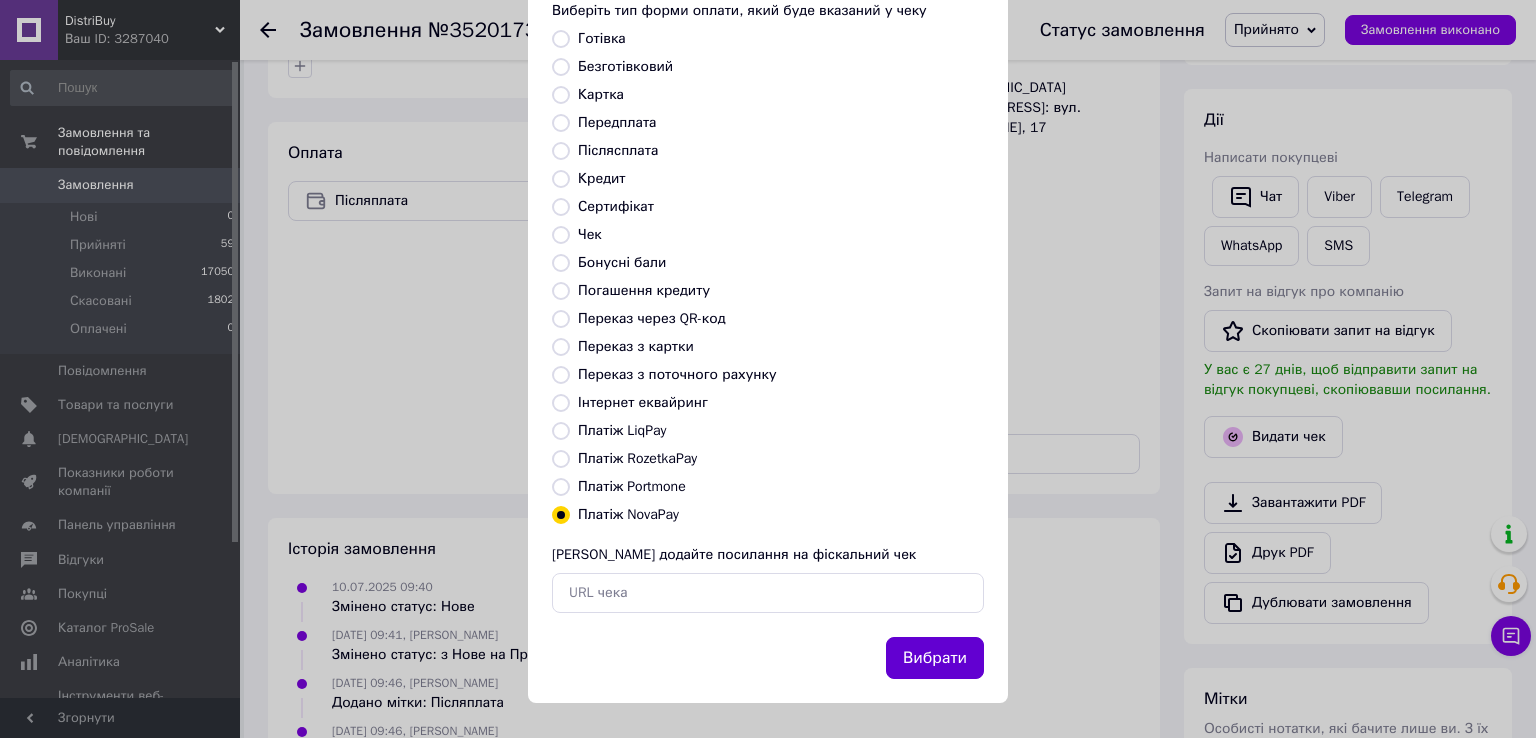 click on "Вибрати" at bounding box center (935, 658) 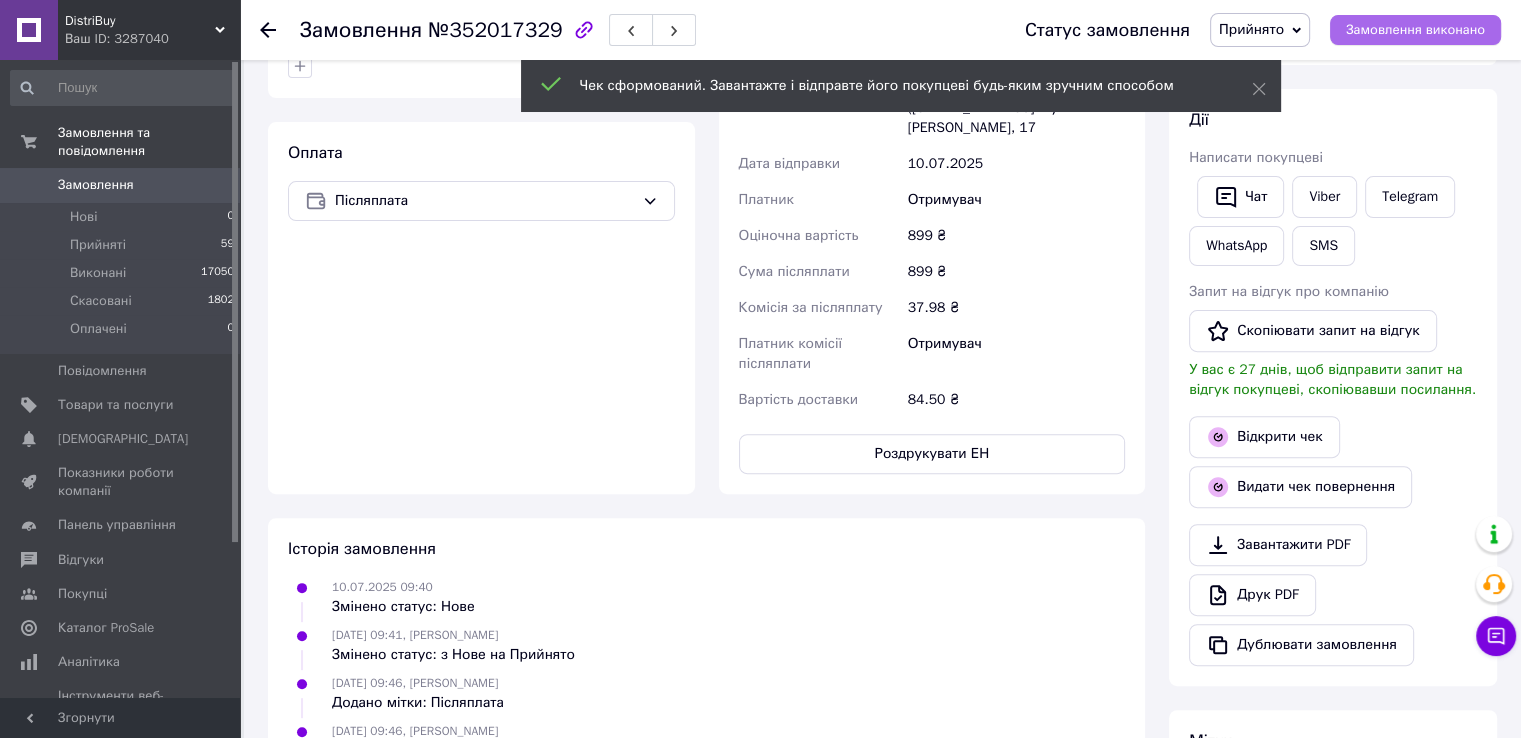 click on "Замовлення виконано" at bounding box center [1415, 30] 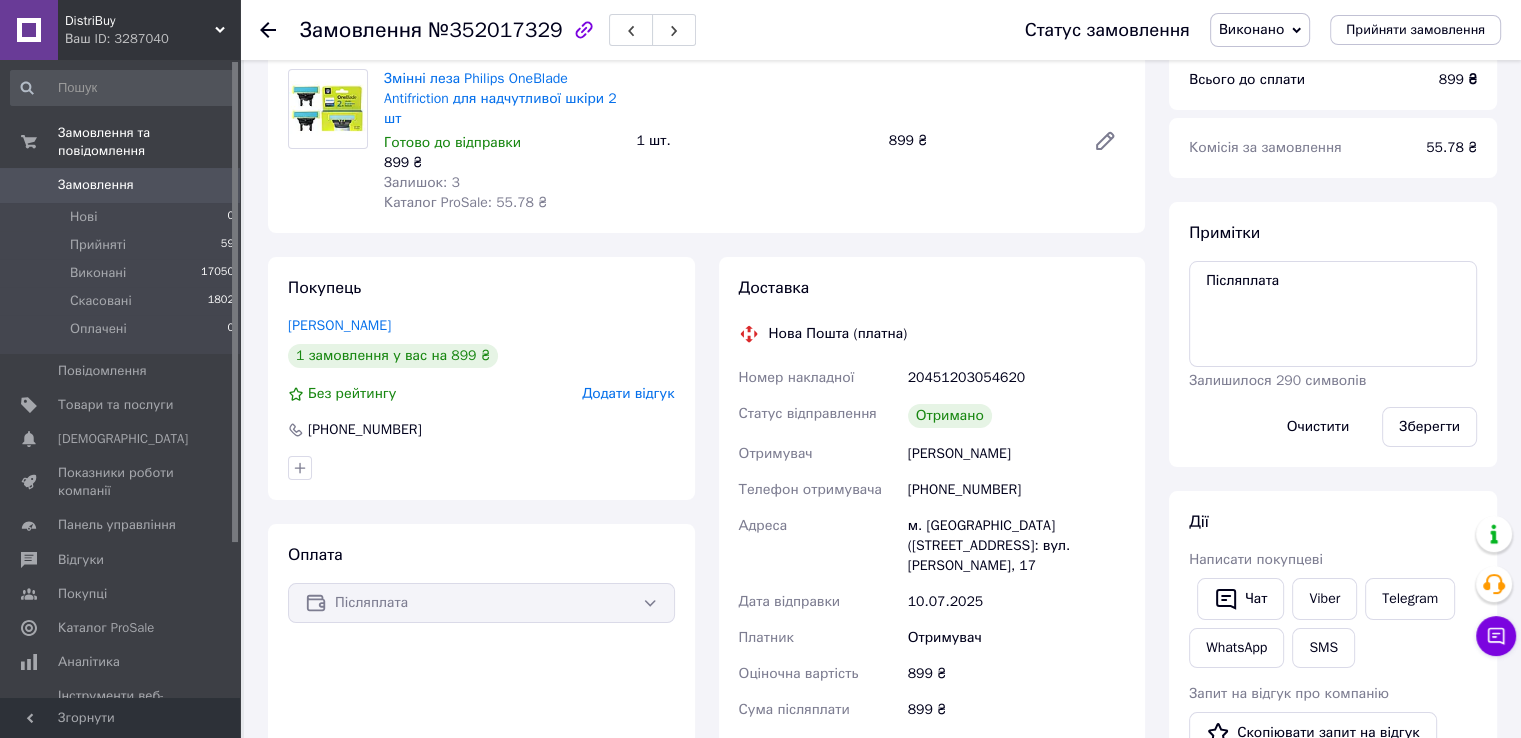 scroll, scrollTop: 0, scrollLeft: 0, axis: both 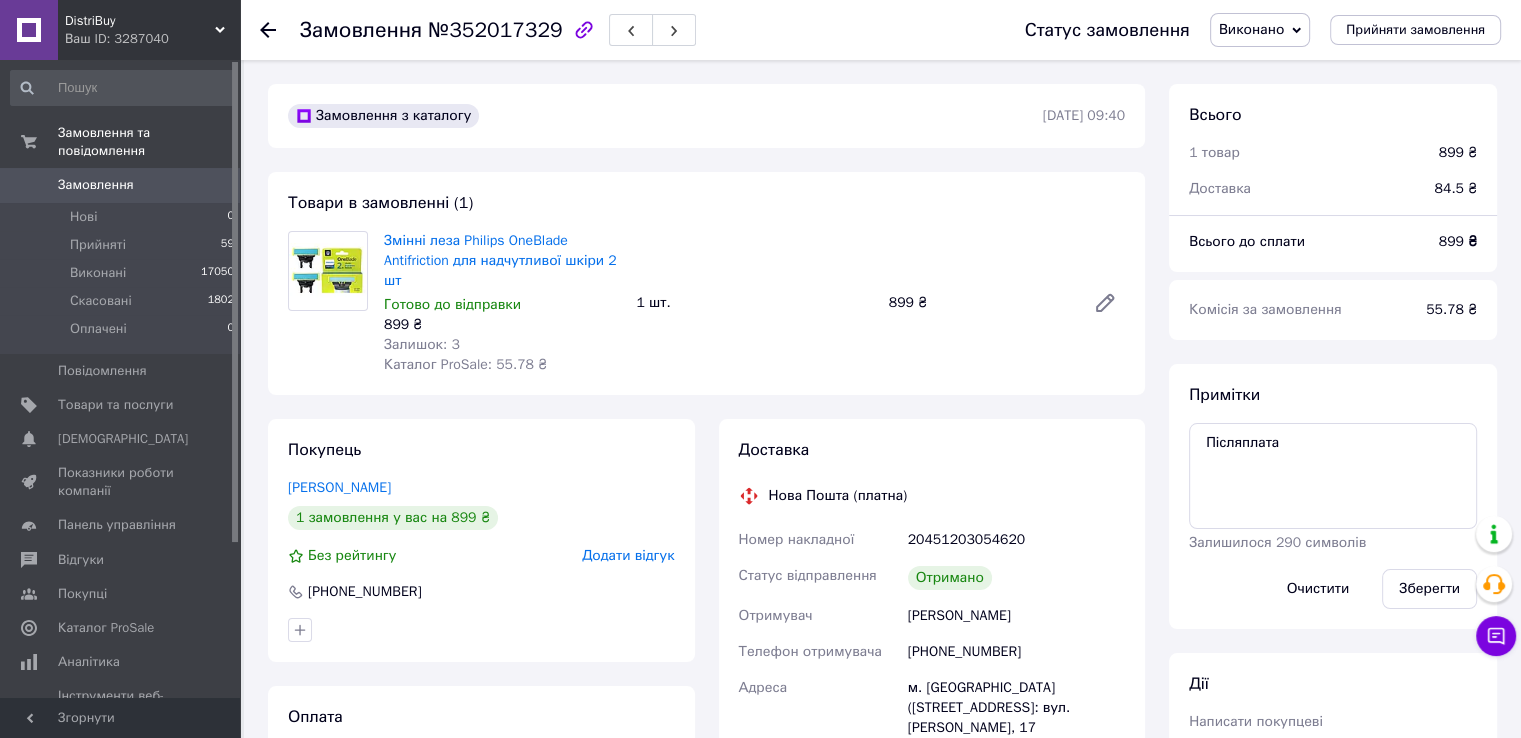 type 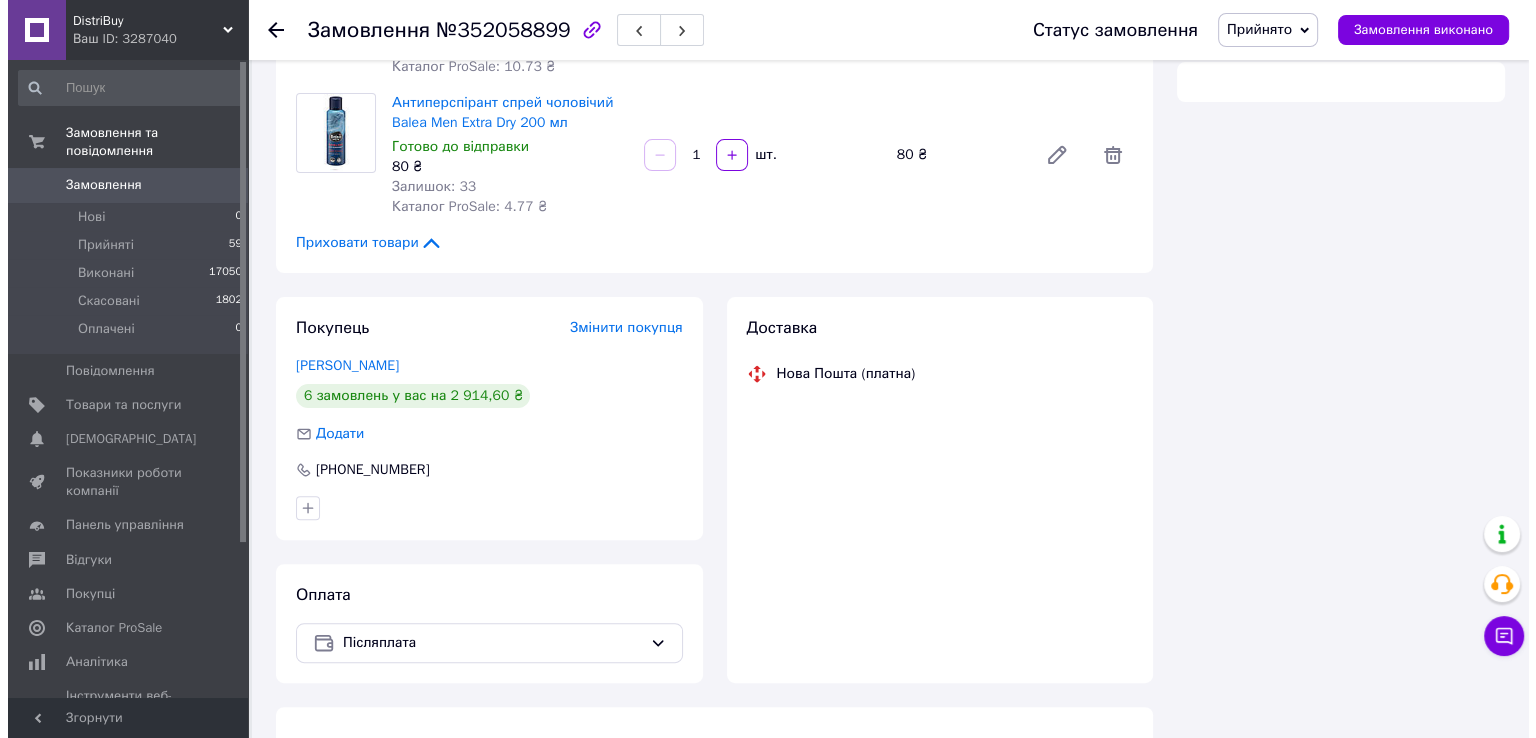 scroll, scrollTop: 480, scrollLeft: 0, axis: vertical 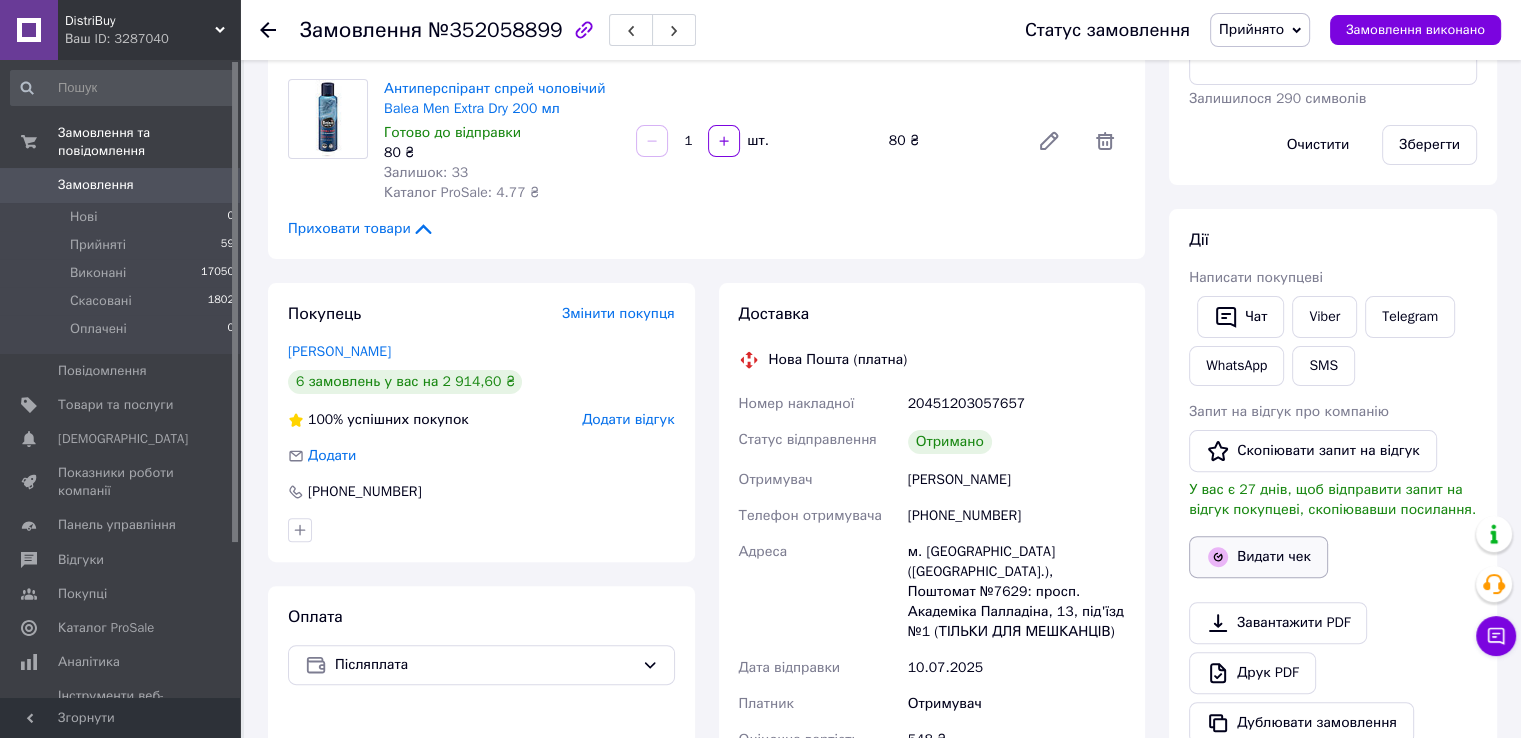 click on "Видати чек" at bounding box center [1258, 557] 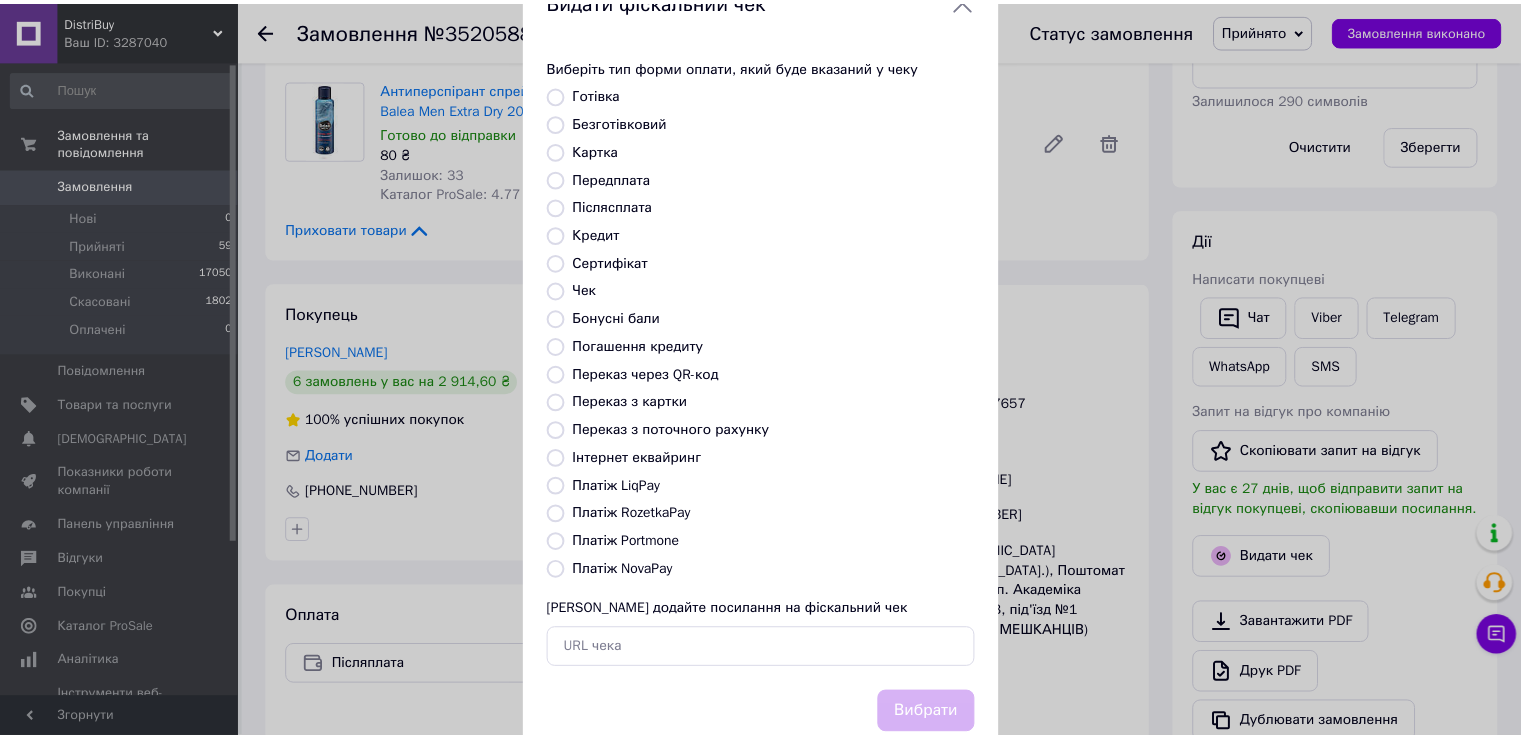 scroll, scrollTop: 100, scrollLeft: 0, axis: vertical 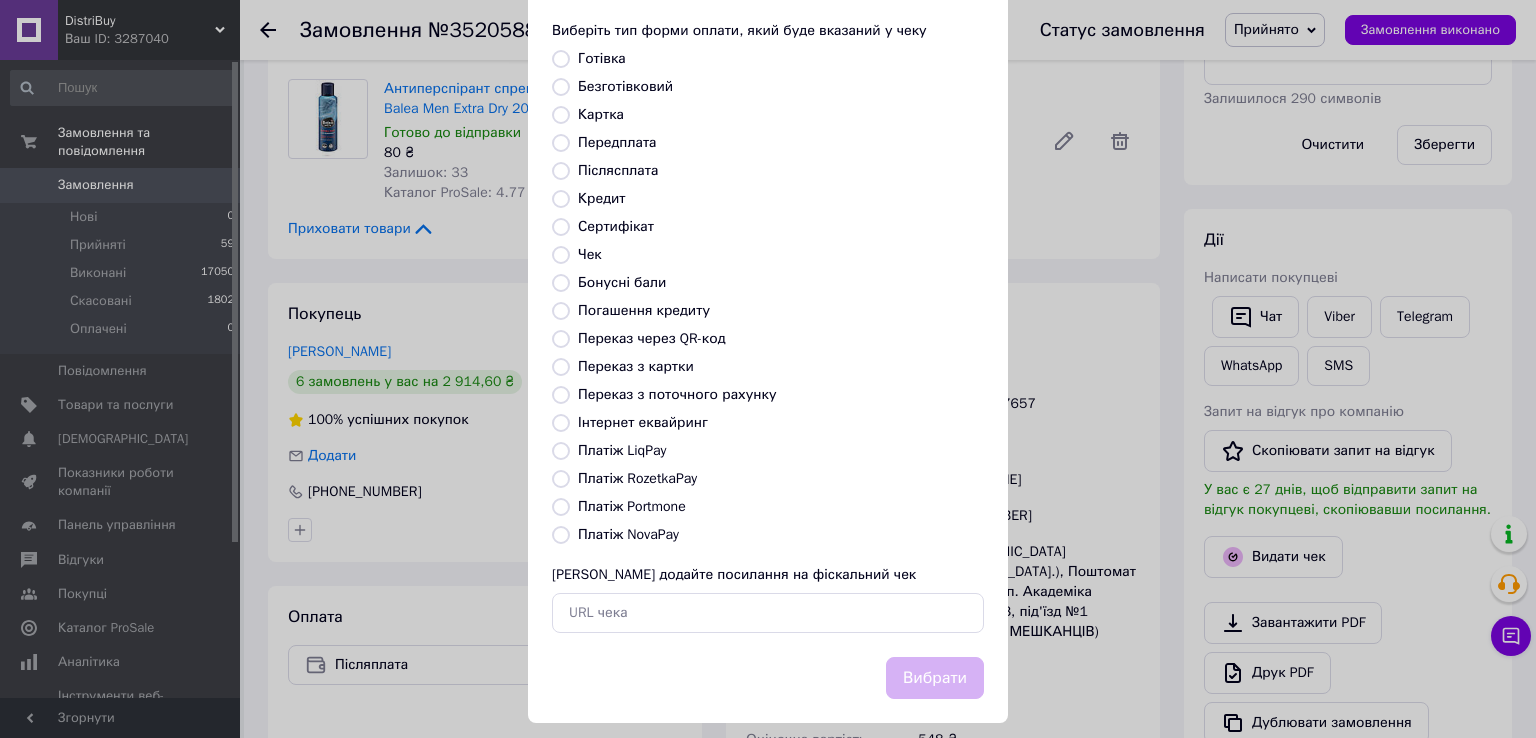 click on "Платіж NovaPay" at bounding box center [628, 534] 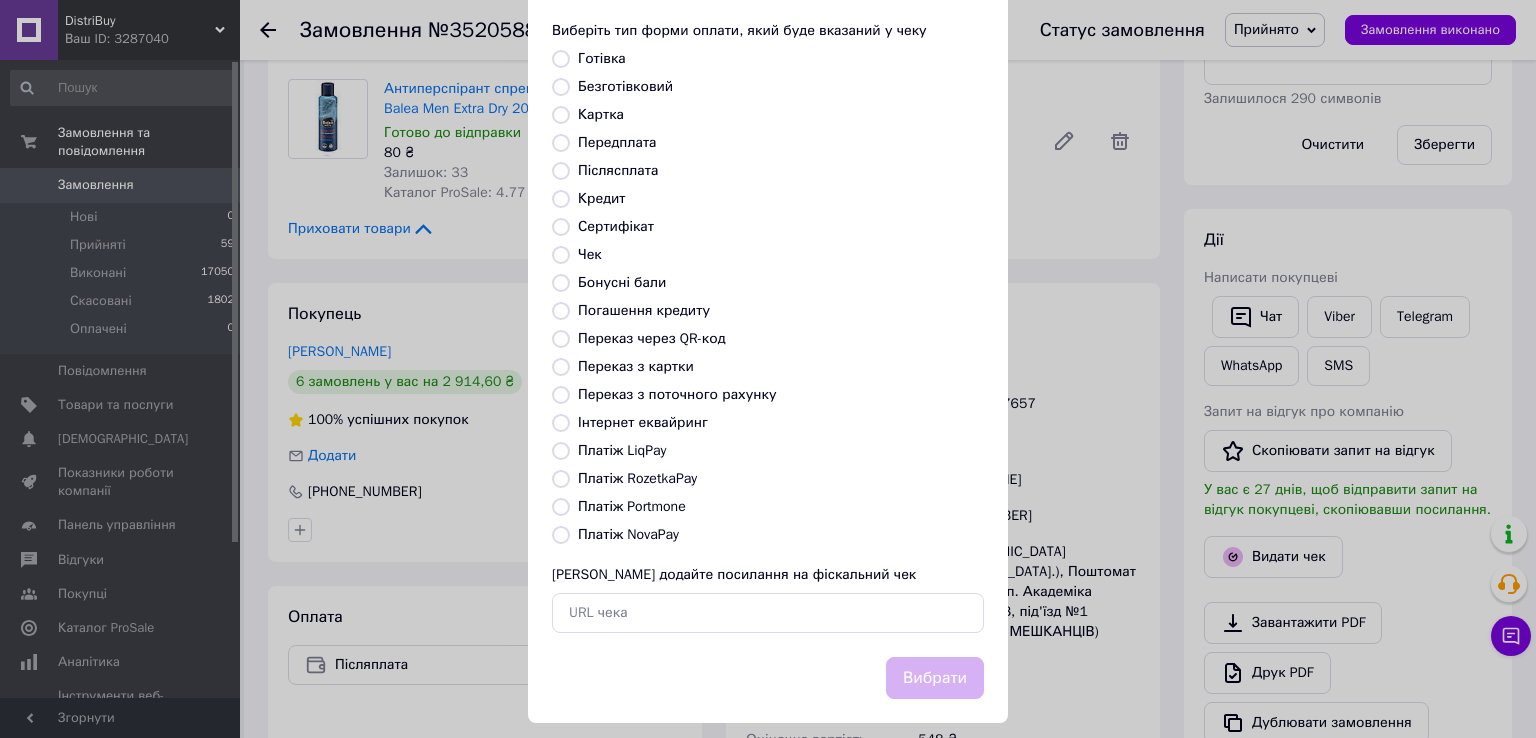radio on "true" 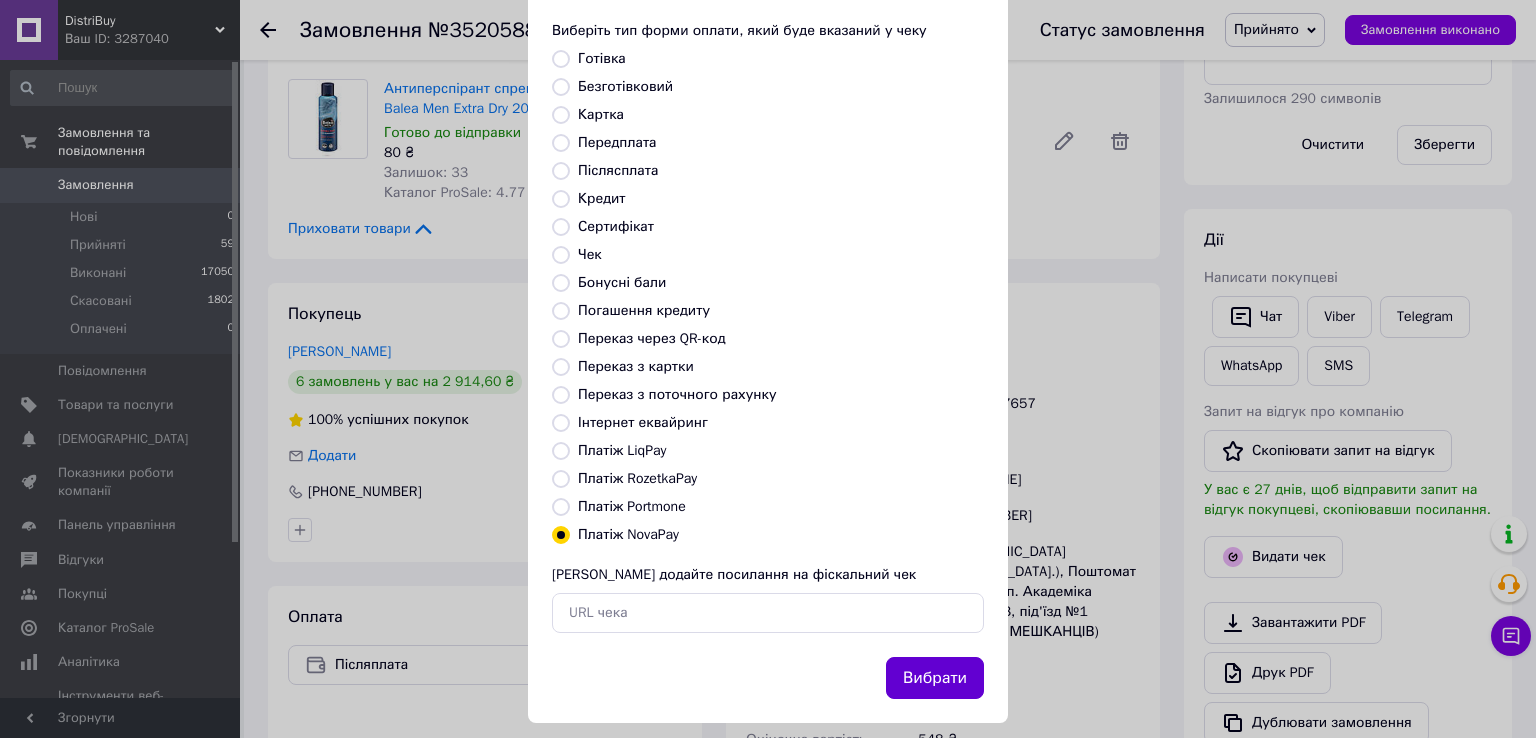 click on "Вибрати" at bounding box center [935, 678] 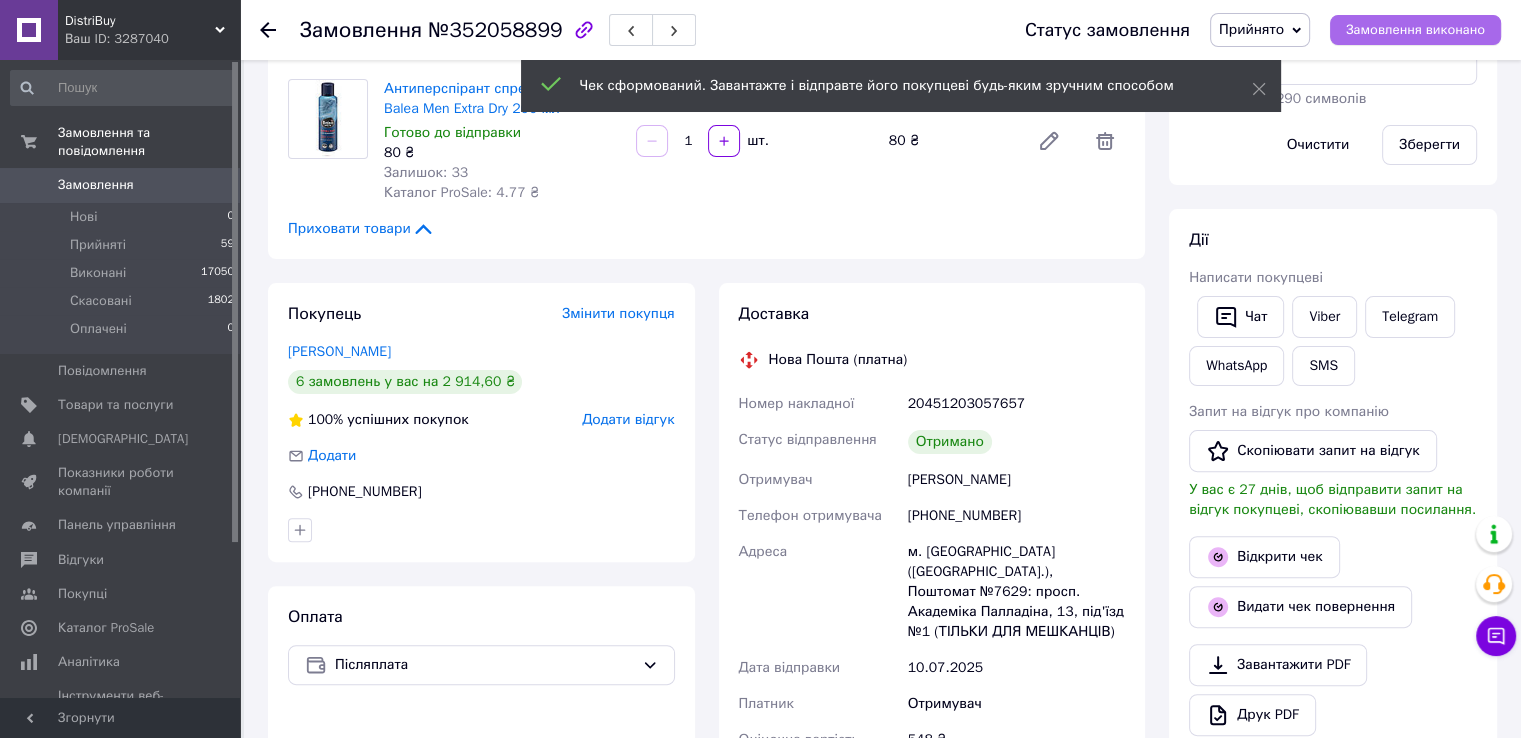 click on "Замовлення виконано" at bounding box center (1415, 30) 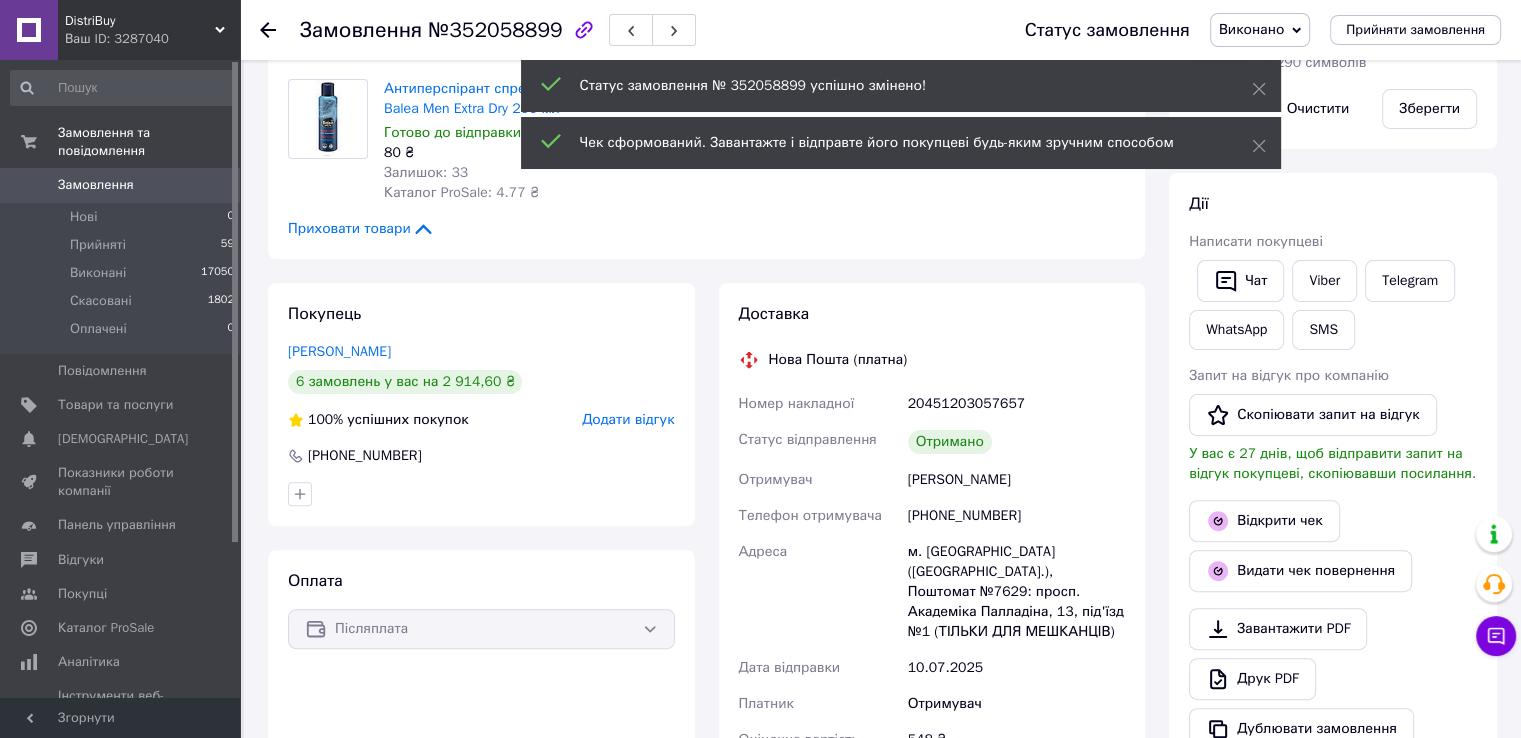 type 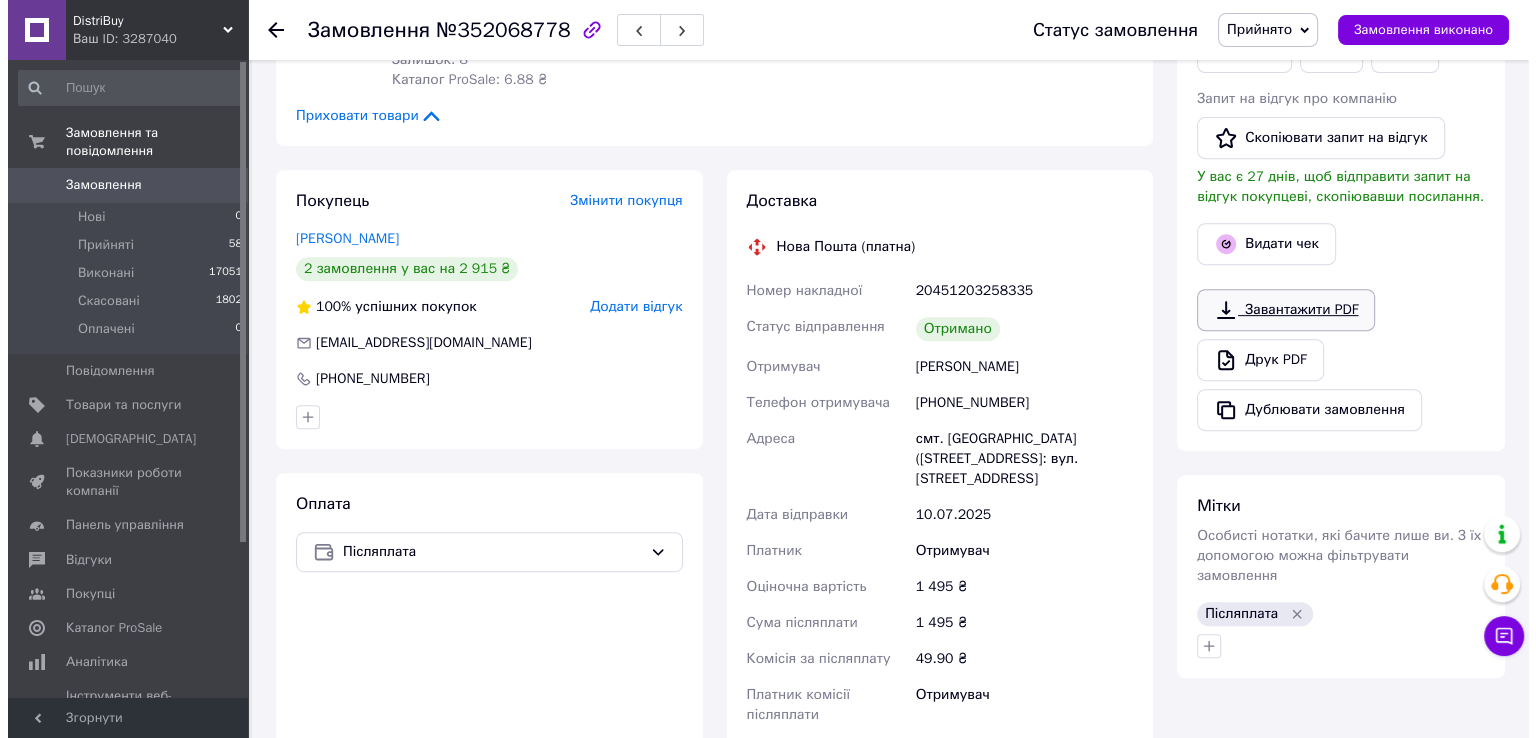 scroll, scrollTop: 800, scrollLeft: 0, axis: vertical 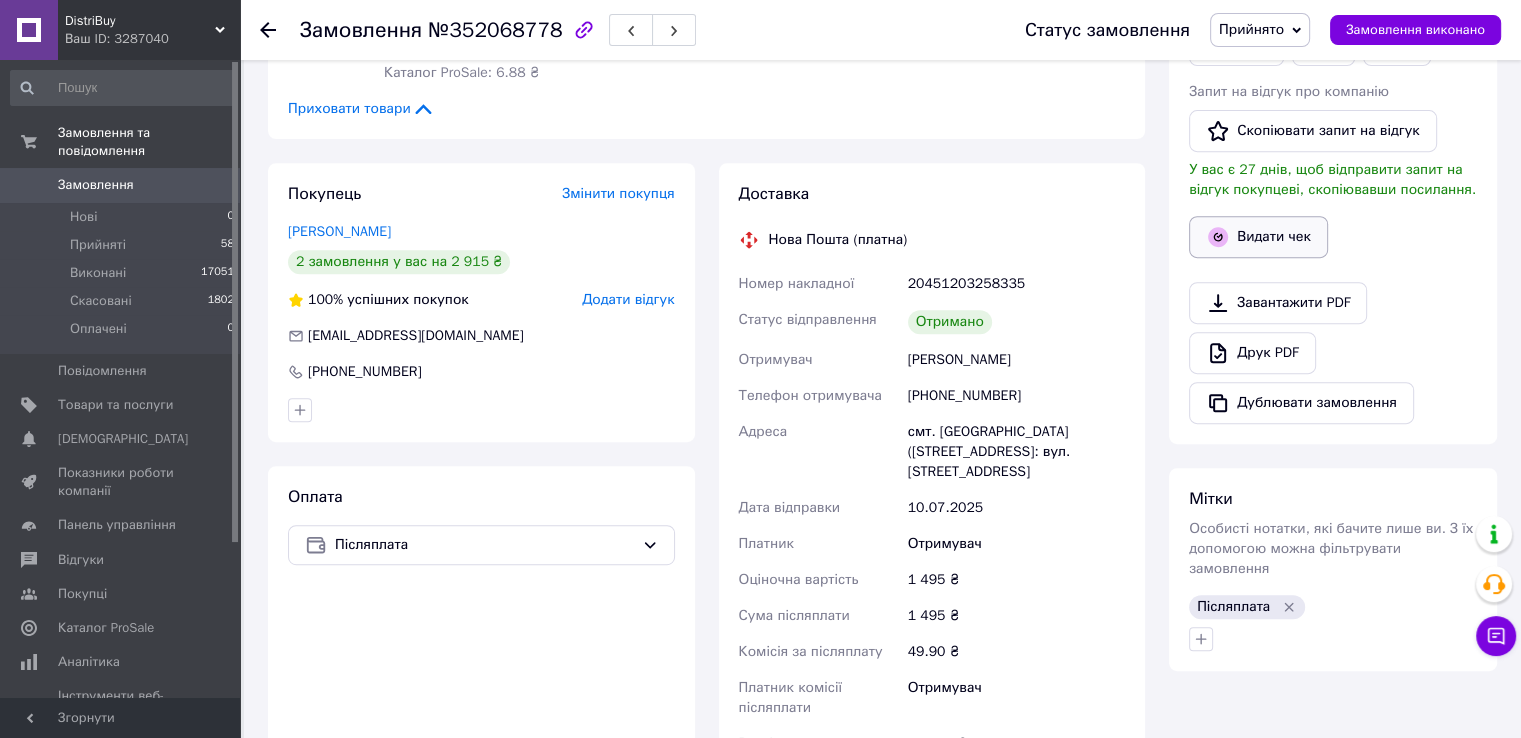 click on "Видати чек" at bounding box center (1258, 237) 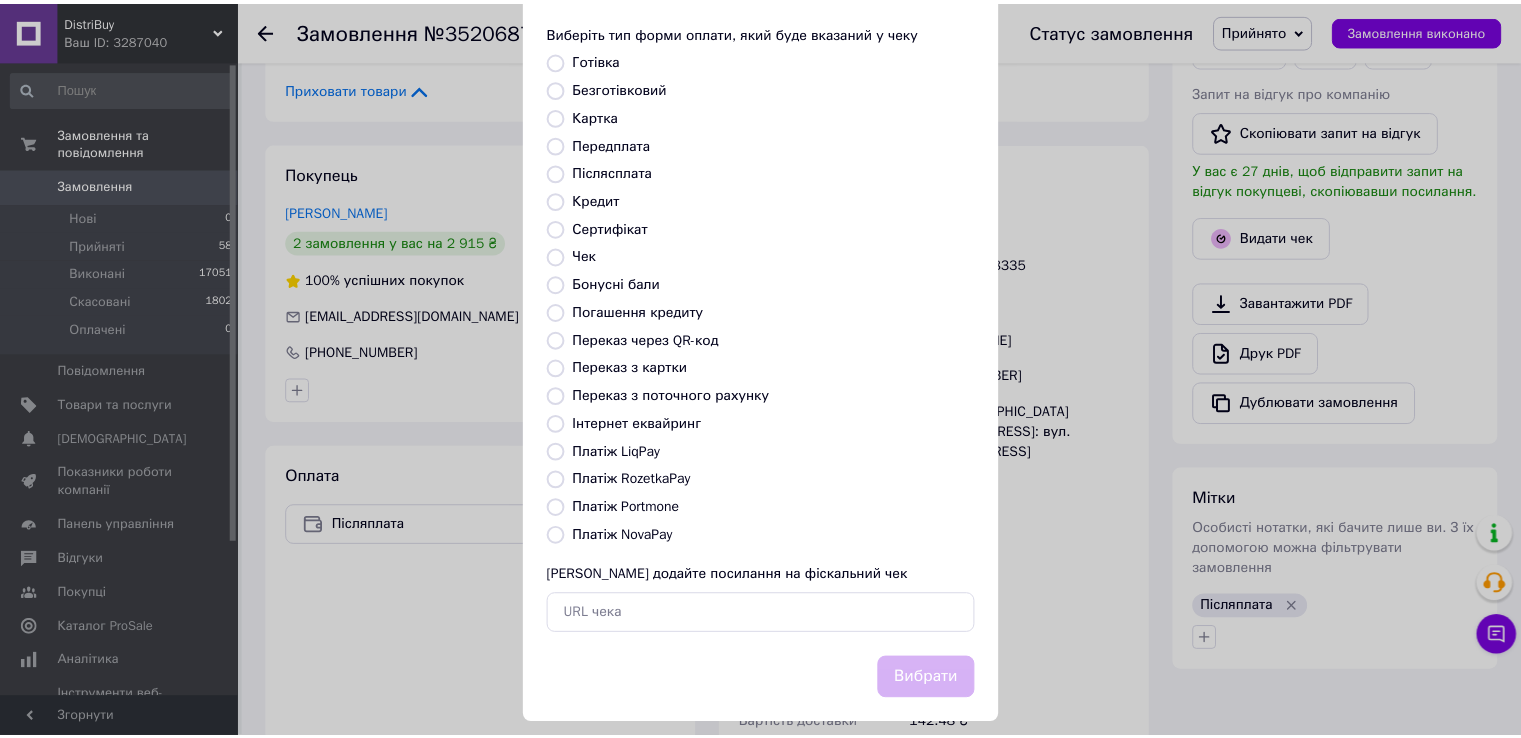 scroll, scrollTop: 120, scrollLeft: 0, axis: vertical 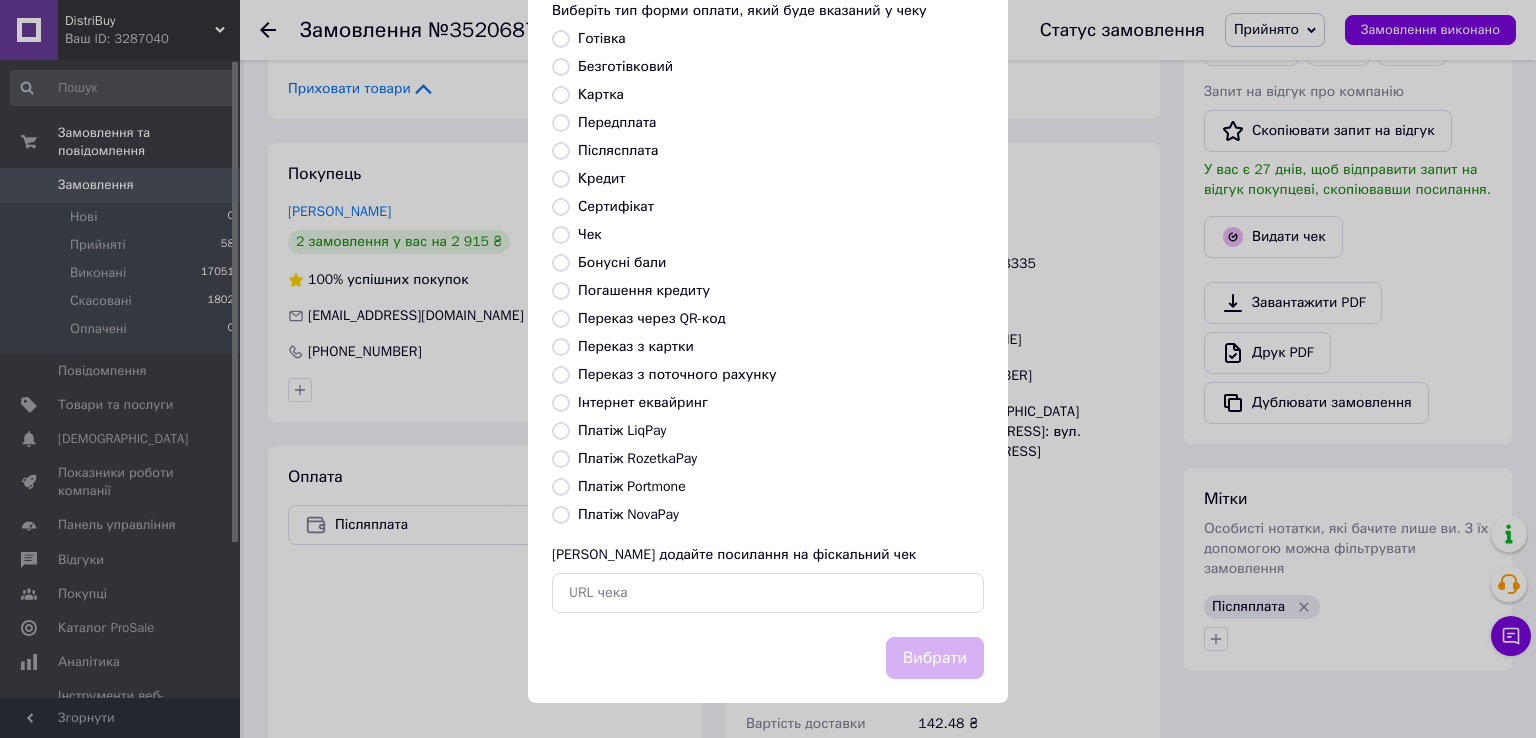 click on "Платіж NovaPay" at bounding box center (781, 515) 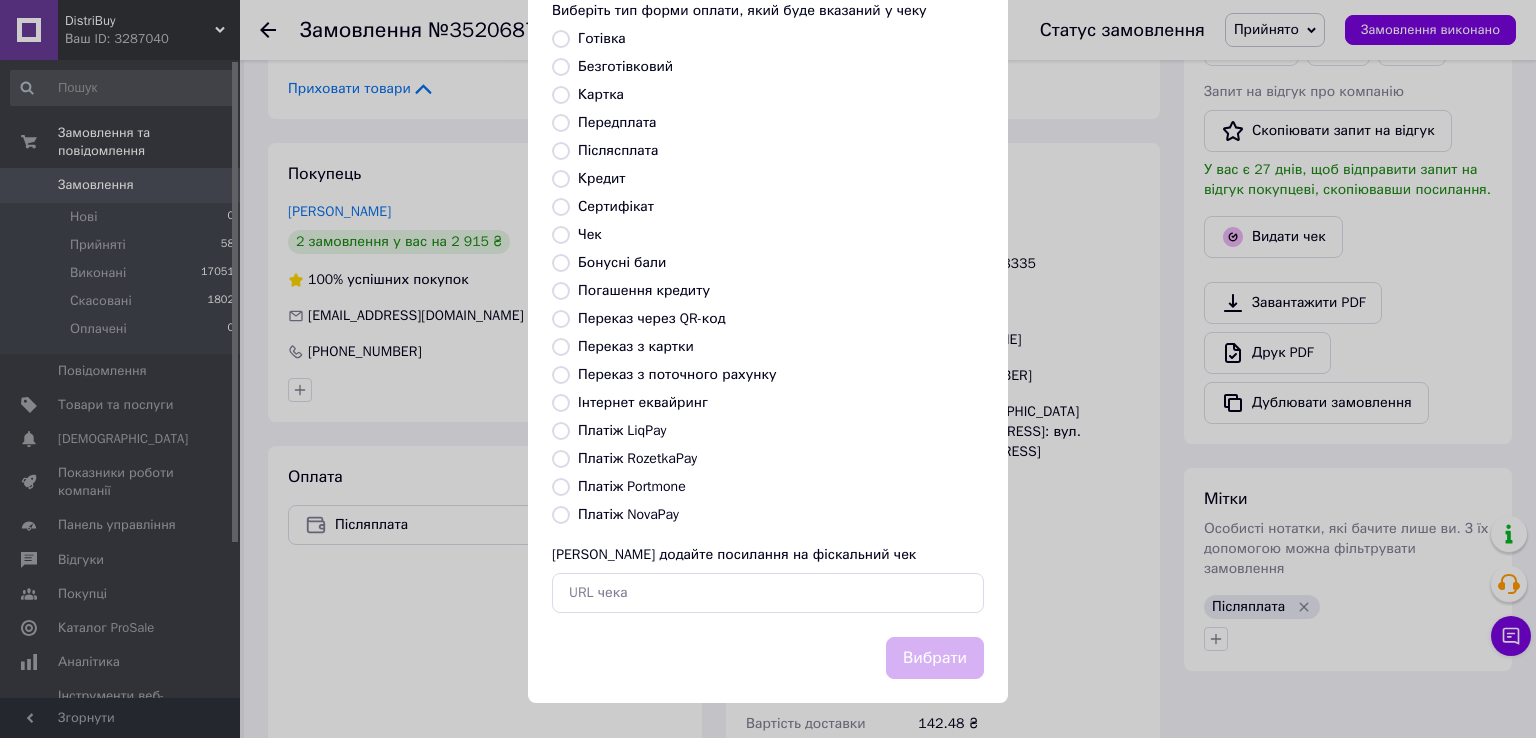 radio on "true" 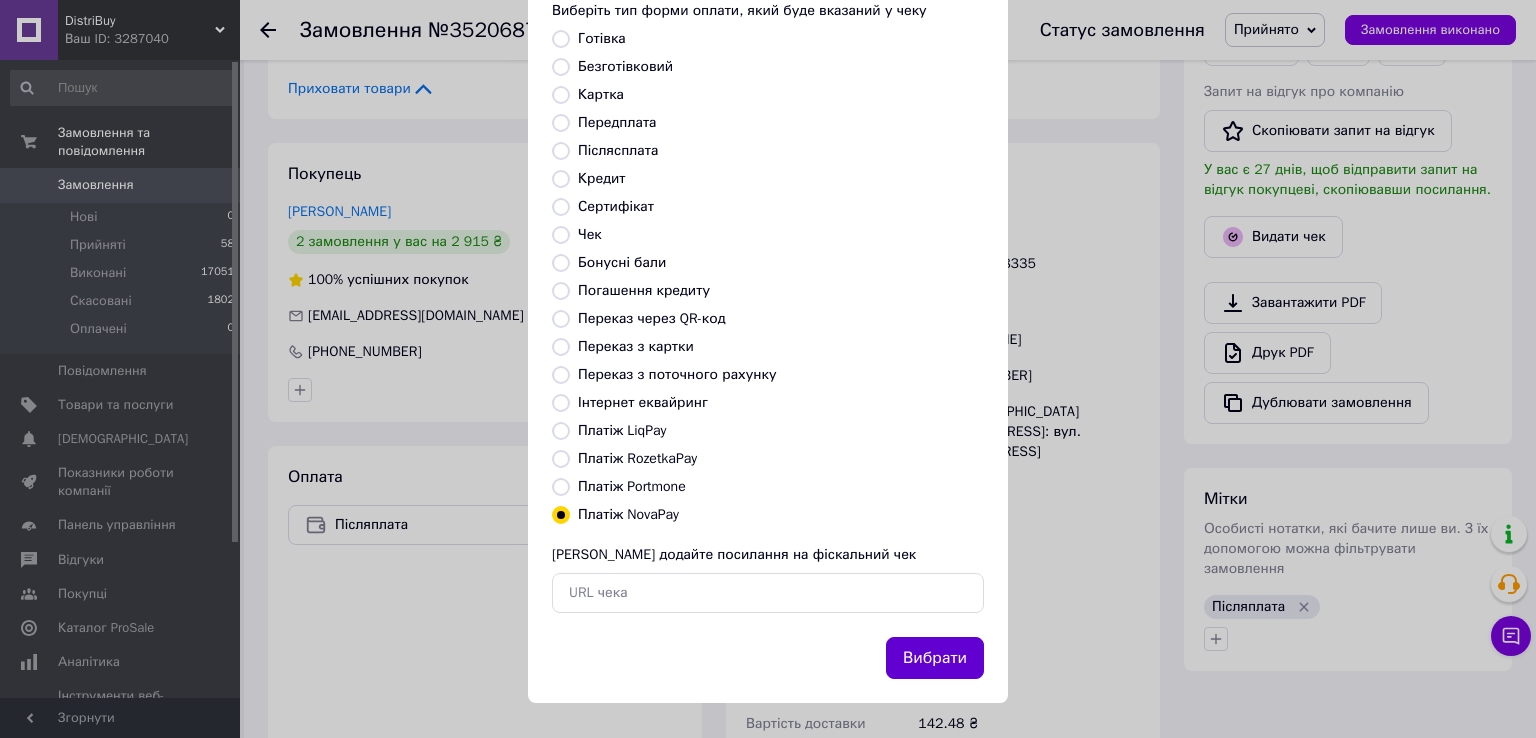 click on "Вибрати" at bounding box center (935, 658) 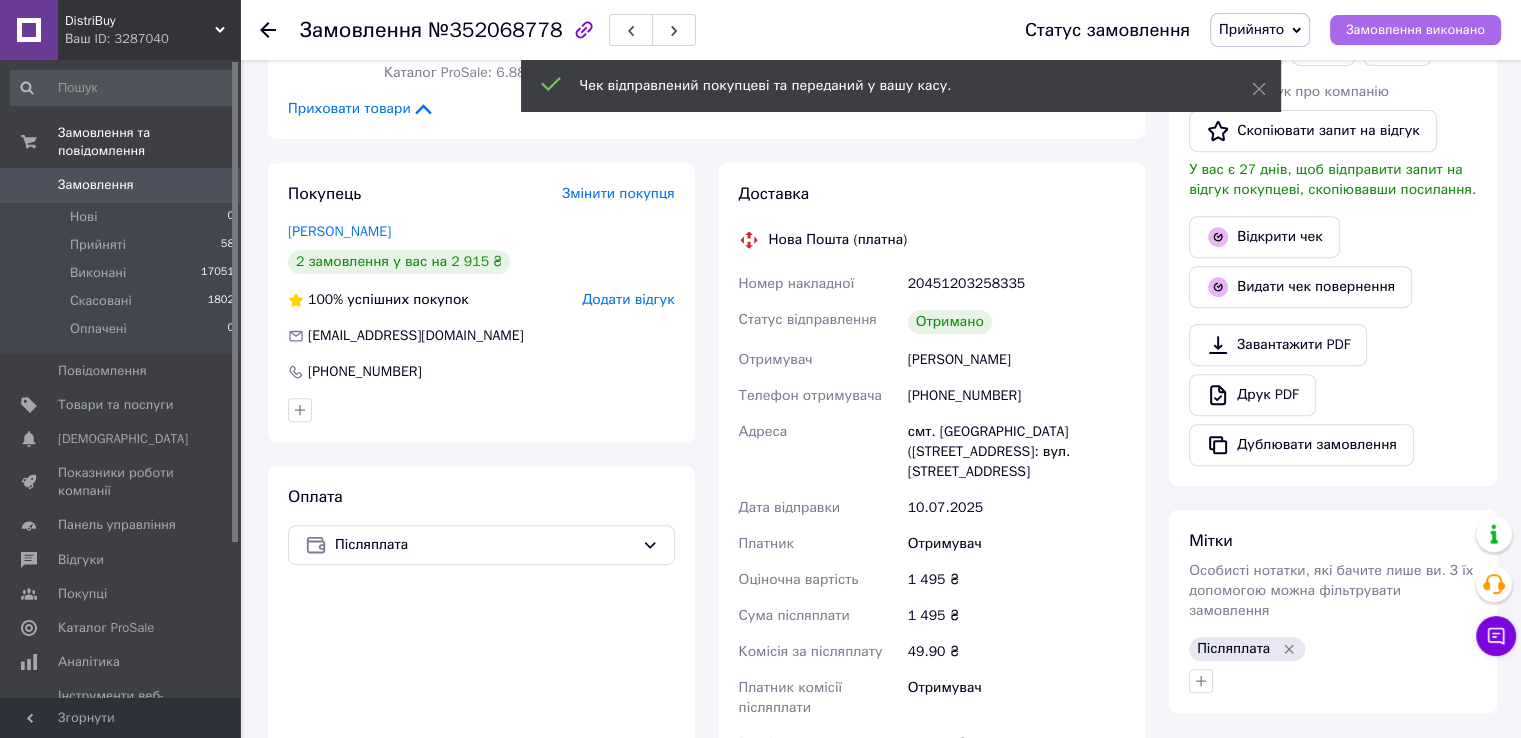 click on "Замовлення виконано" at bounding box center [1415, 30] 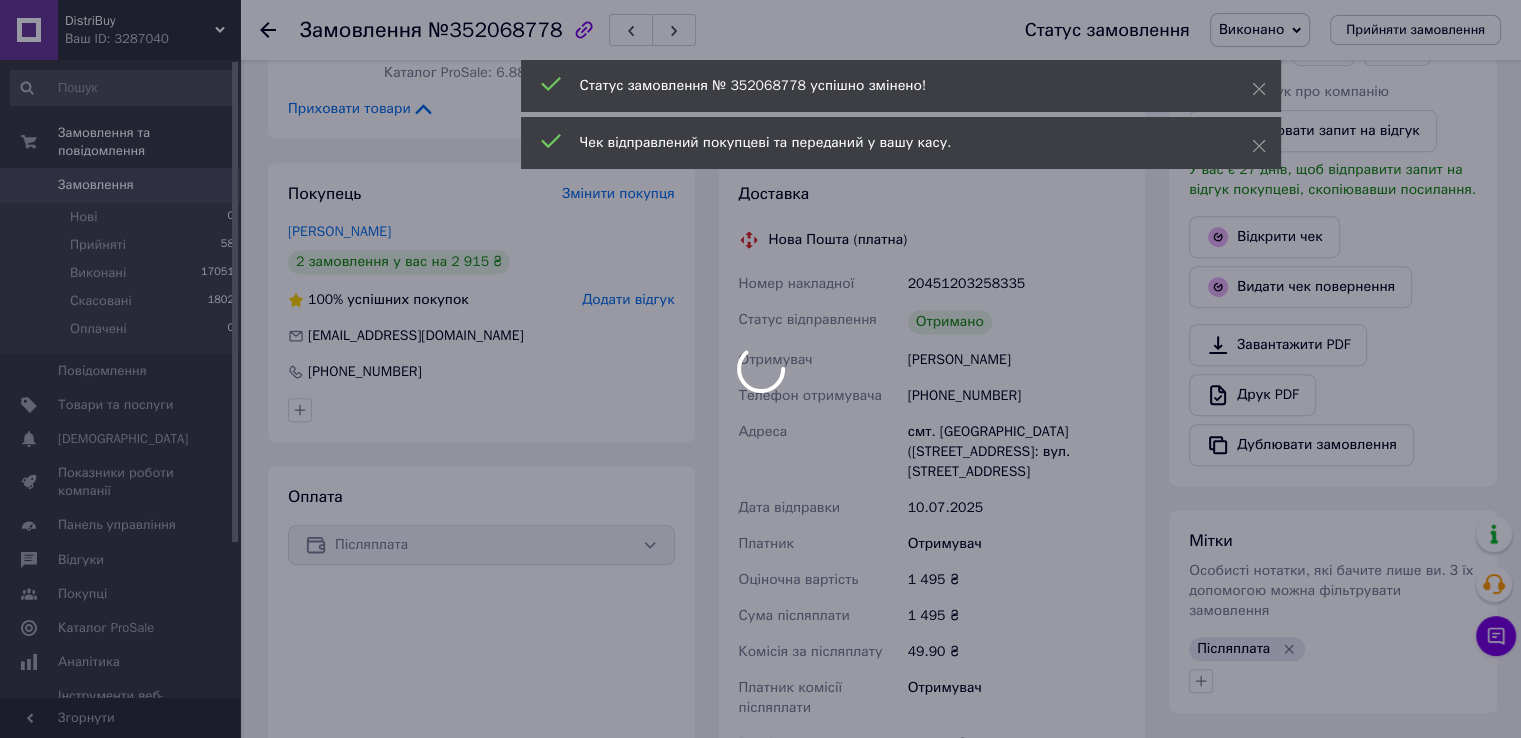 scroll, scrollTop: 4, scrollLeft: 0, axis: vertical 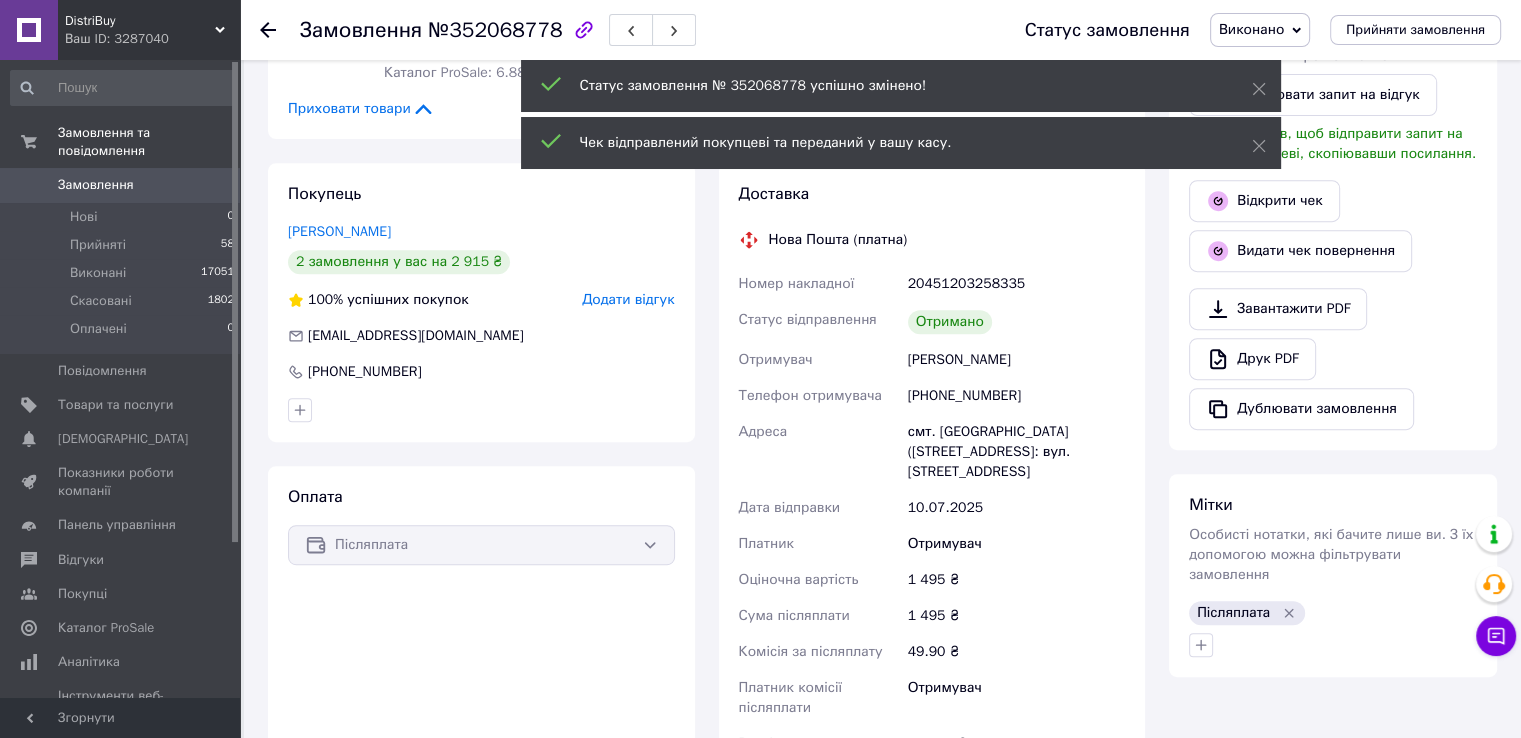type 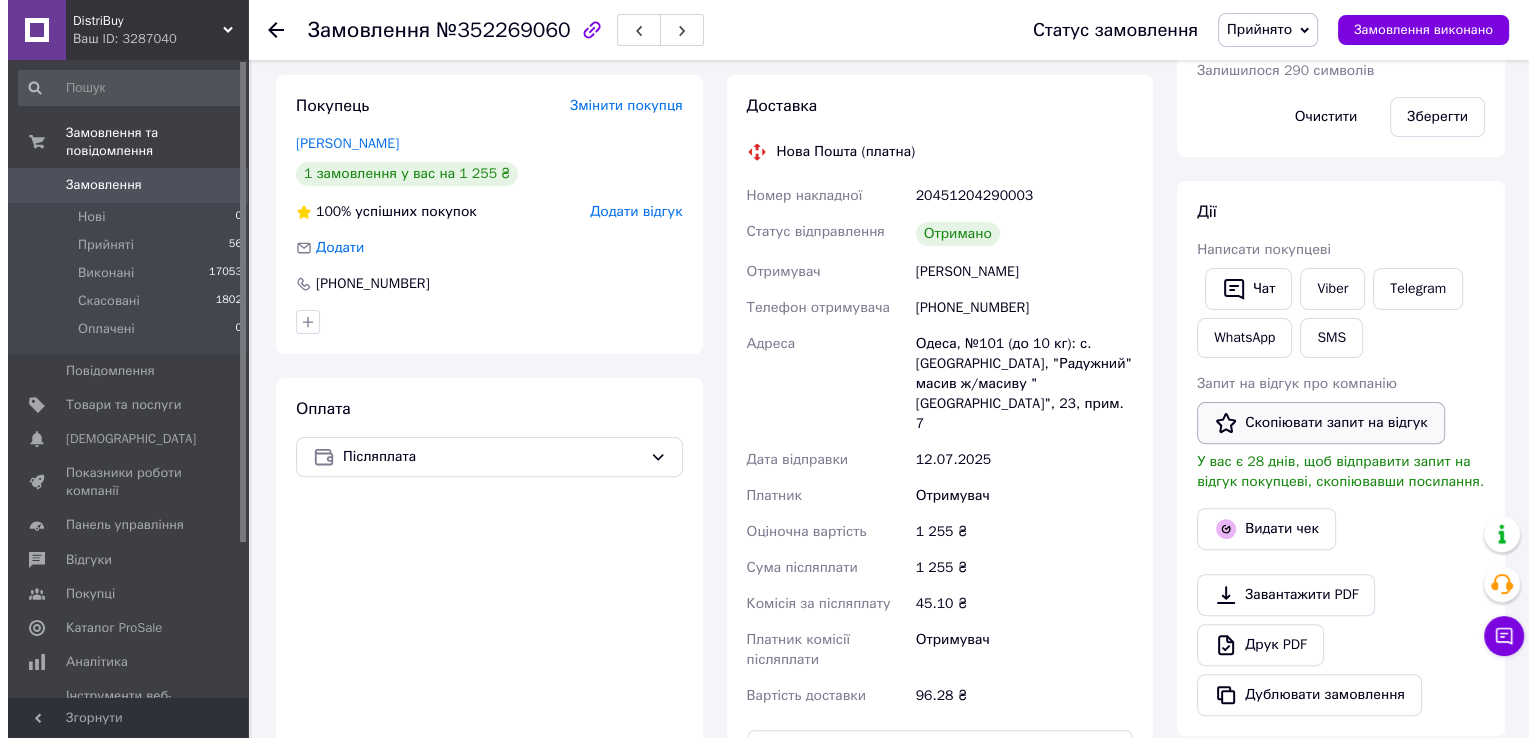 scroll, scrollTop: 520, scrollLeft: 0, axis: vertical 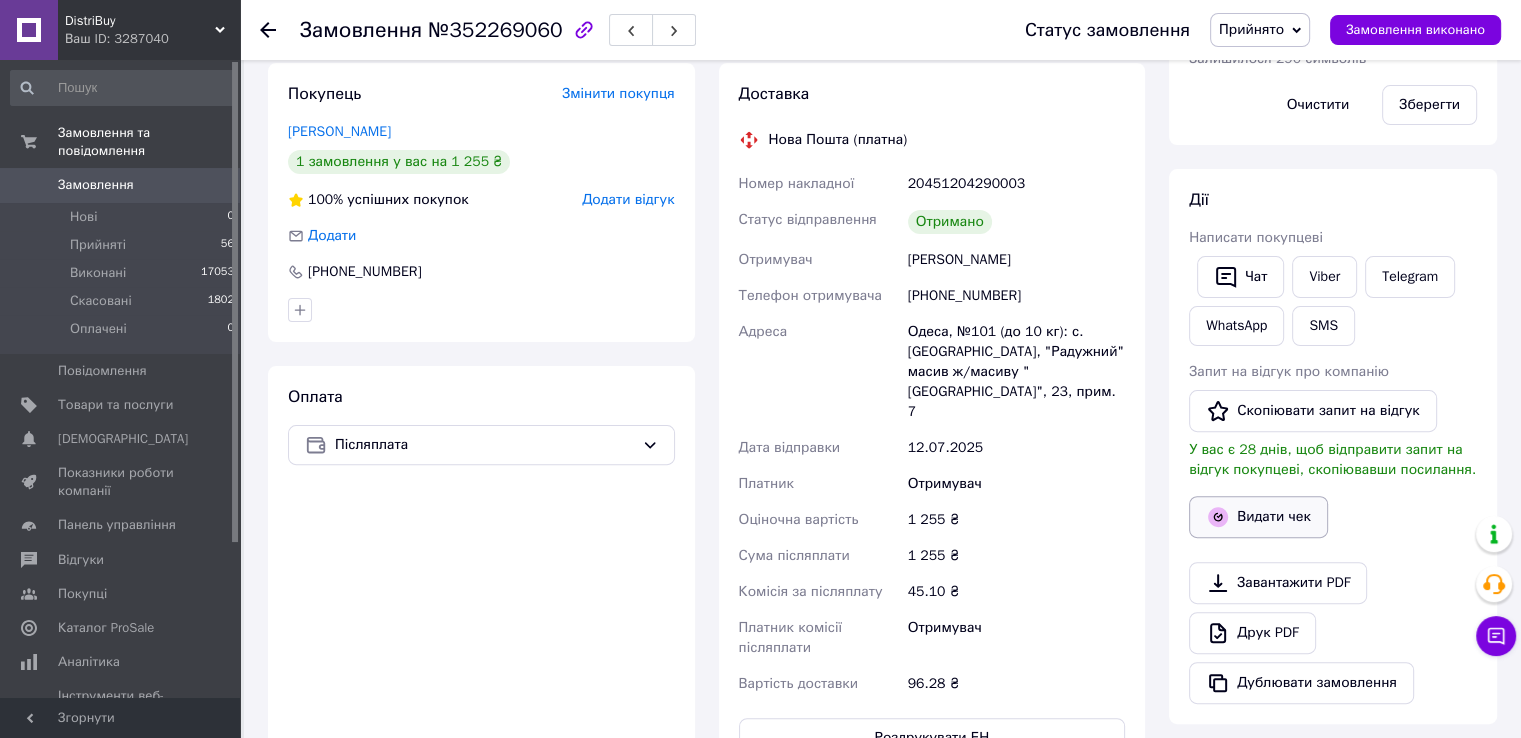 click 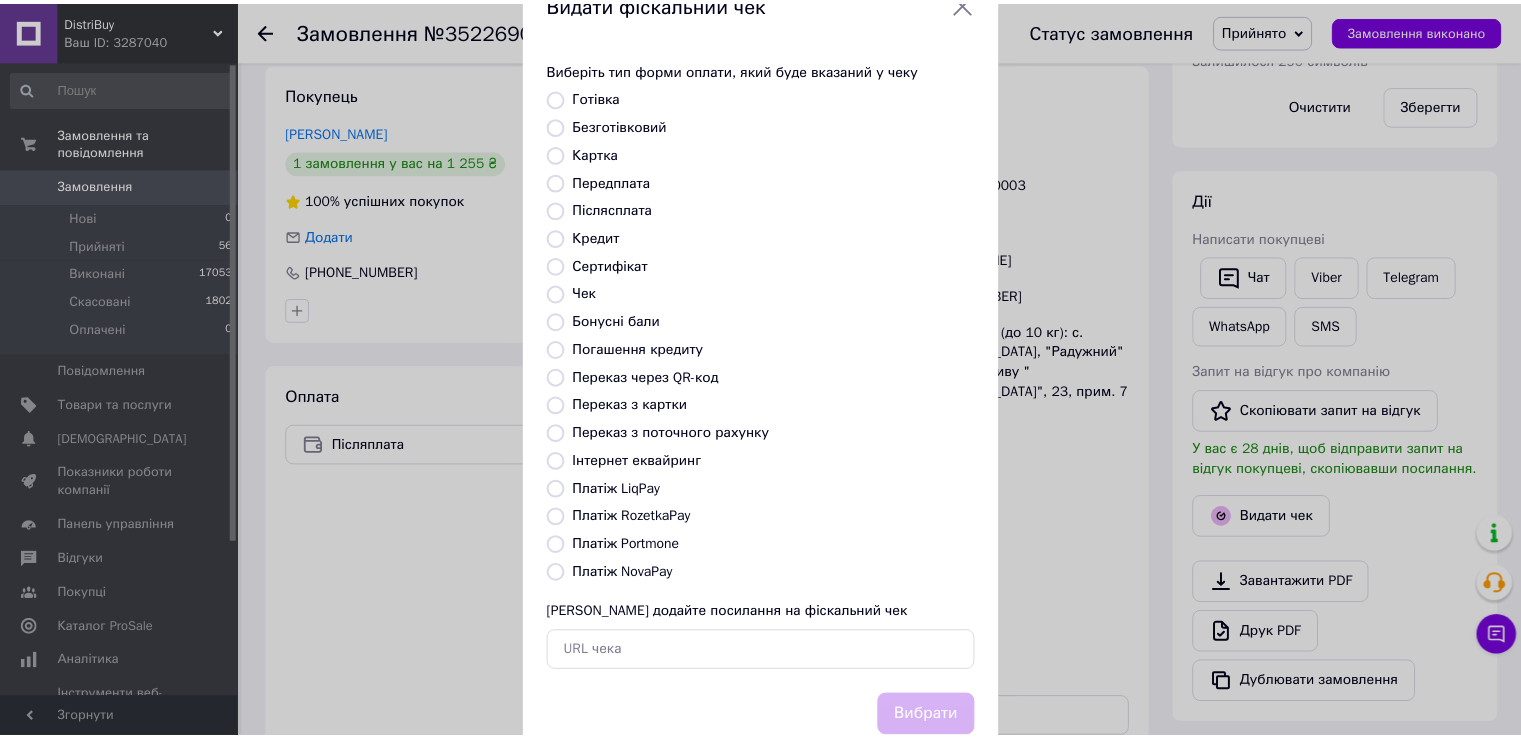 scroll, scrollTop: 120, scrollLeft: 0, axis: vertical 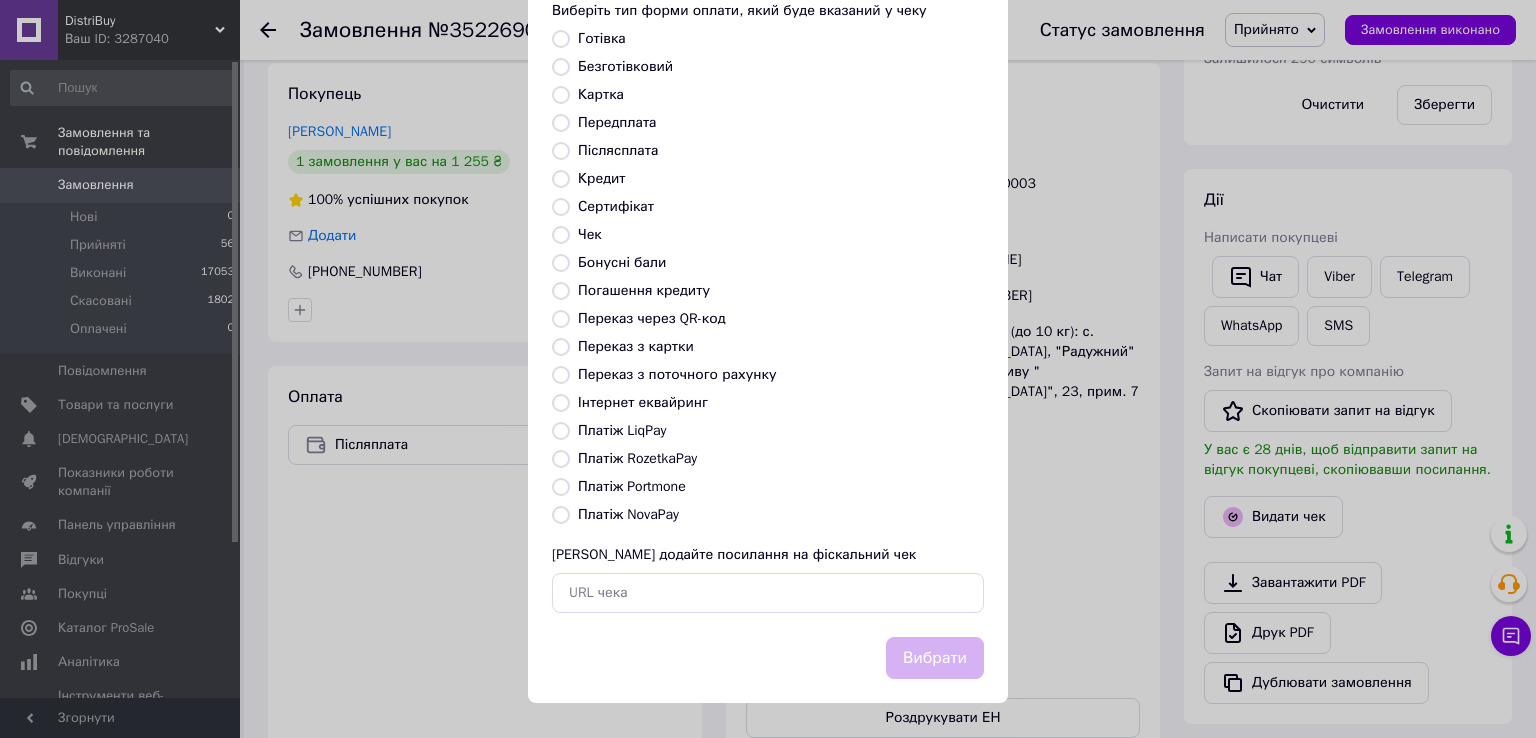 click on "Платіж NovaPay" at bounding box center [628, 514] 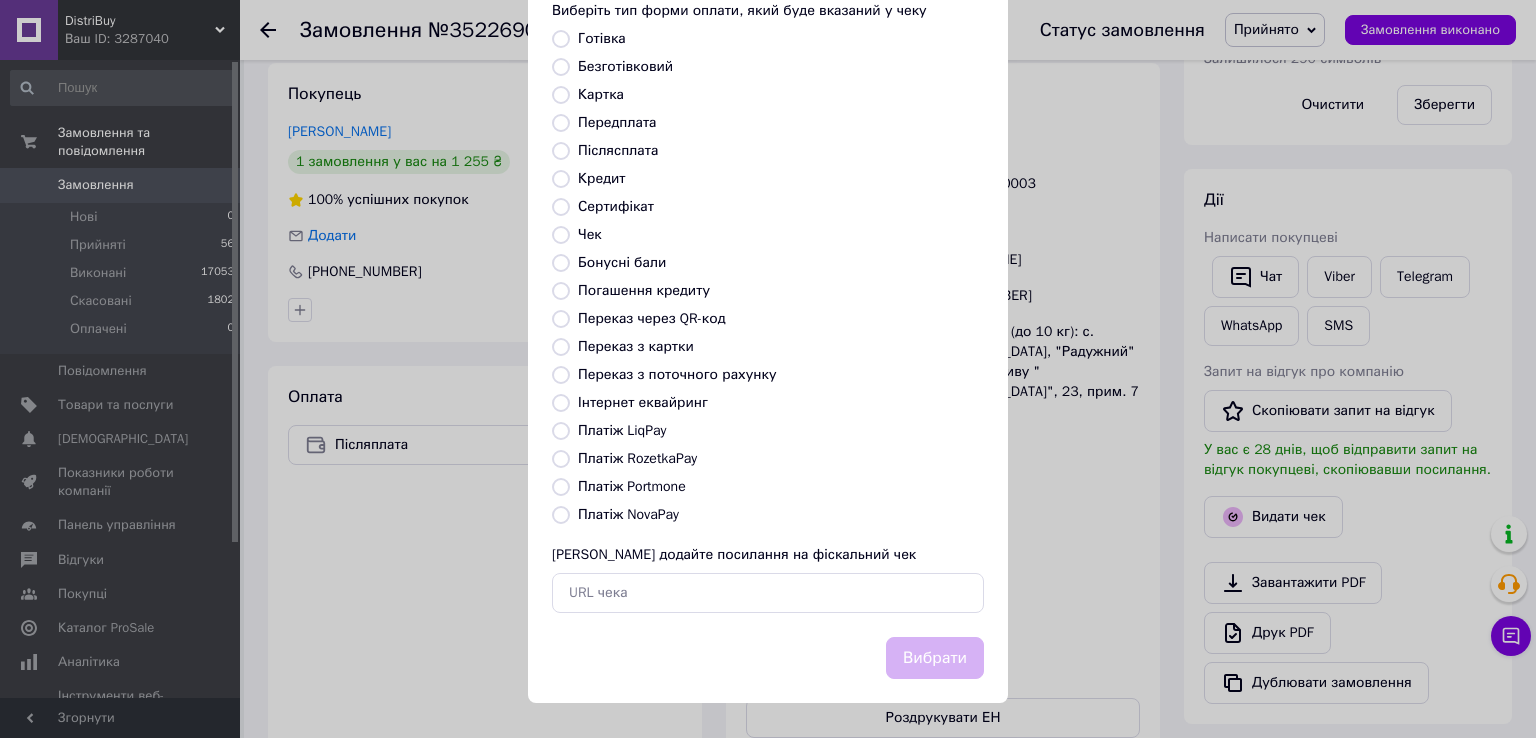 radio on "true" 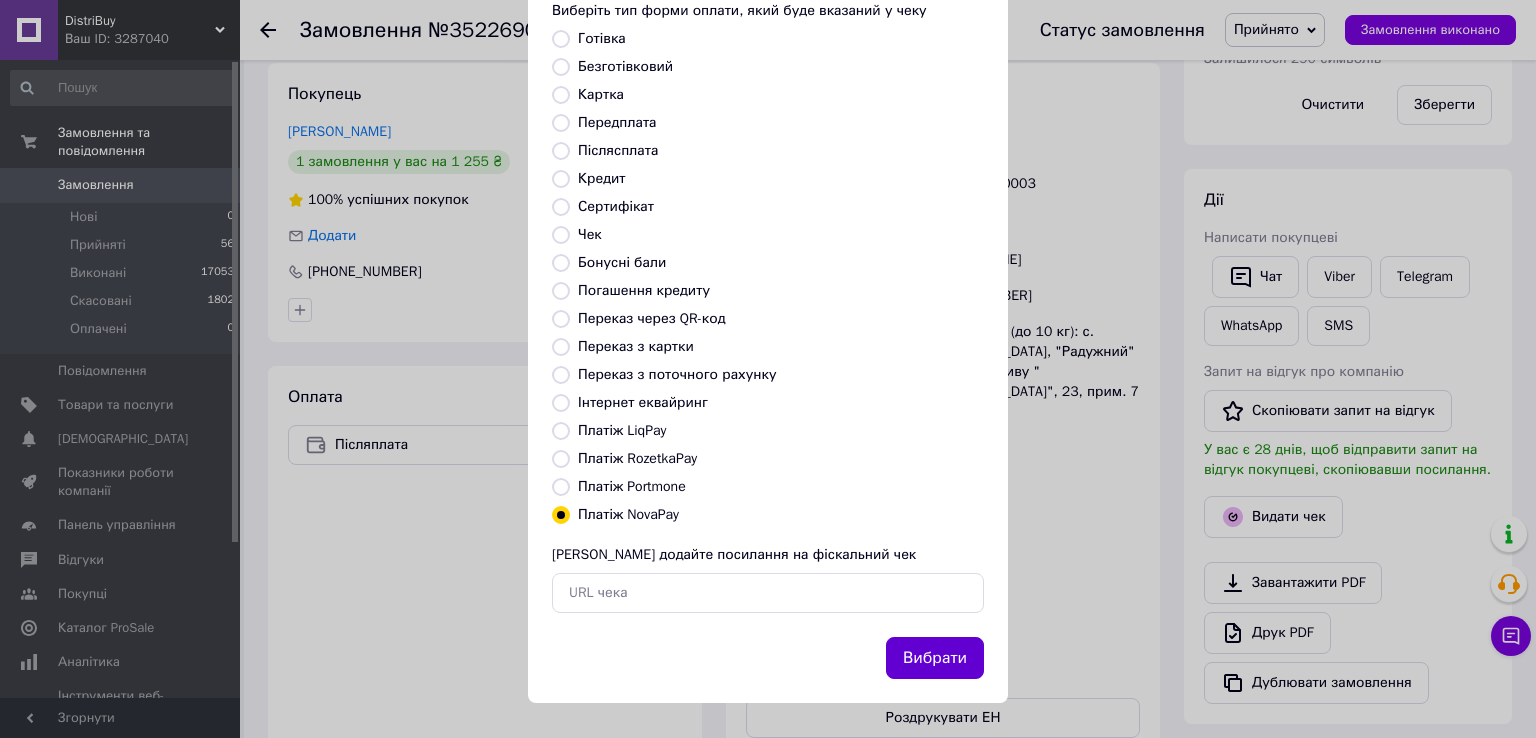 click on "Вибрати" at bounding box center [935, 658] 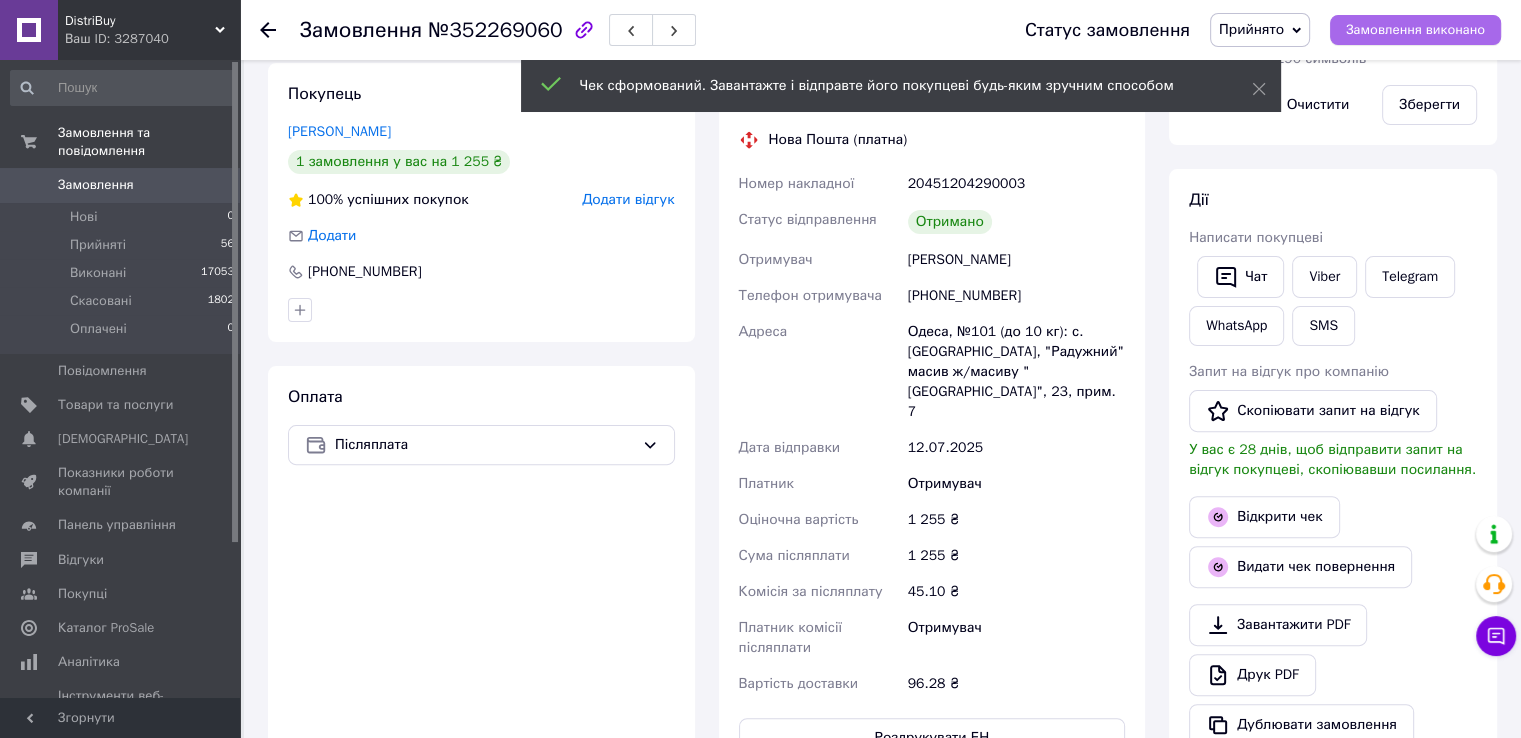click on "Замовлення виконано" at bounding box center [1415, 30] 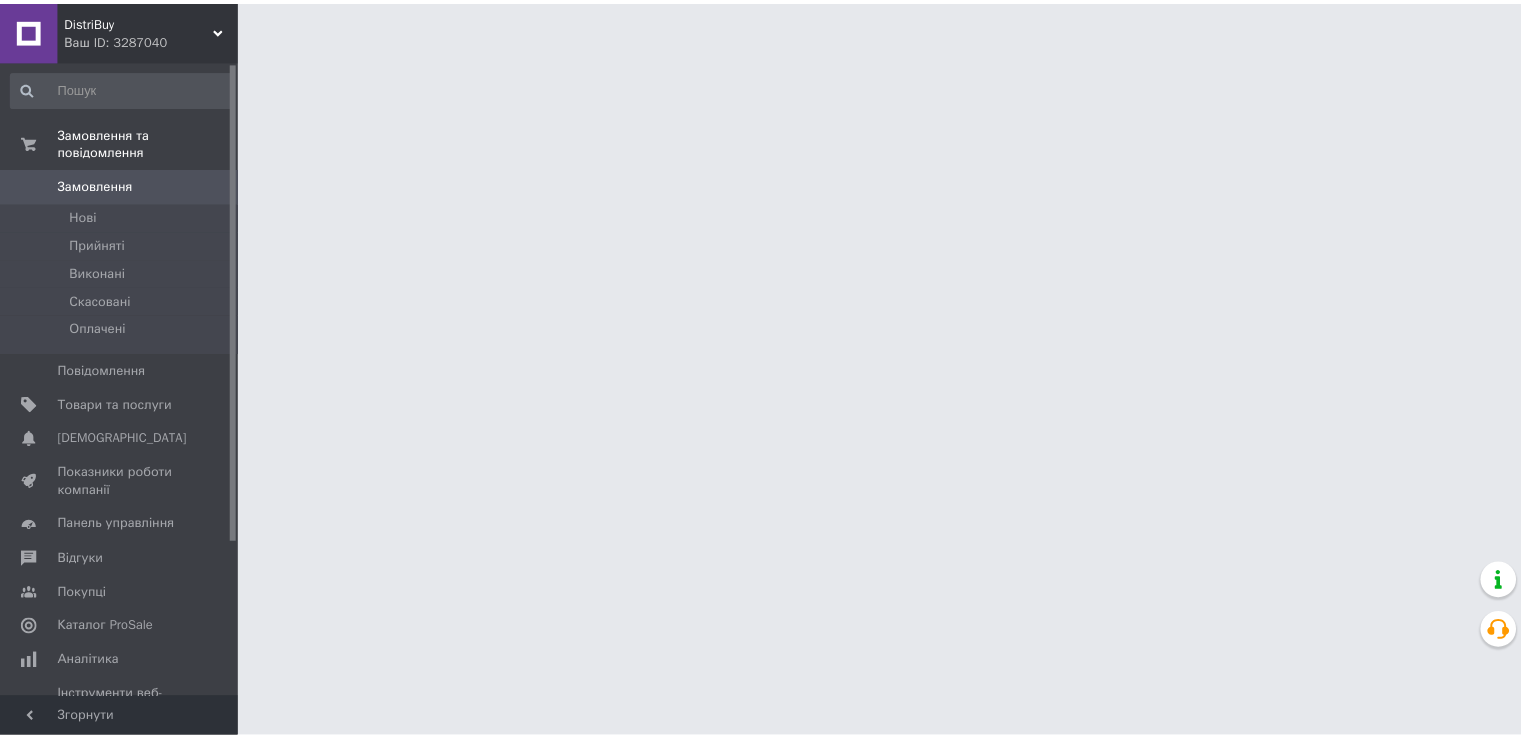 scroll, scrollTop: 0, scrollLeft: 0, axis: both 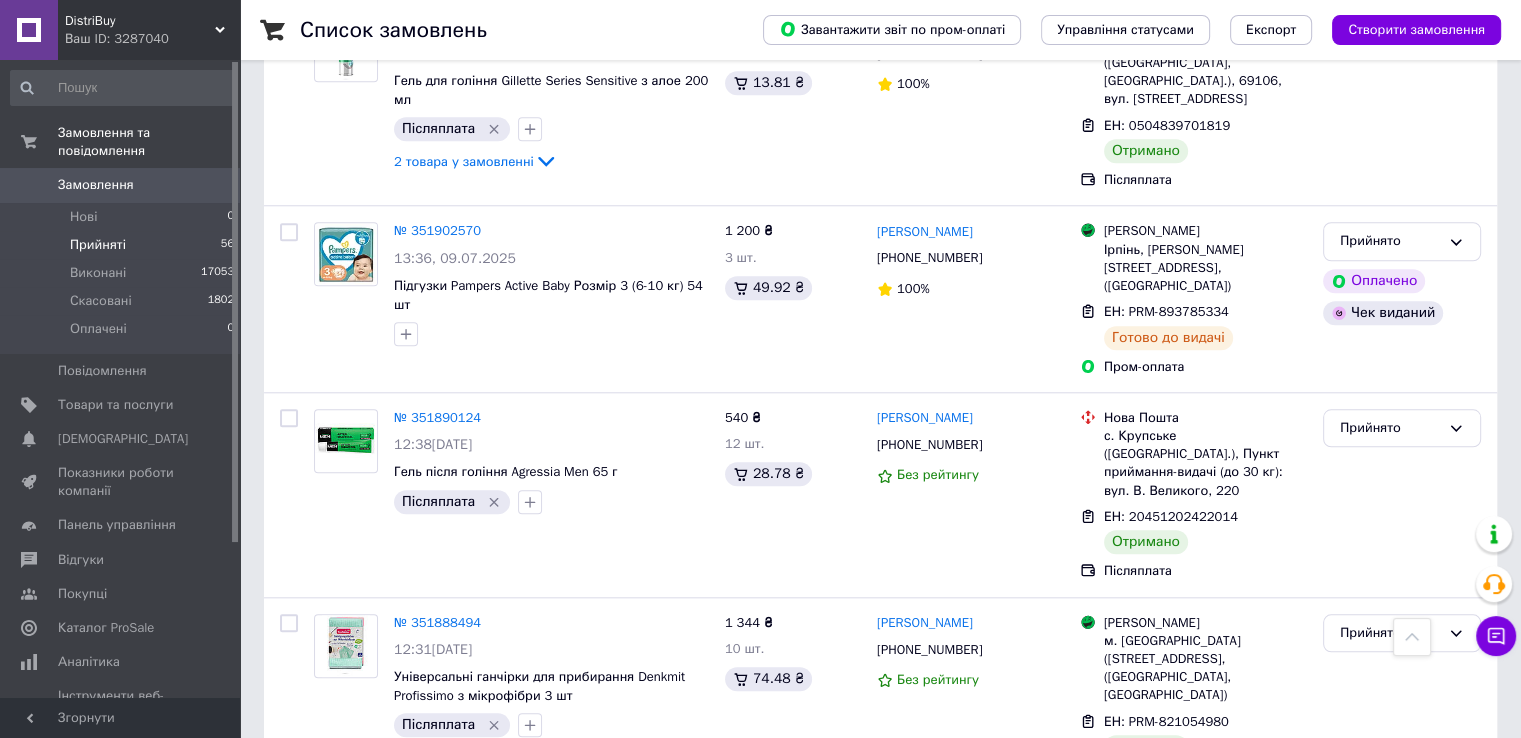 click 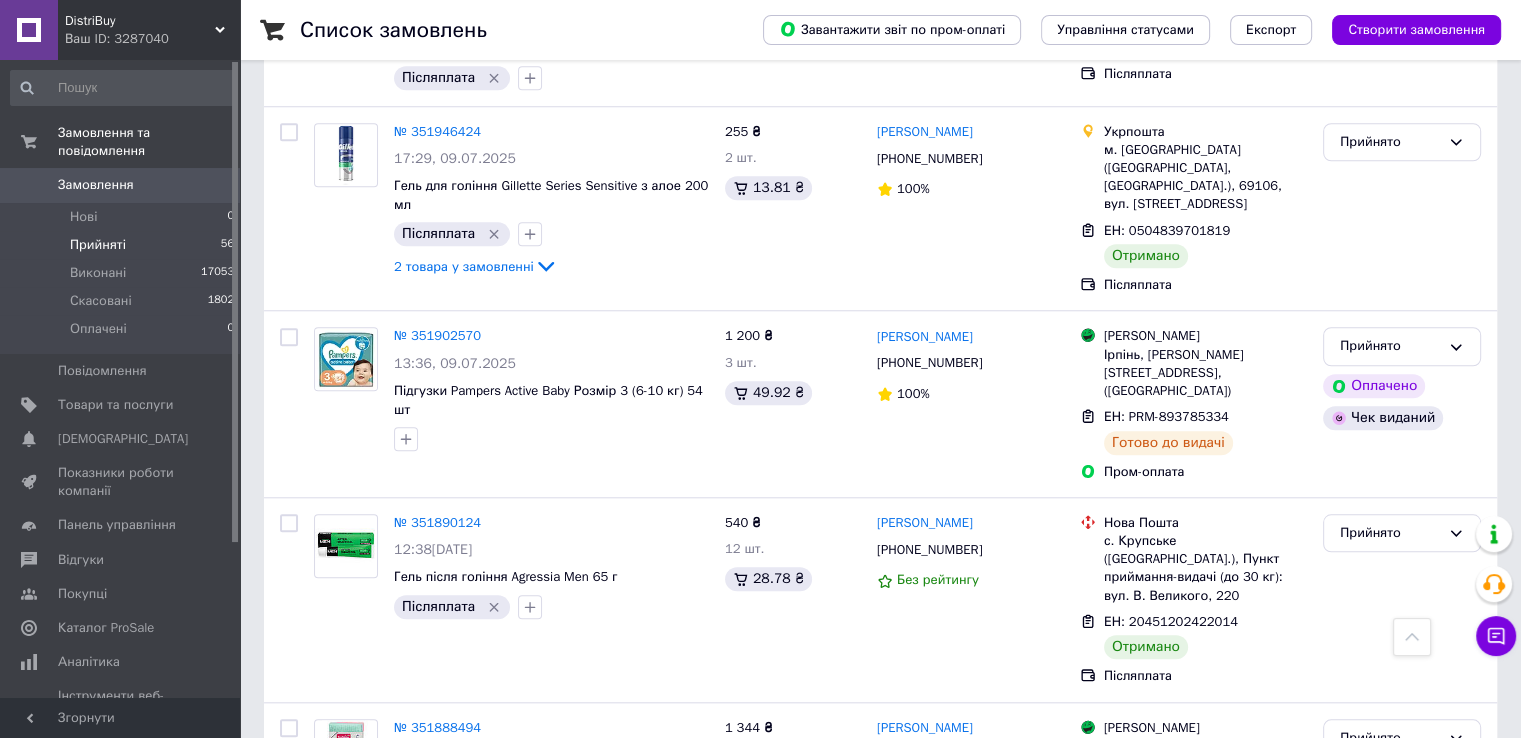 scroll, scrollTop: 9357, scrollLeft: 0, axis: vertical 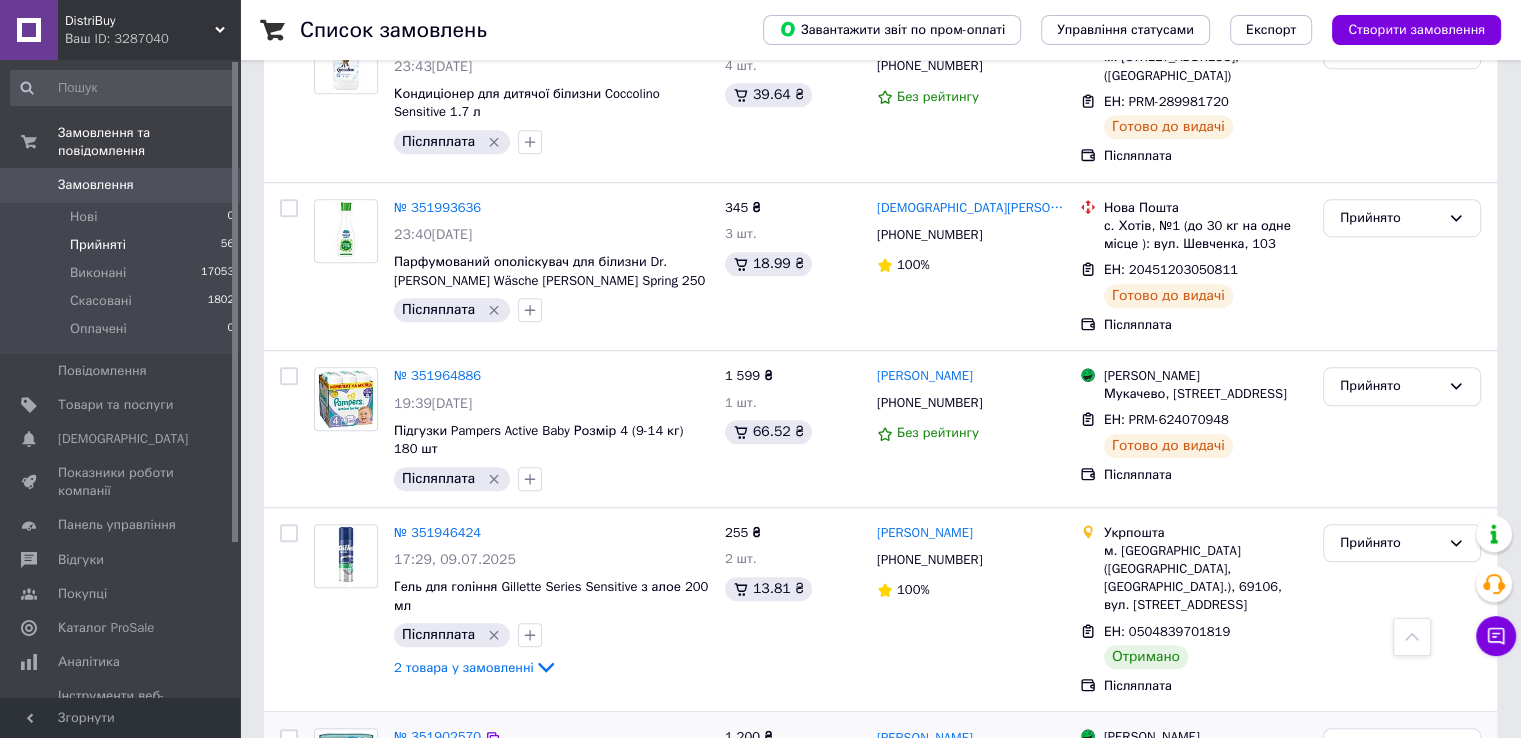 click 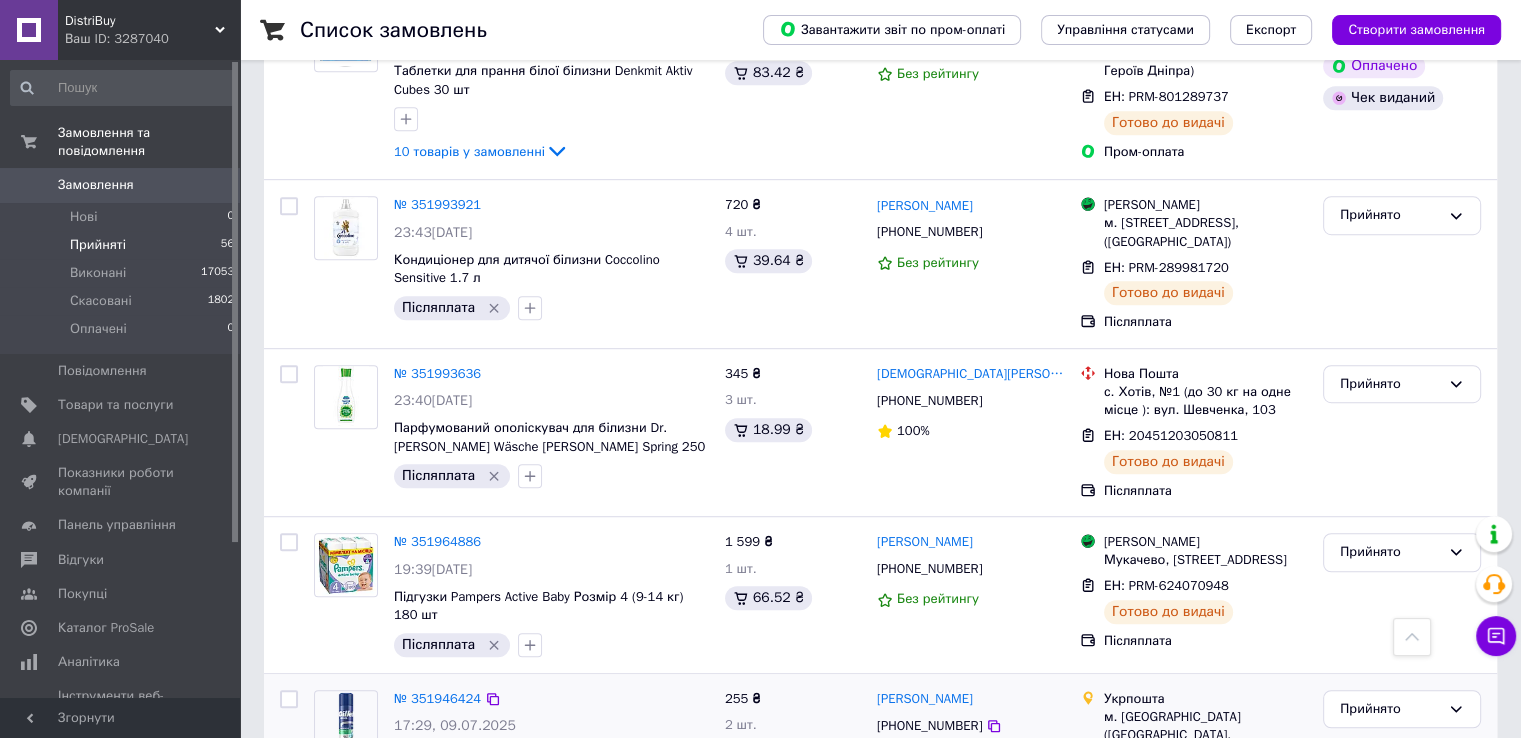 scroll, scrollTop: 8757, scrollLeft: 0, axis: vertical 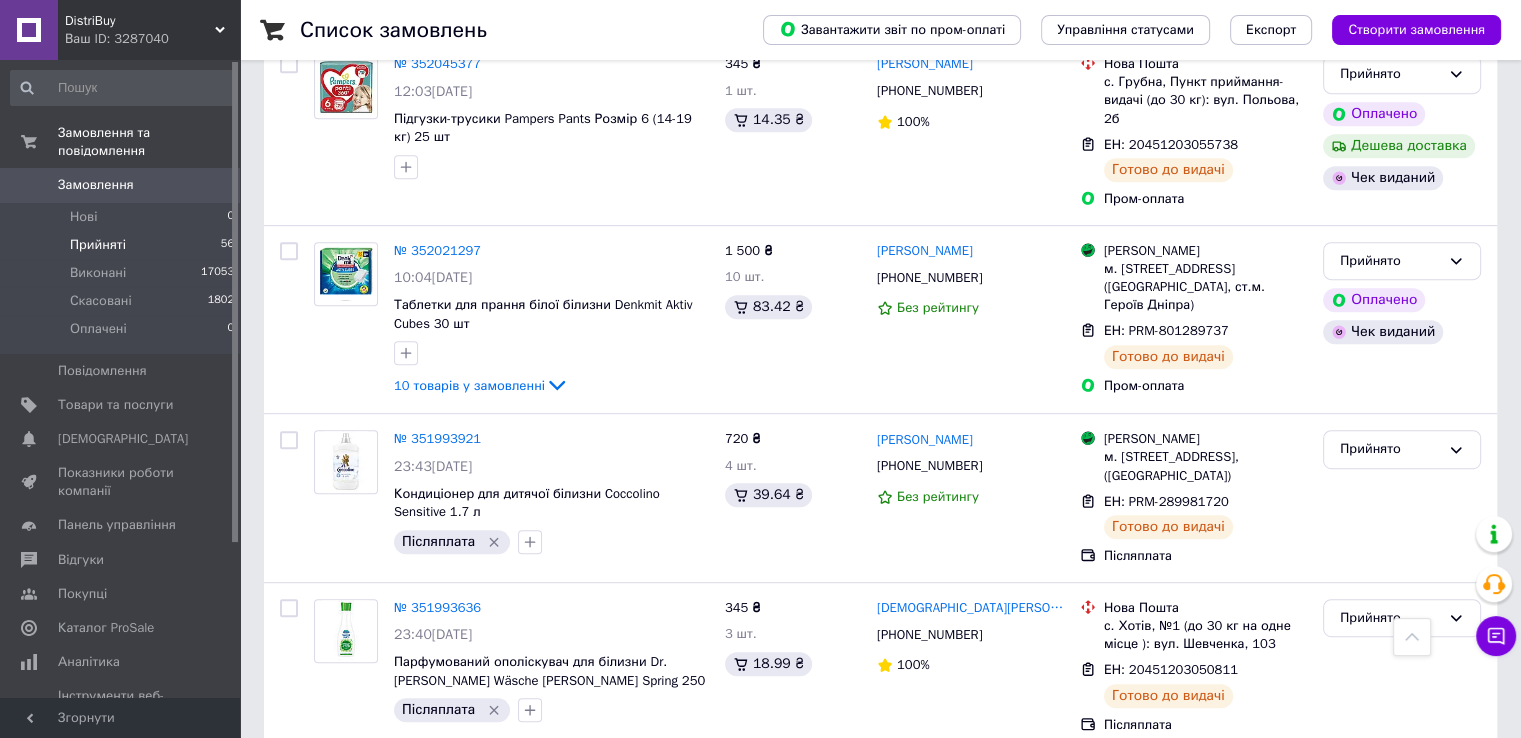 click 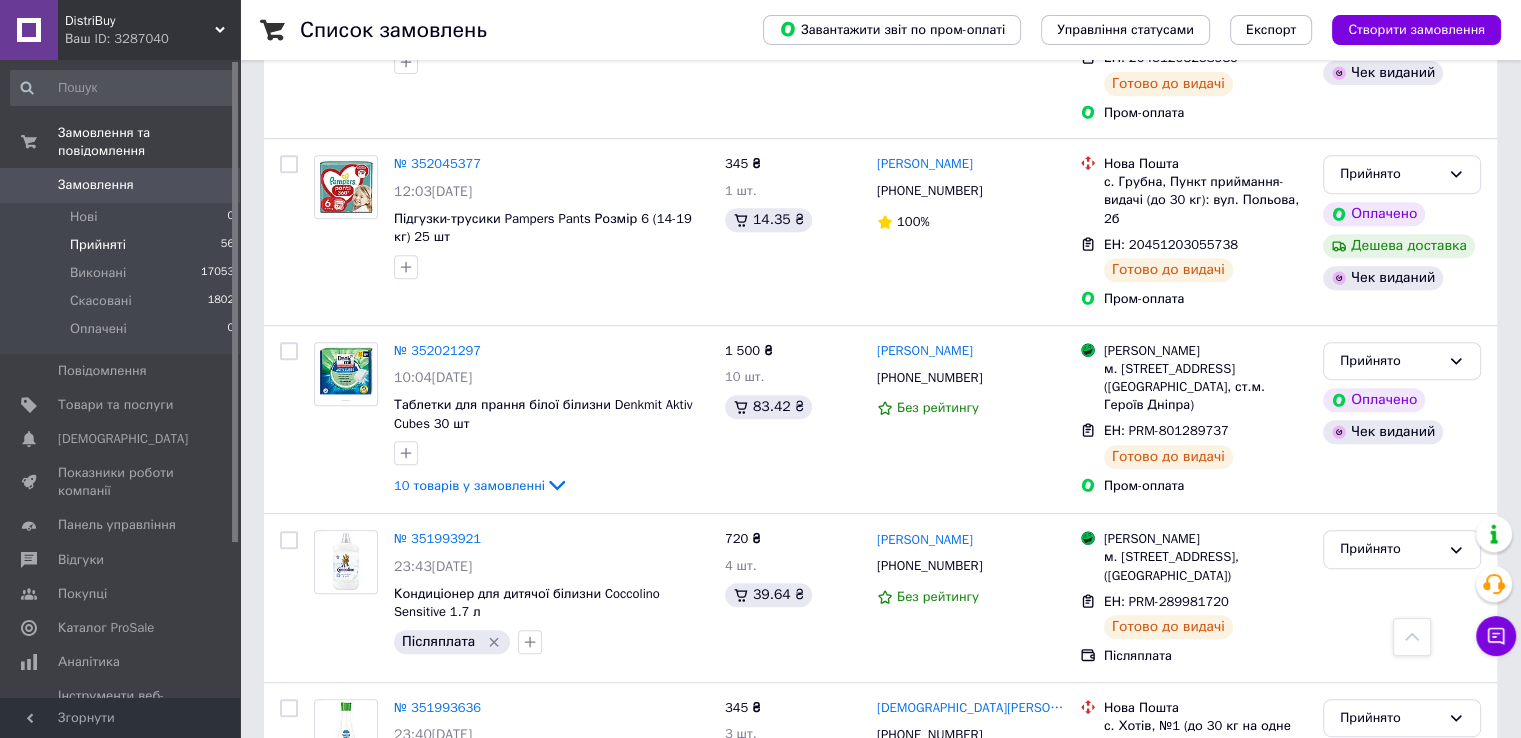 scroll, scrollTop: 8357, scrollLeft: 0, axis: vertical 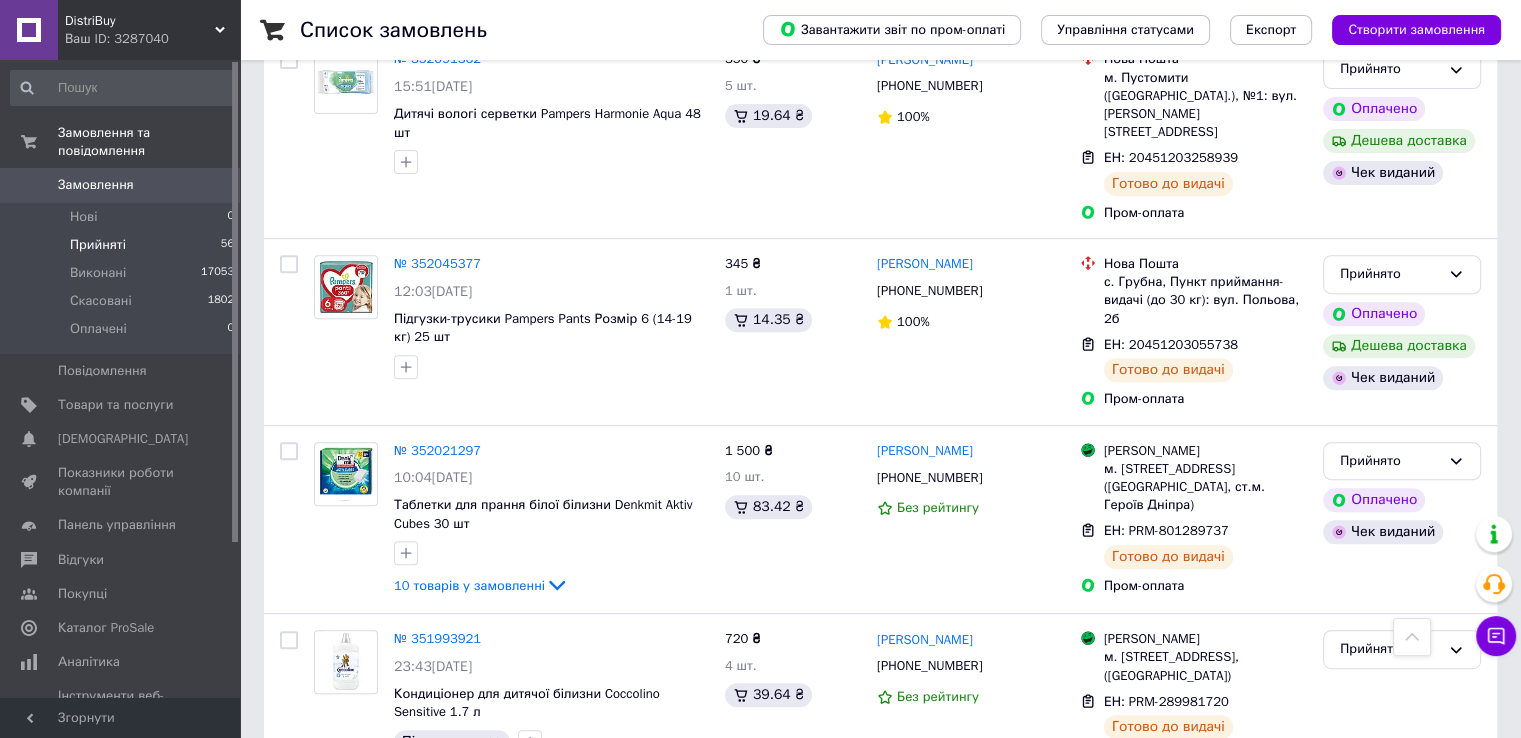 click 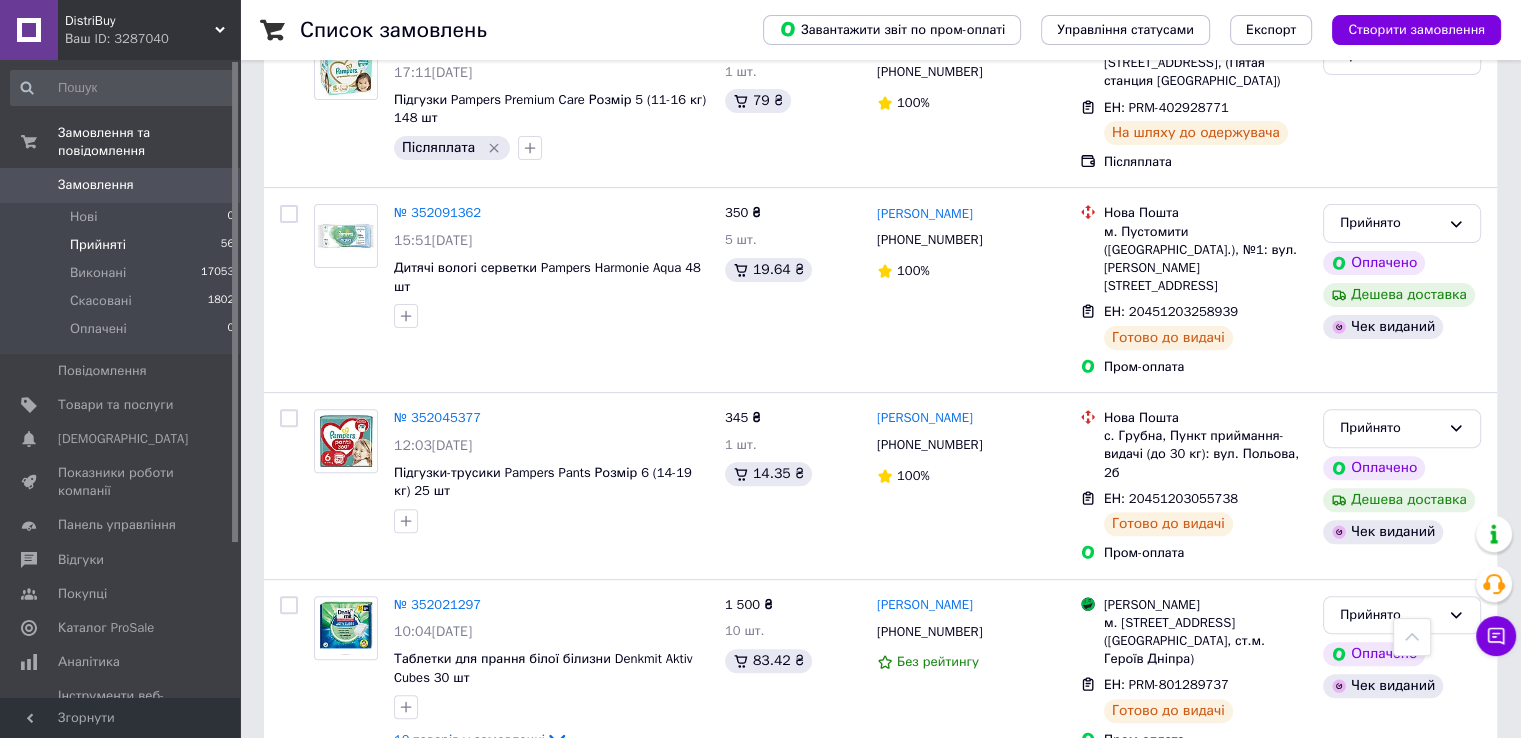 scroll, scrollTop: 8157, scrollLeft: 0, axis: vertical 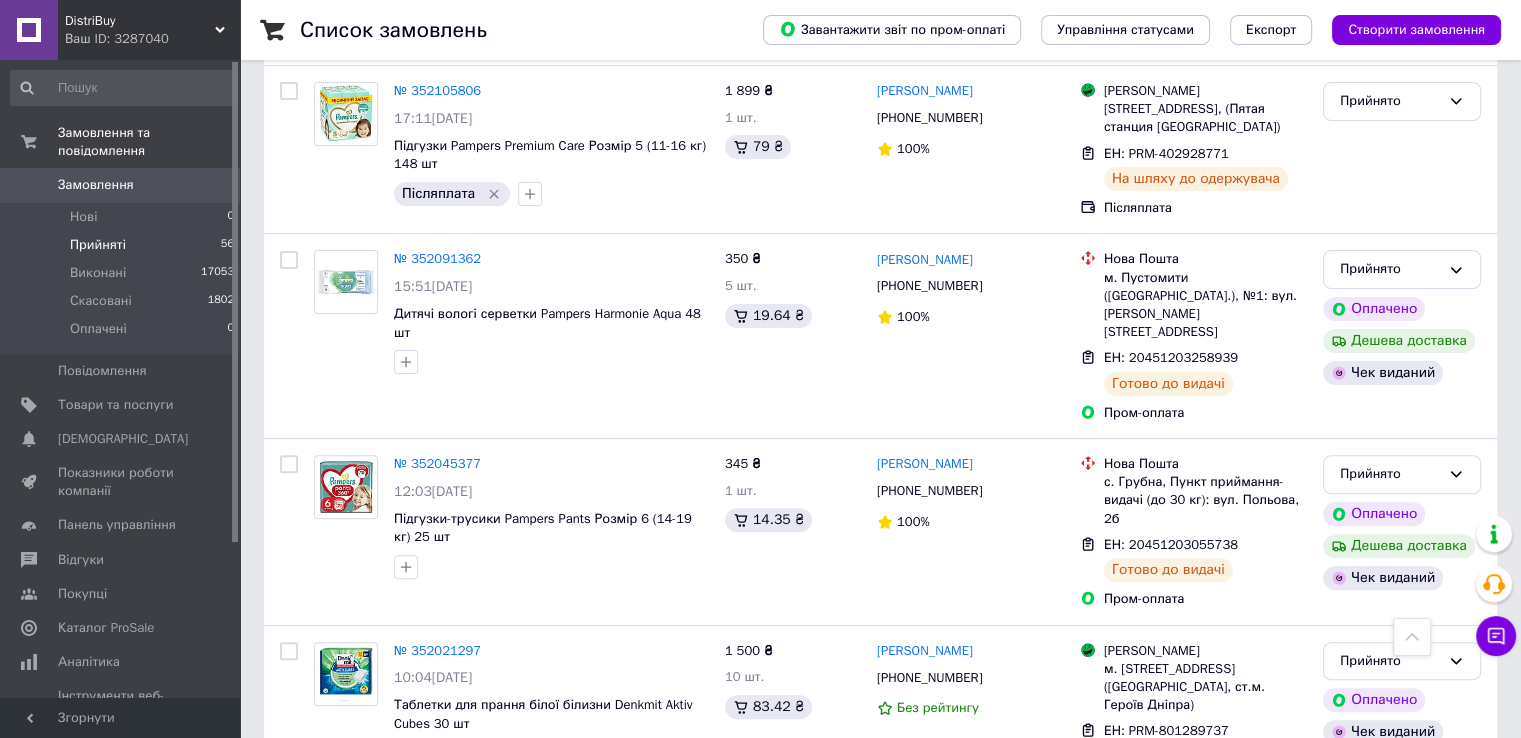 click 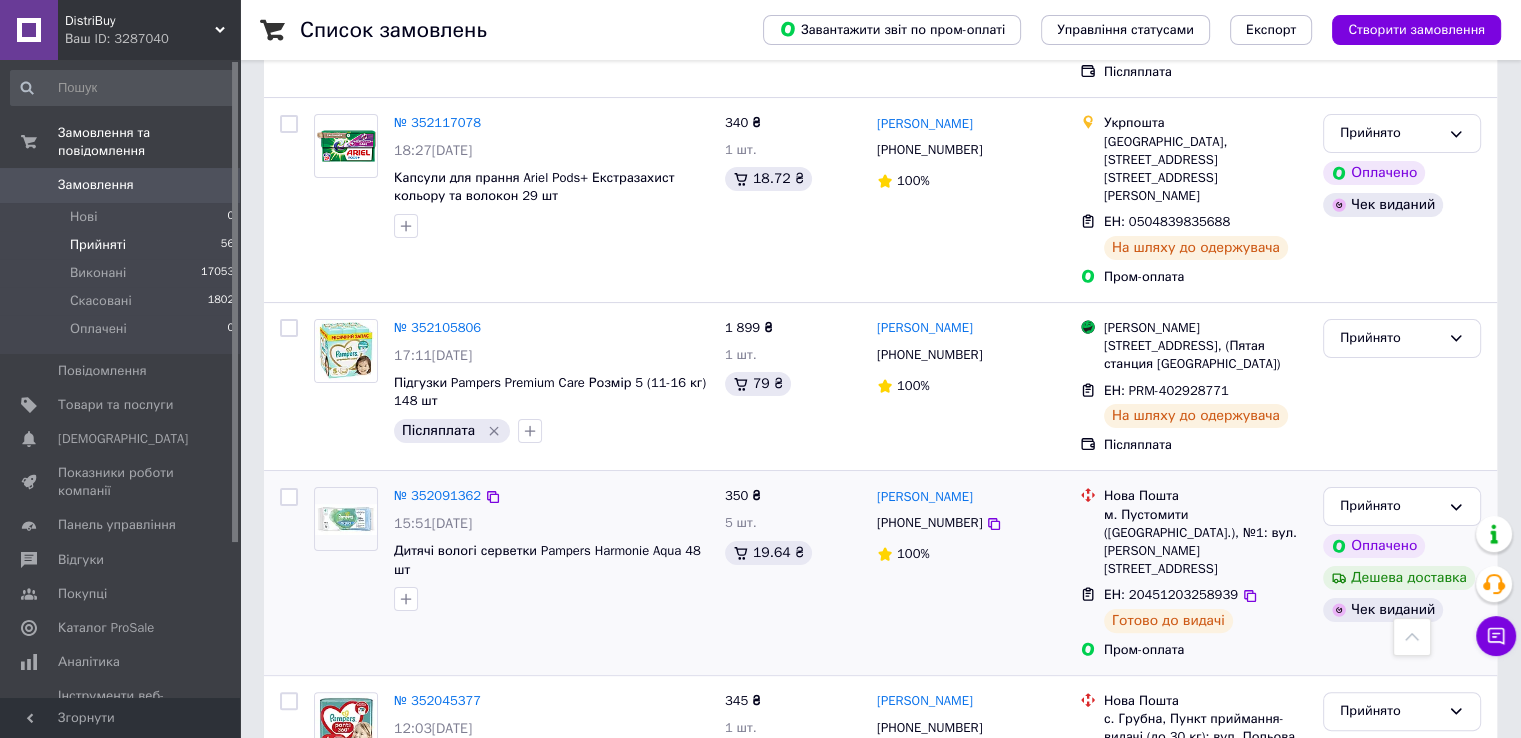 scroll, scrollTop: 7857, scrollLeft: 0, axis: vertical 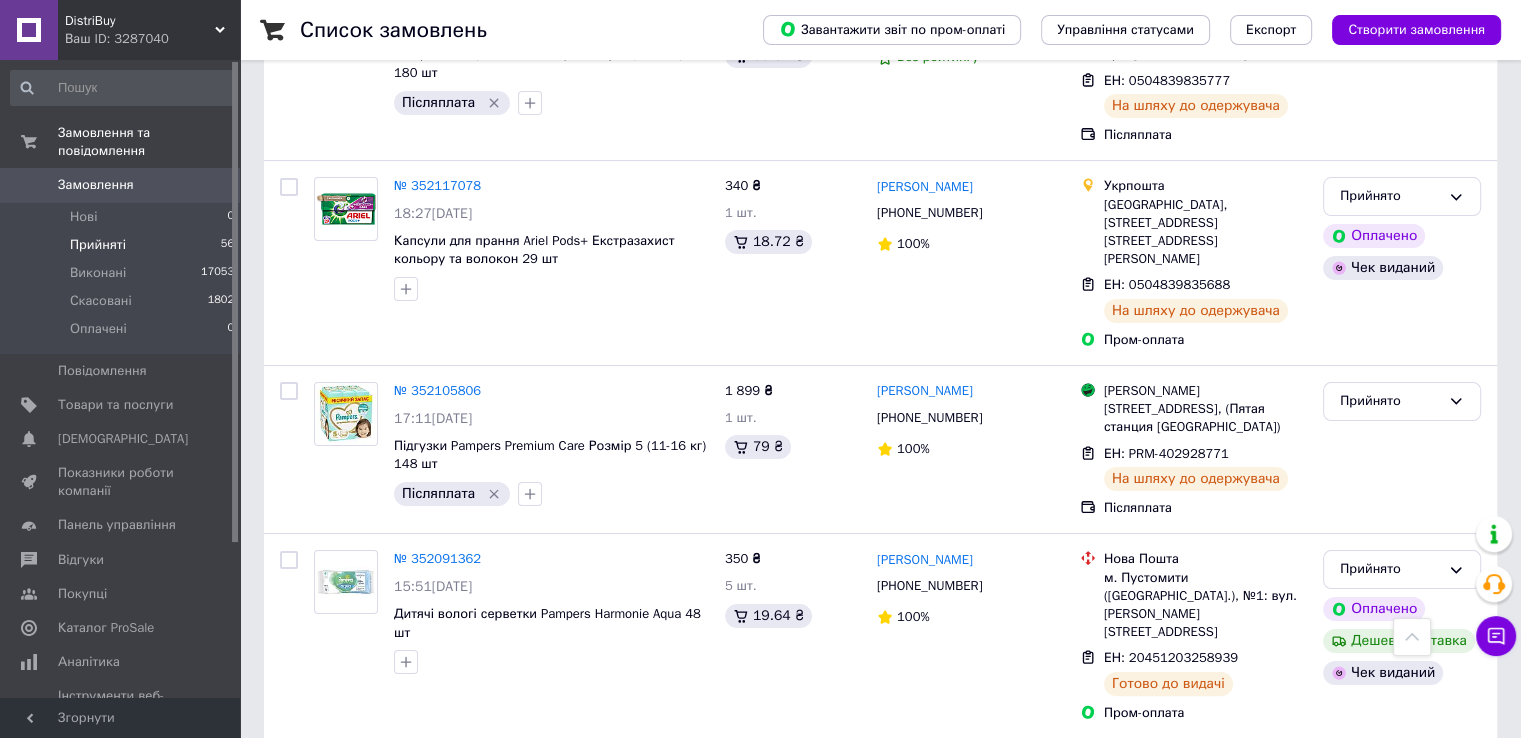 click 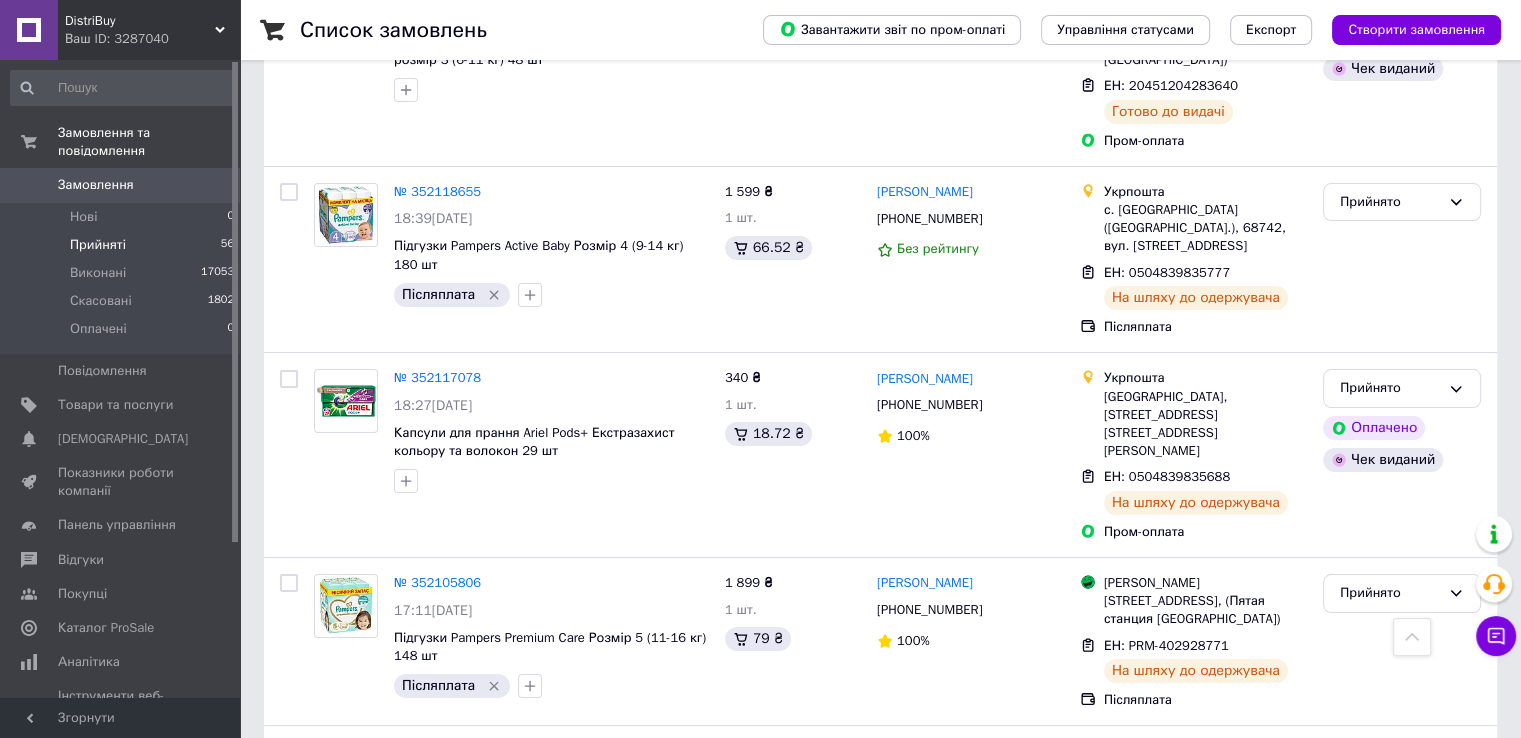 scroll, scrollTop: 7657, scrollLeft: 0, axis: vertical 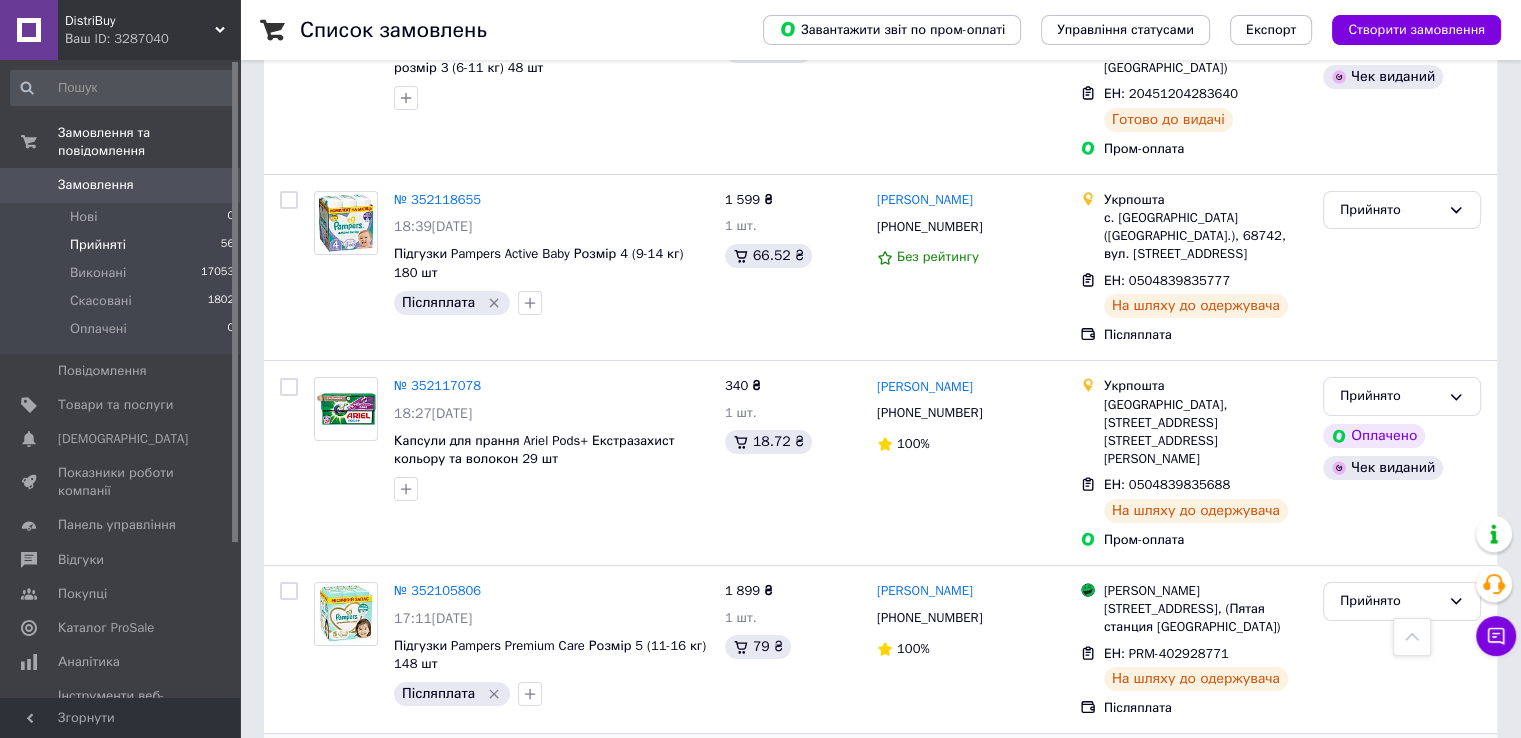 click 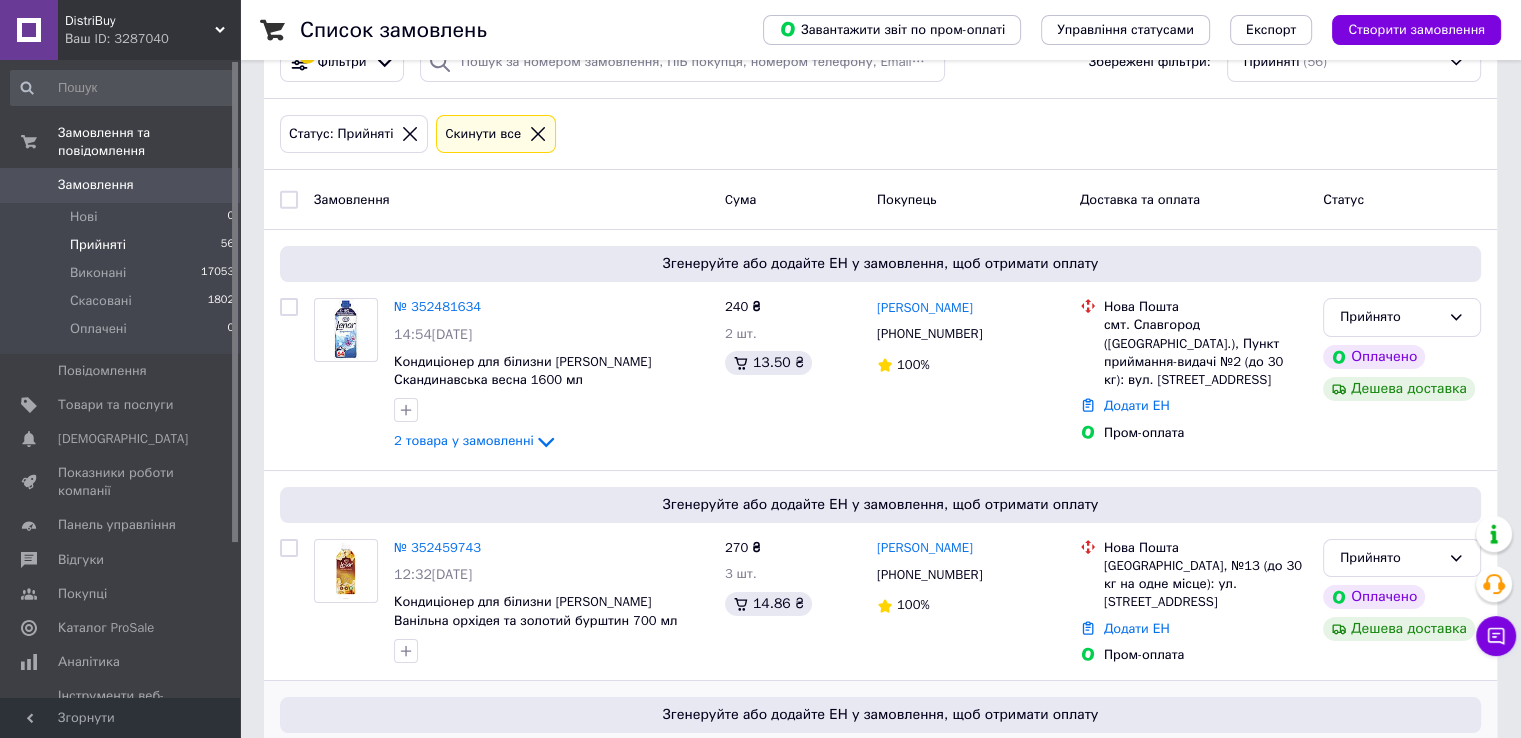 scroll, scrollTop: 0, scrollLeft: 0, axis: both 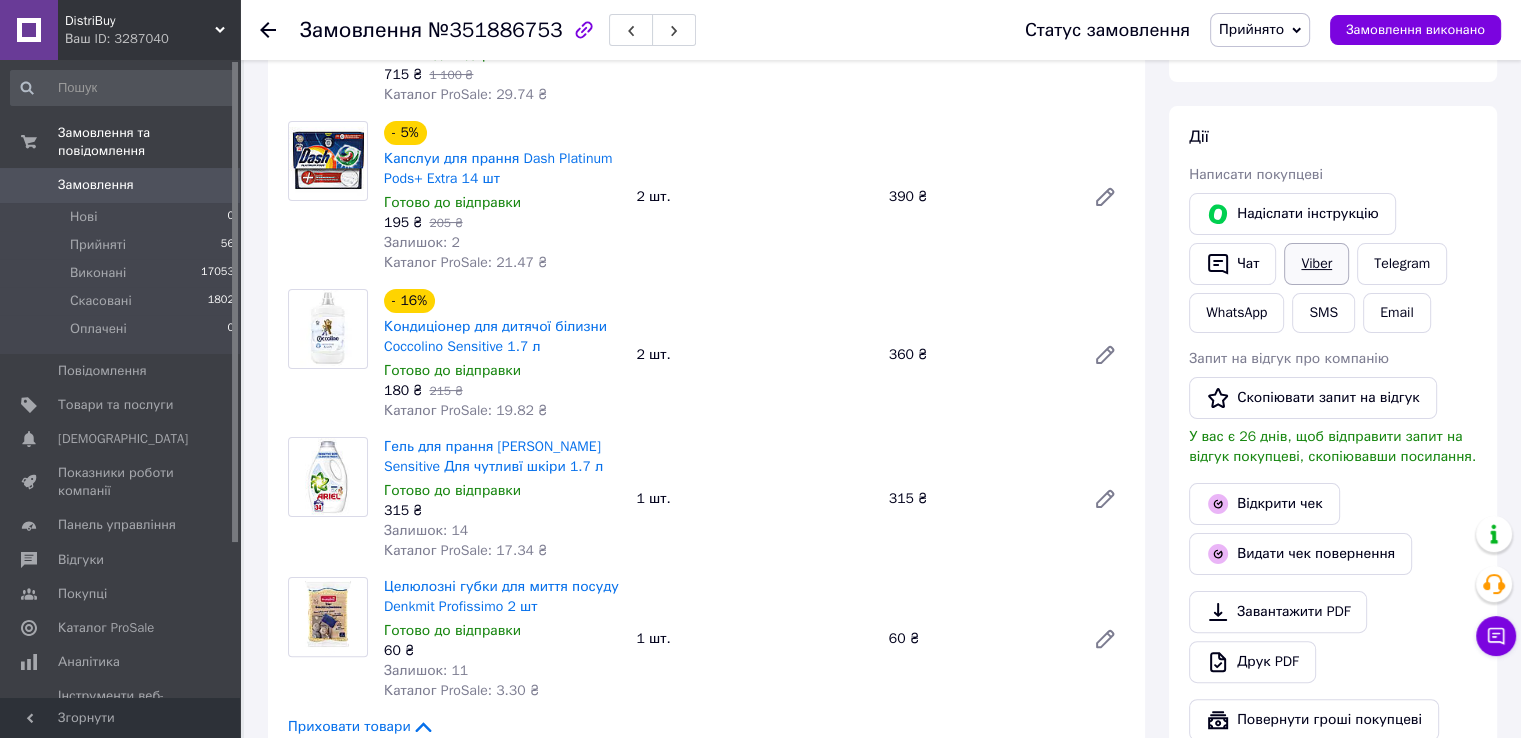 click on "Viber" at bounding box center [1316, 264] 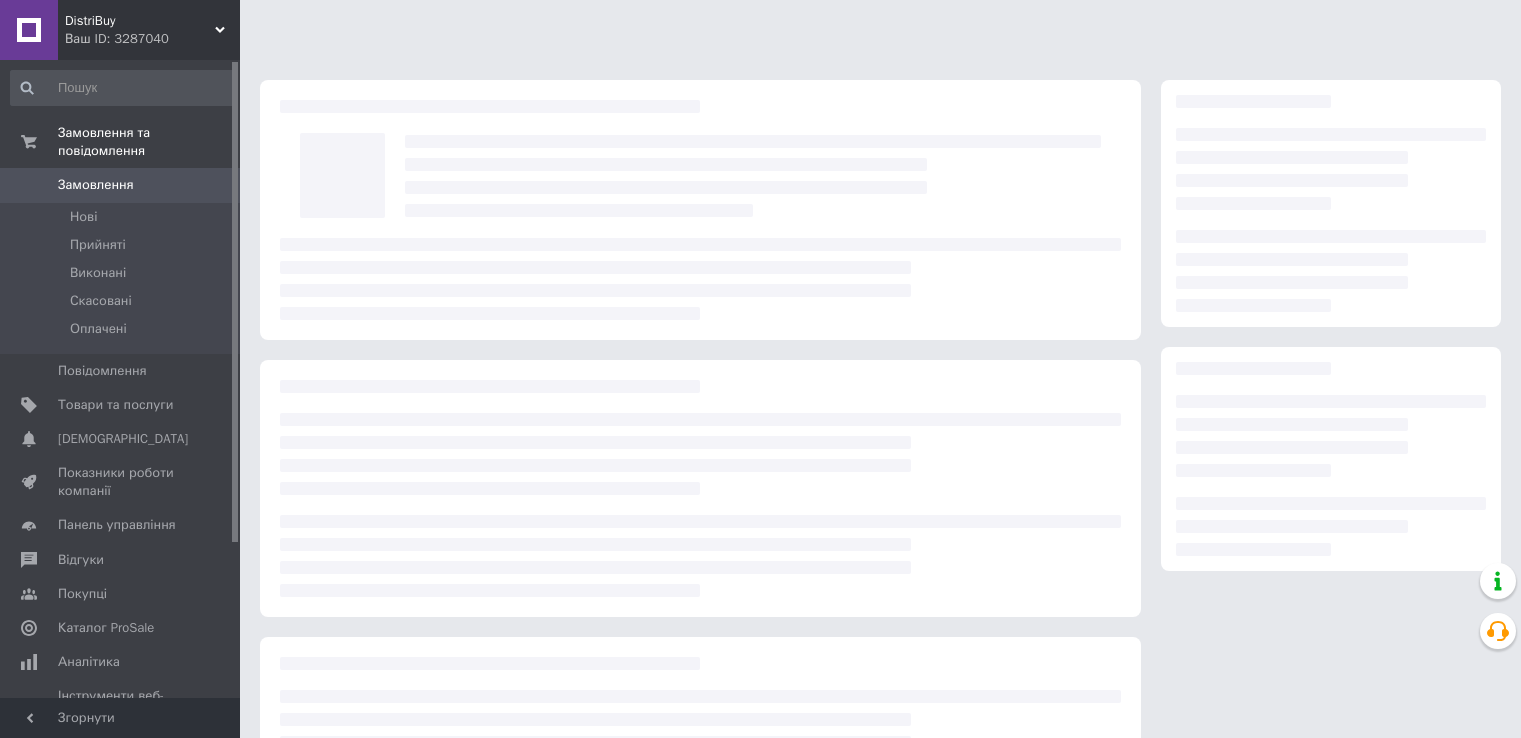 scroll, scrollTop: 0, scrollLeft: 0, axis: both 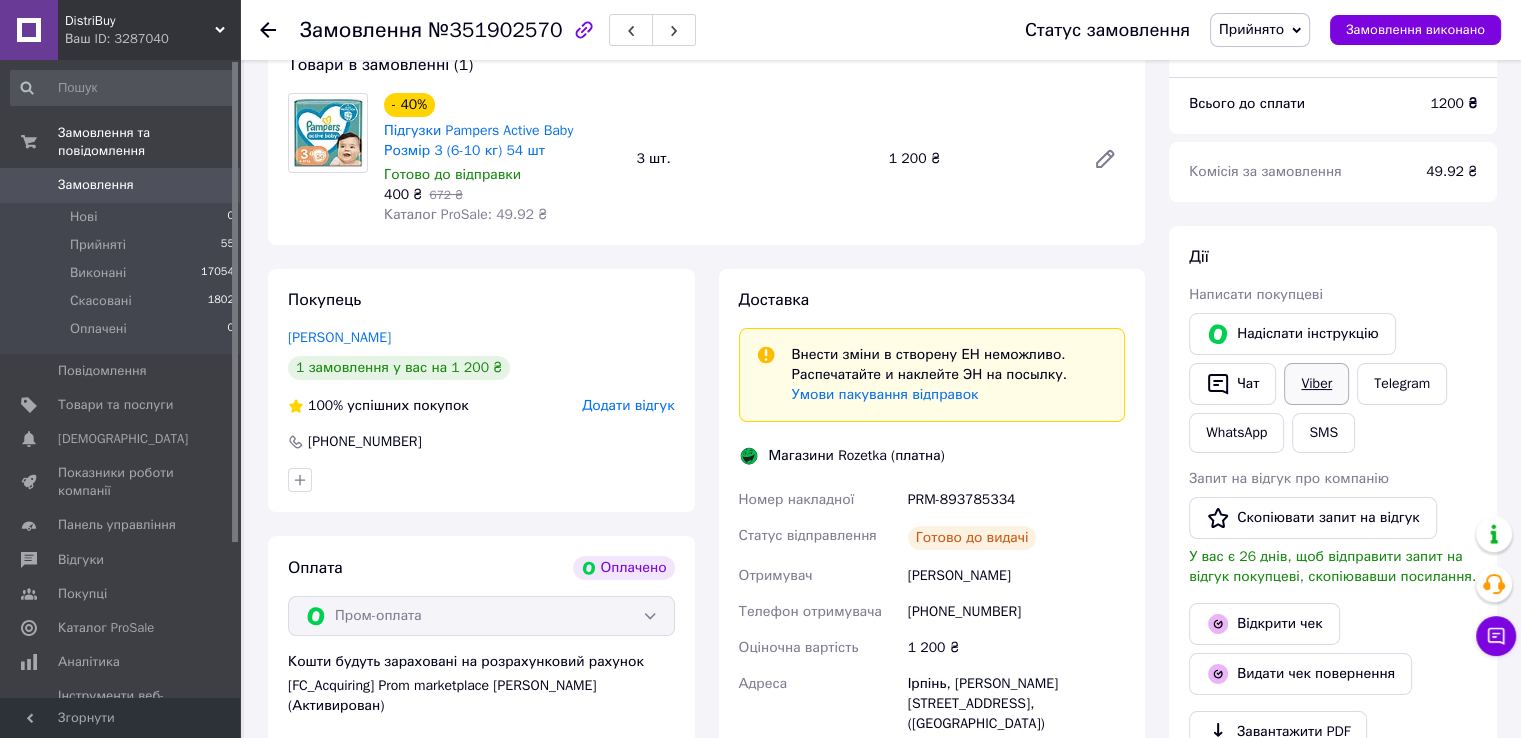 click on "Viber" at bounding box center (1316, 384) 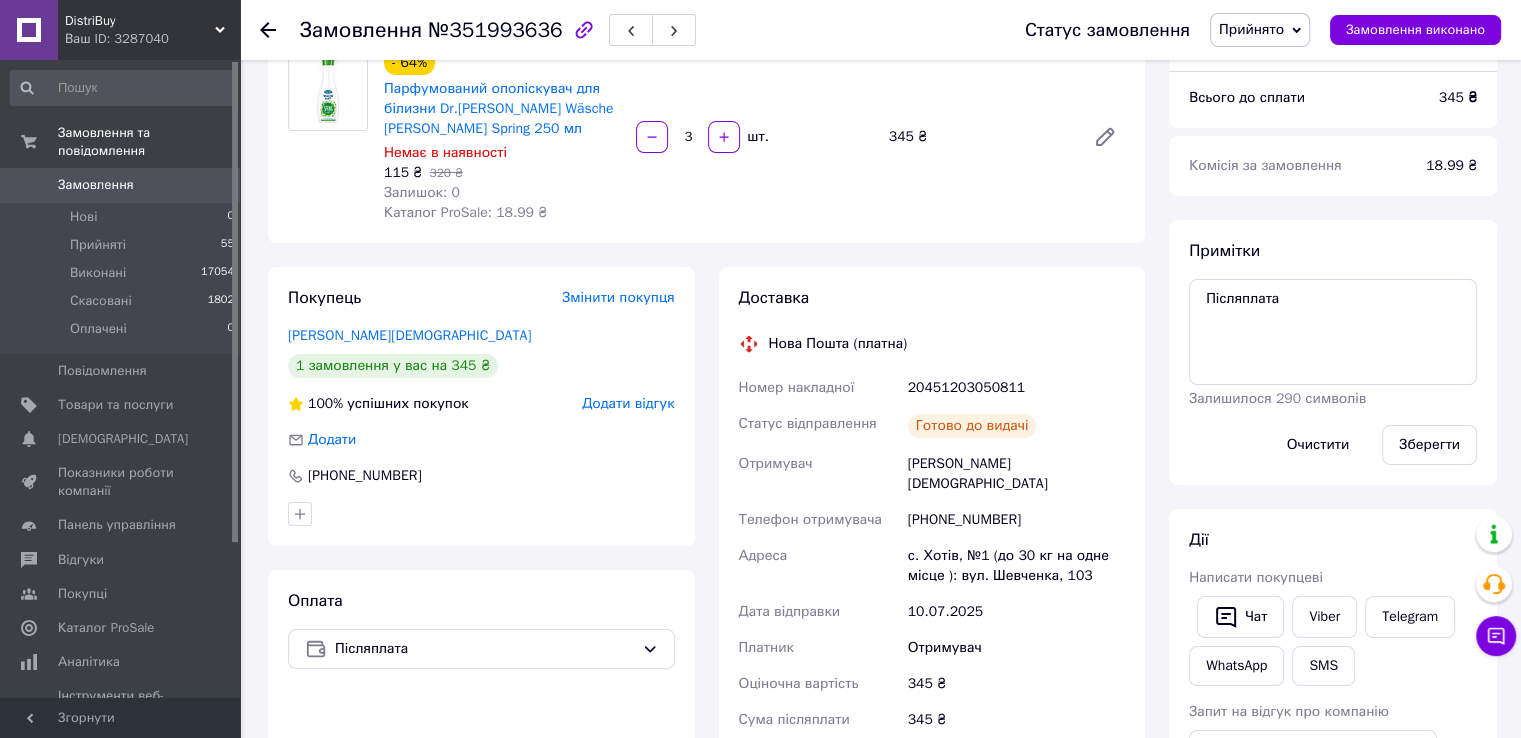 scroll, scrollTop: 200, scrollLeft: 0, axis: vertical 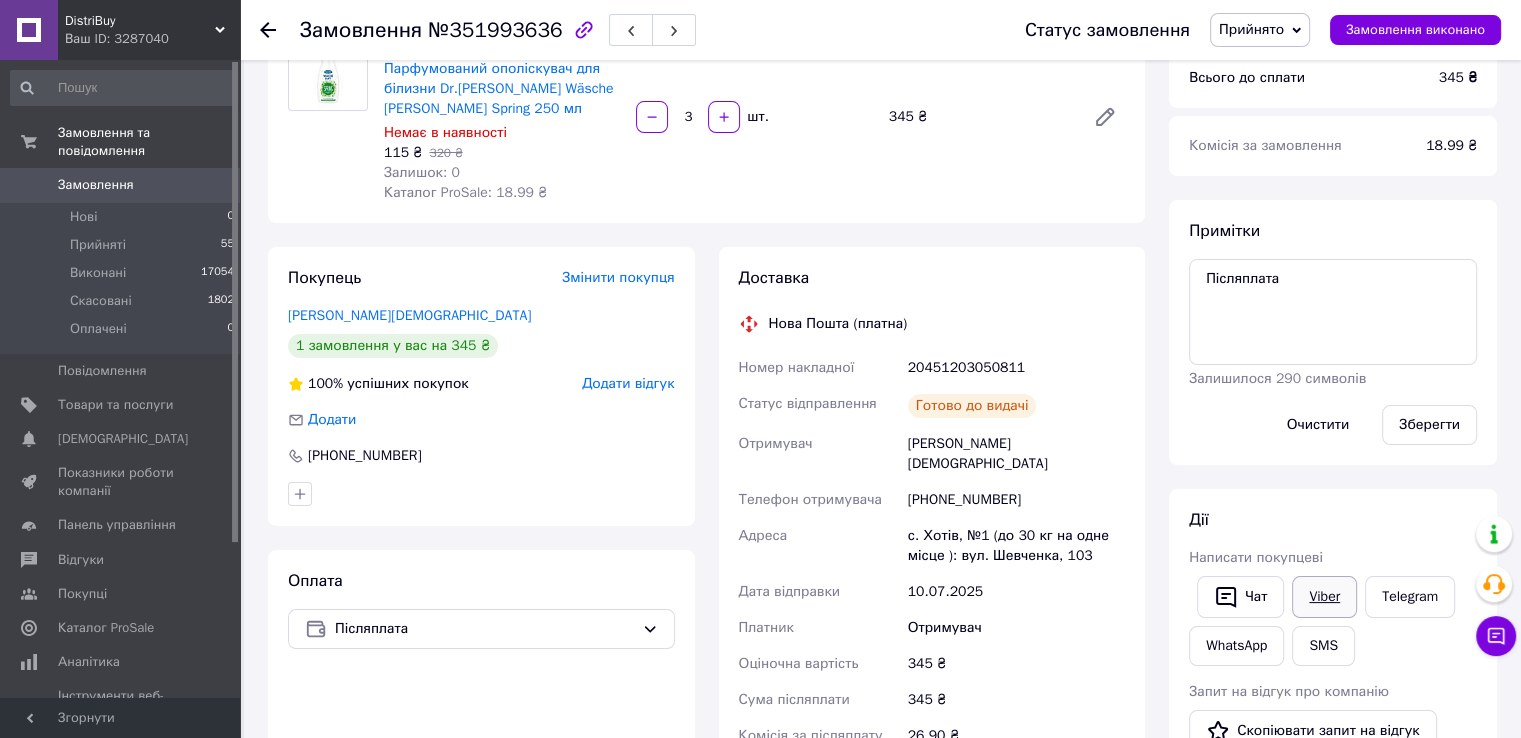 click on "Viber" at bounding box center (1324, 597) 